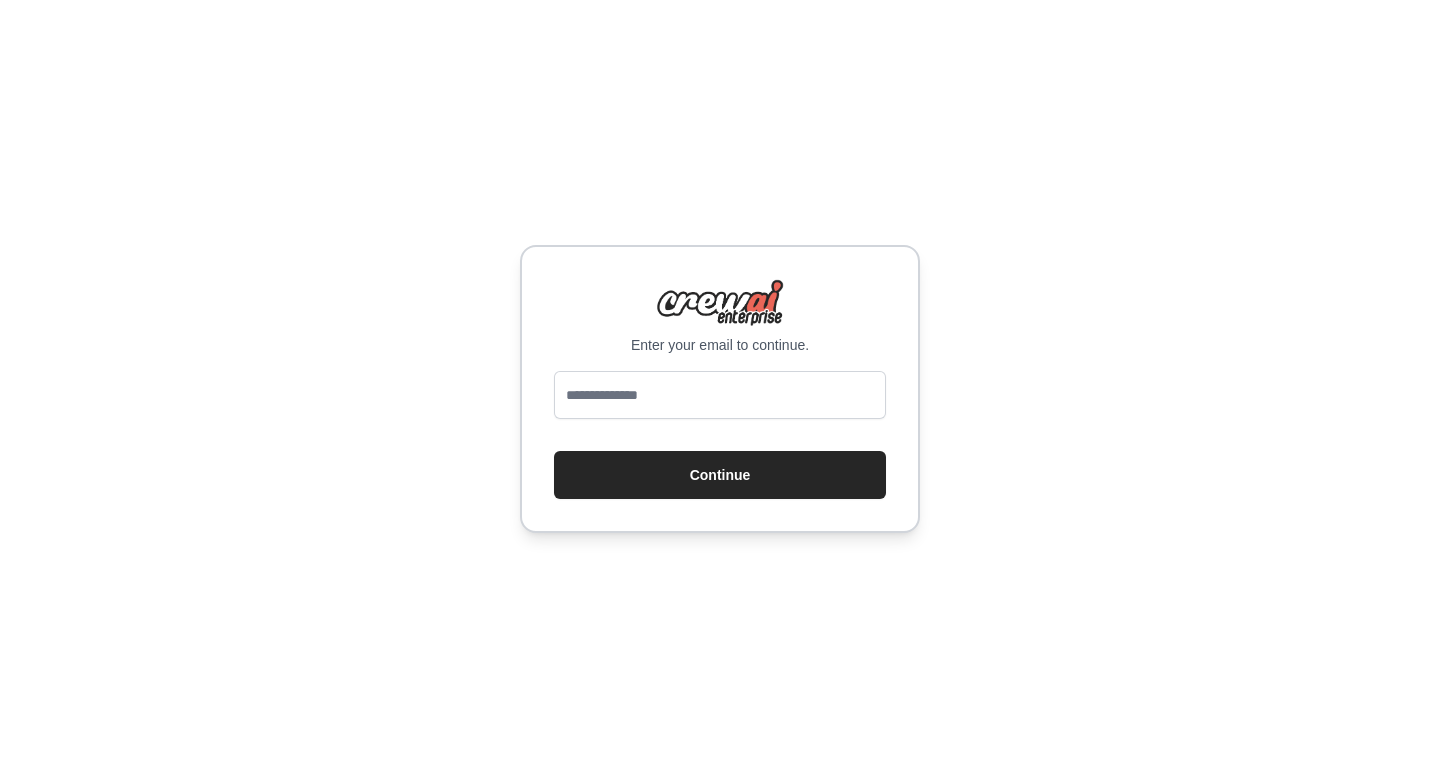 scroll, scrollTop: 0, scrollLeft: 0, axis: both 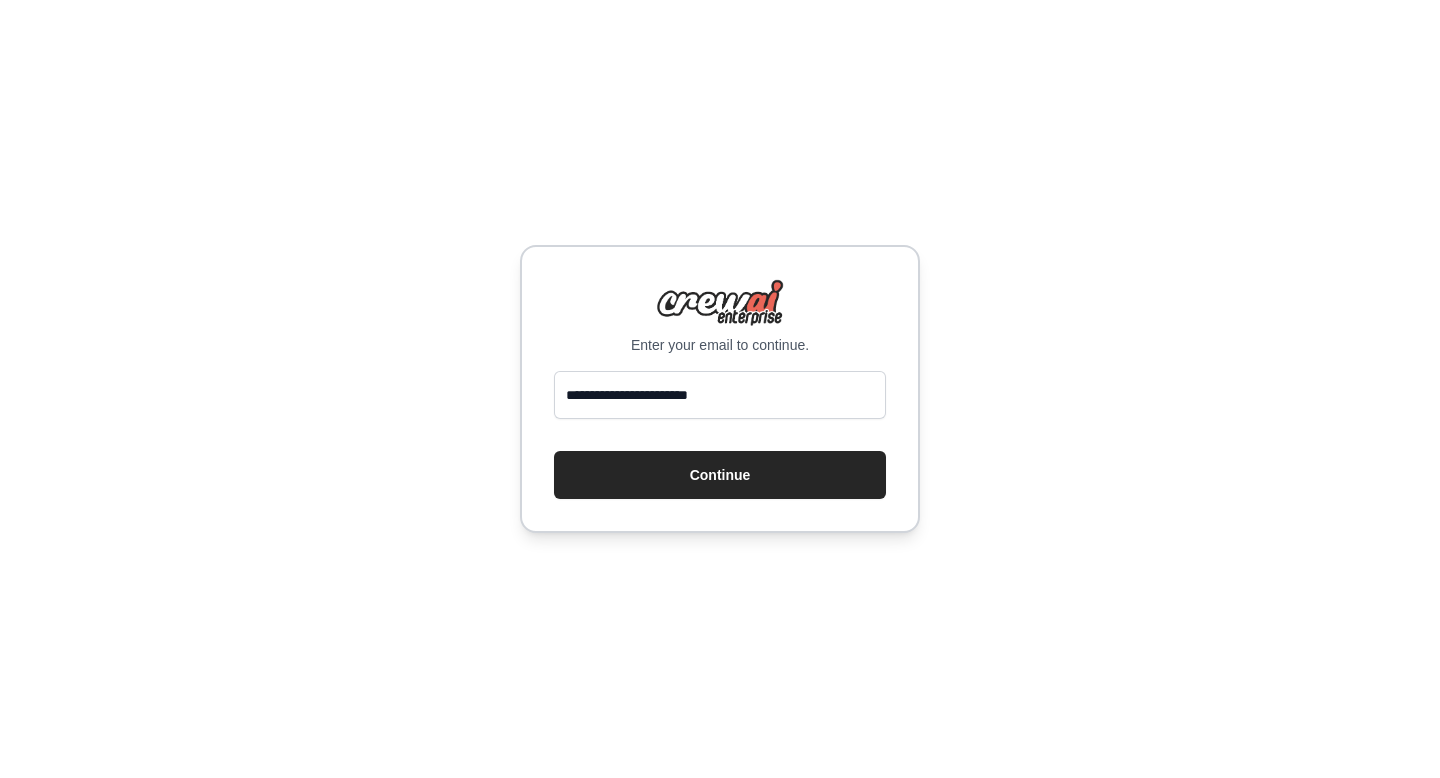 click on "Continue" at bounding box center [720, 475] 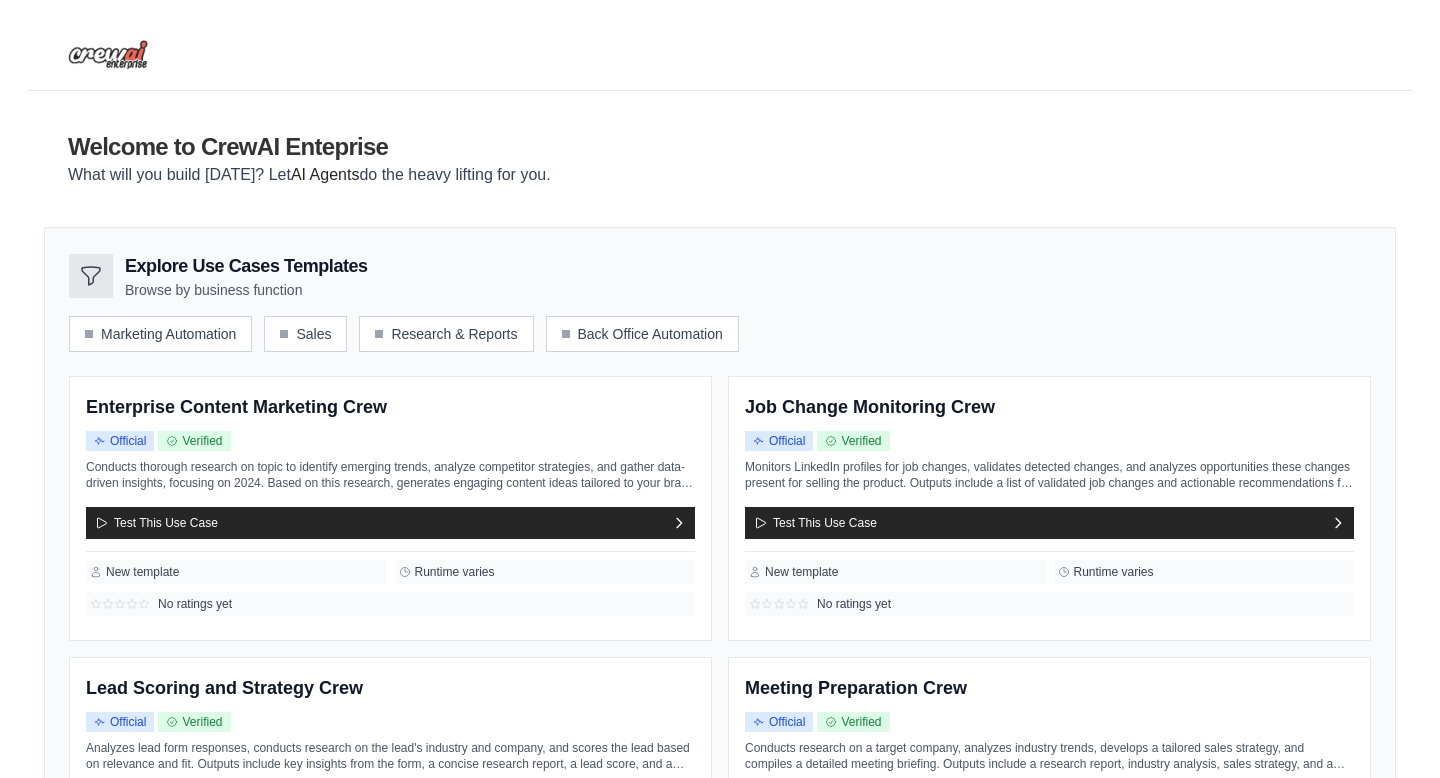 scroll, scrollTop: 231, scrollLeft: 0, axis: vertical 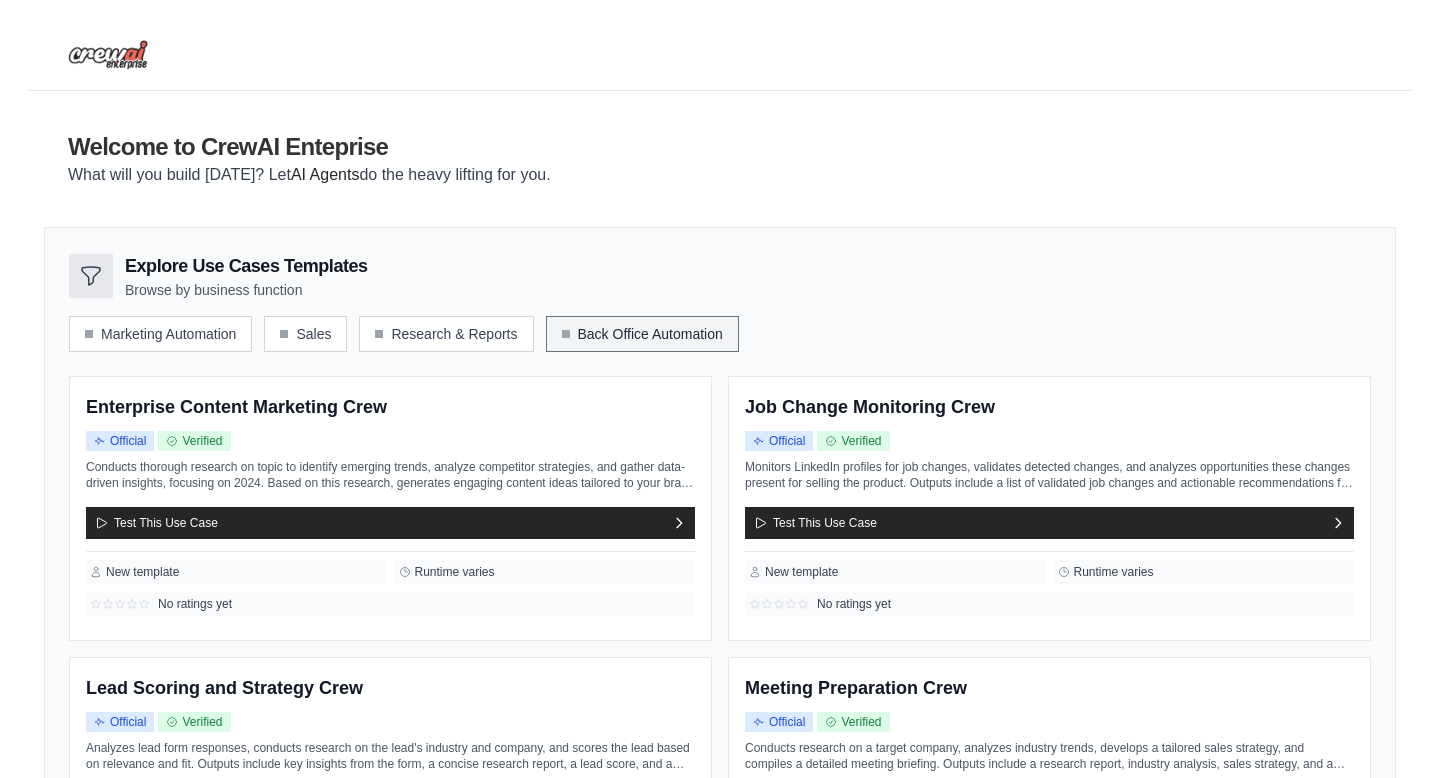 click on "Back Office Automation" at bounding box center (642, 334) 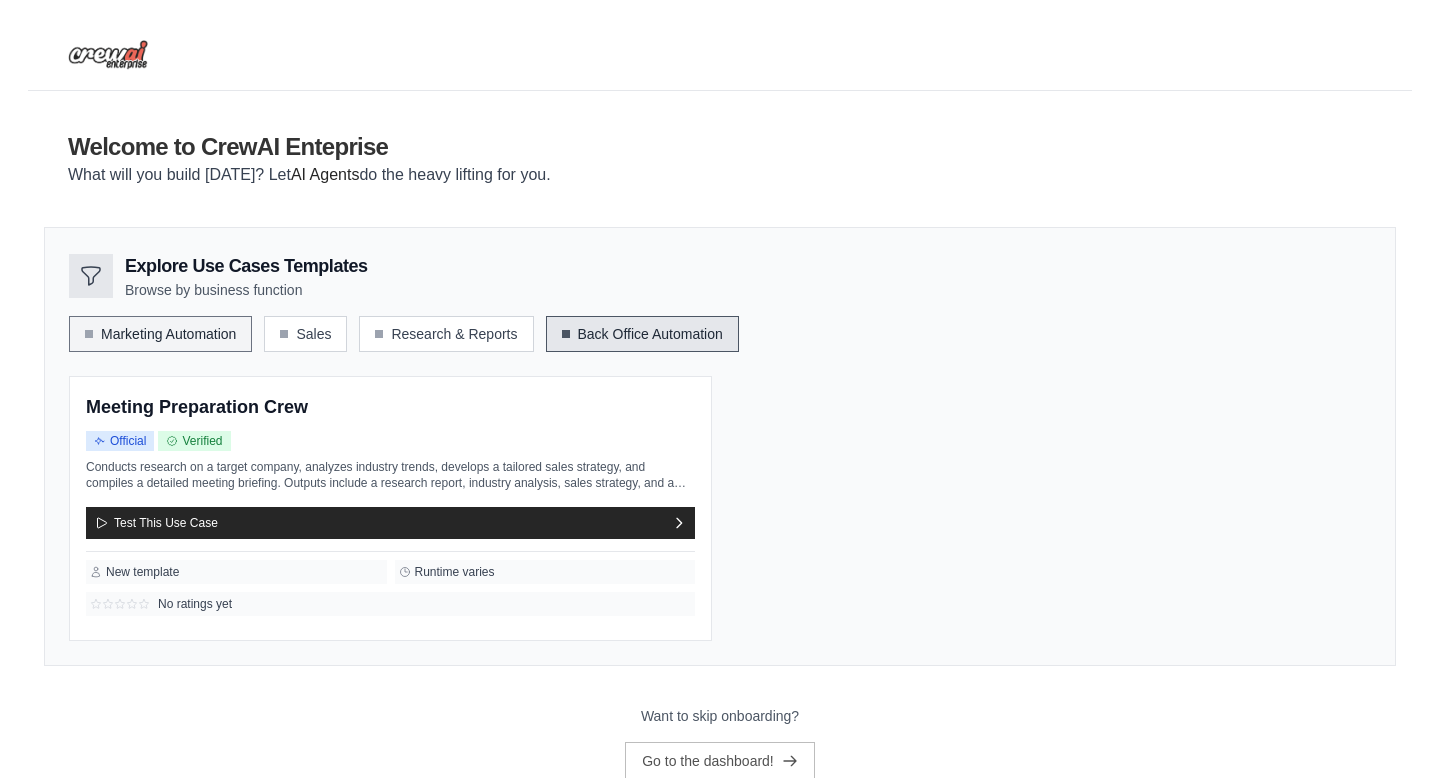 click on "Marketing Automation" at bounding box center (160, 334) 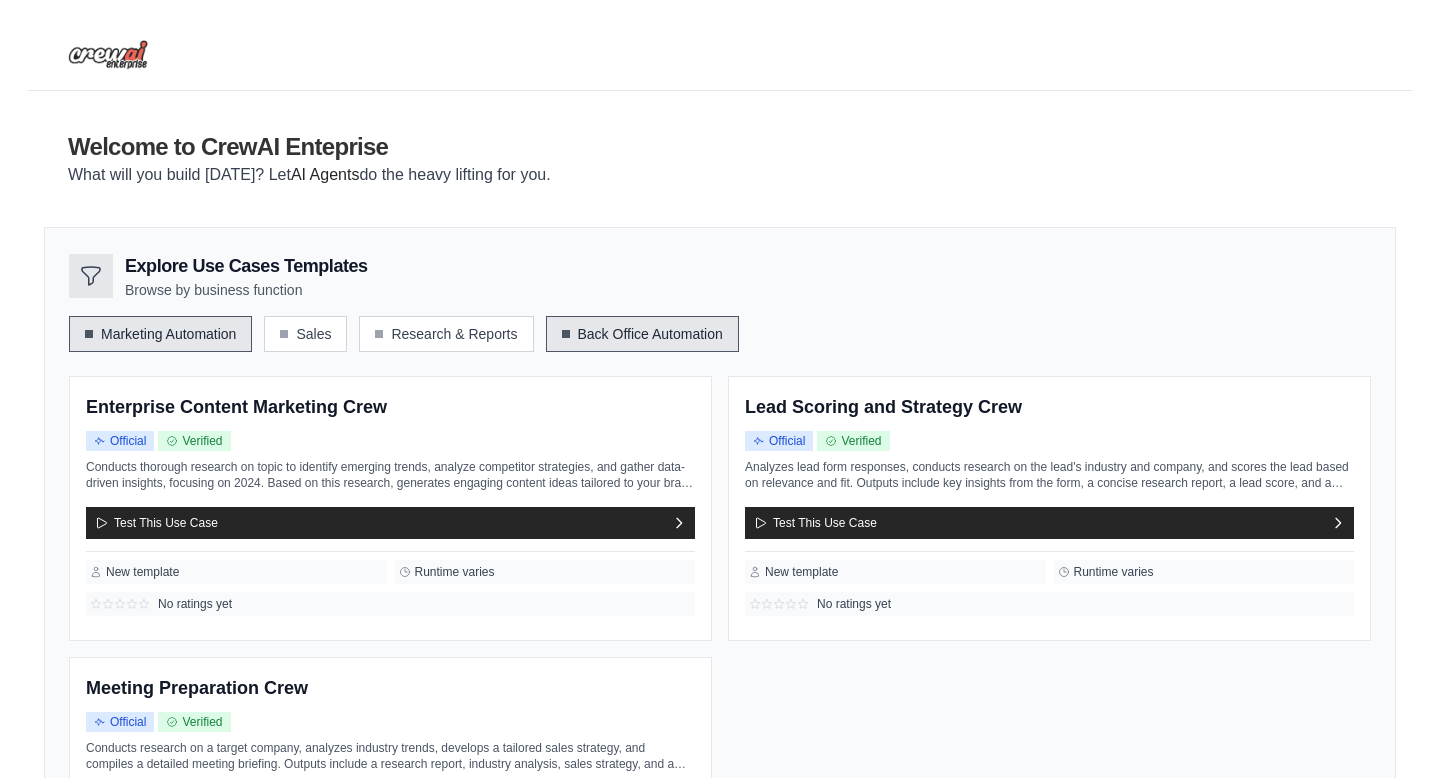 click on "Marketing Automation" at bounding box center (160, 334) 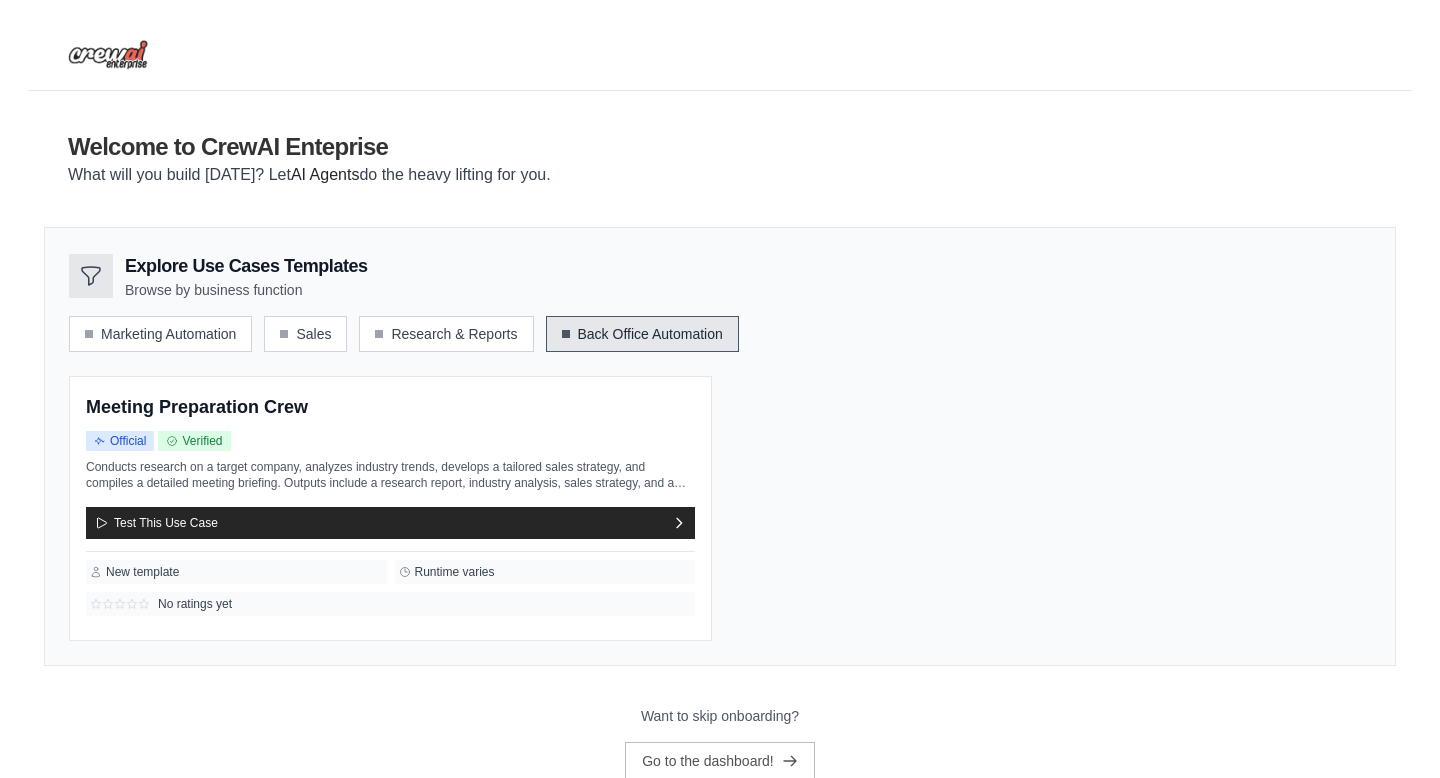 click on "Back Office Automation" at bounding box center [642, 334] 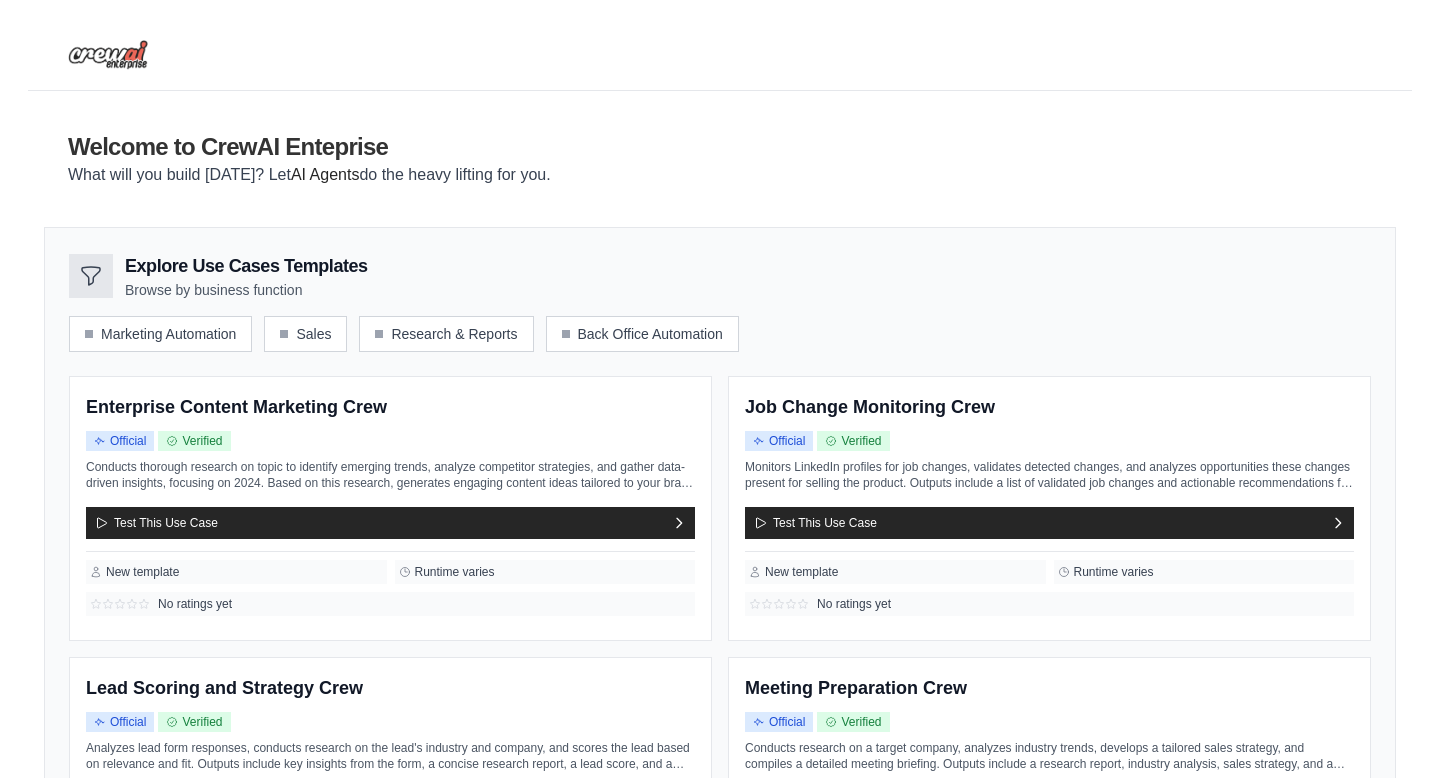 click at bounding box center (91, 276) 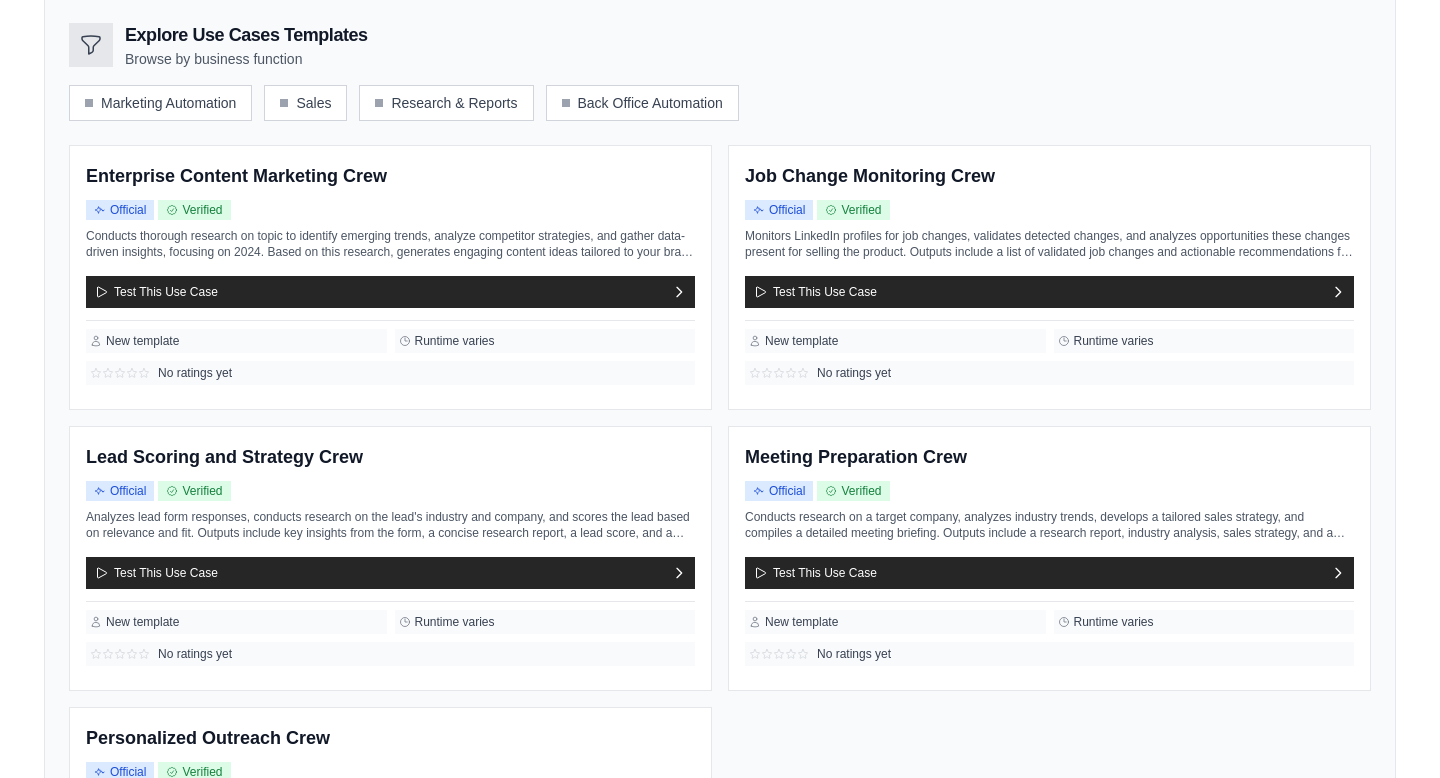 scroll, scrollTop: 230, scrollLeft: 0, axis: vertical 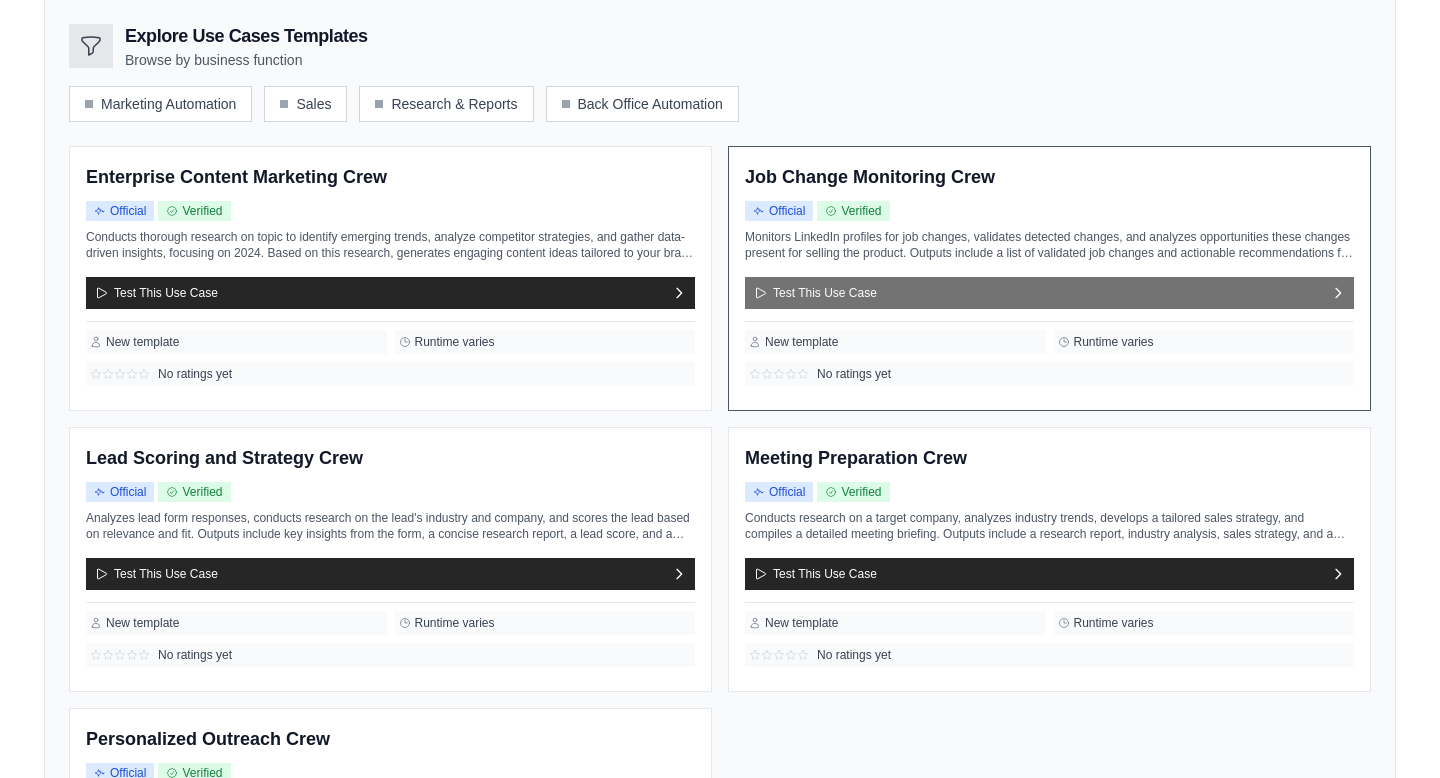 click on "Test This Use Case" at bounding box center (1049, 293) 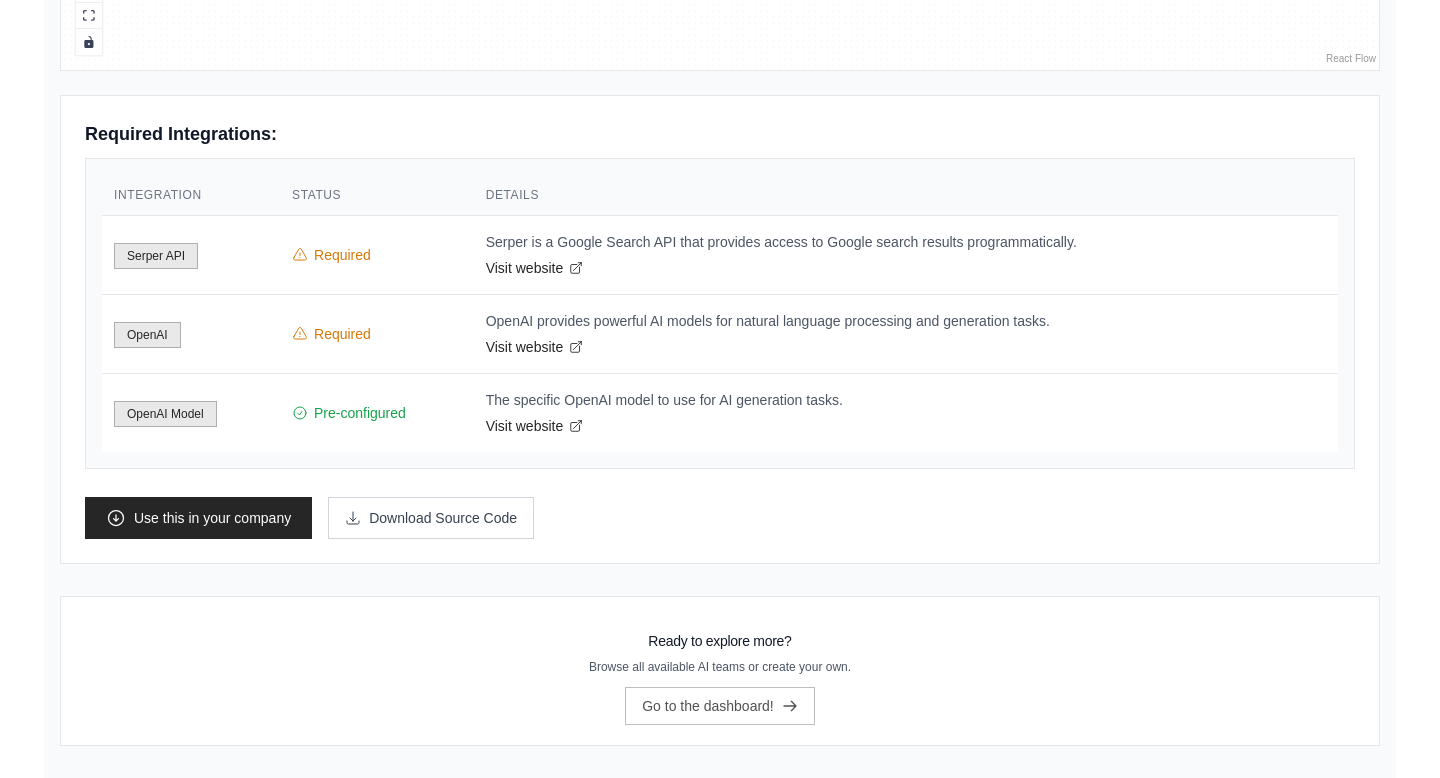 scroll, scrollTop: 949, scrollLeft: 0, axis: vertical 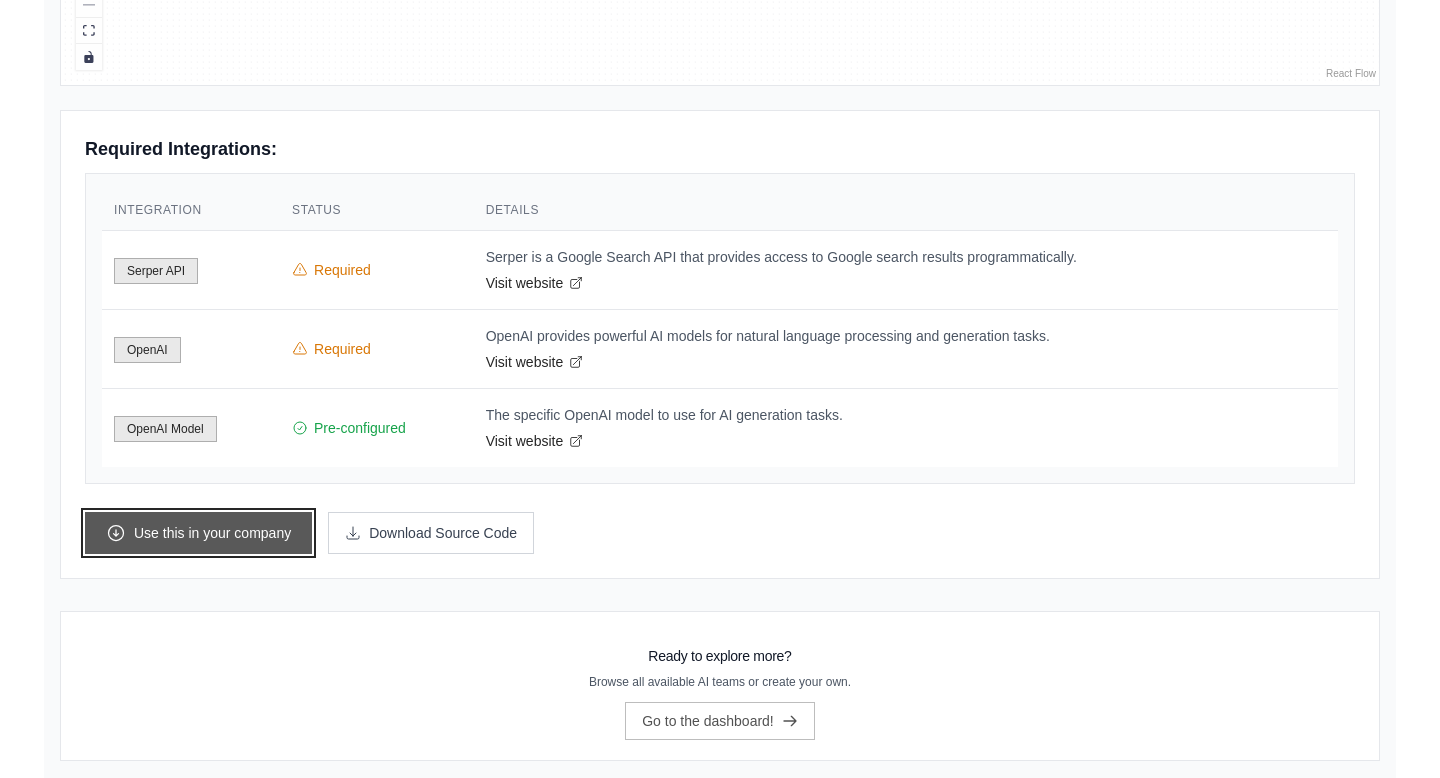 click on "Use this in your company" at bounding box center [198, 533] 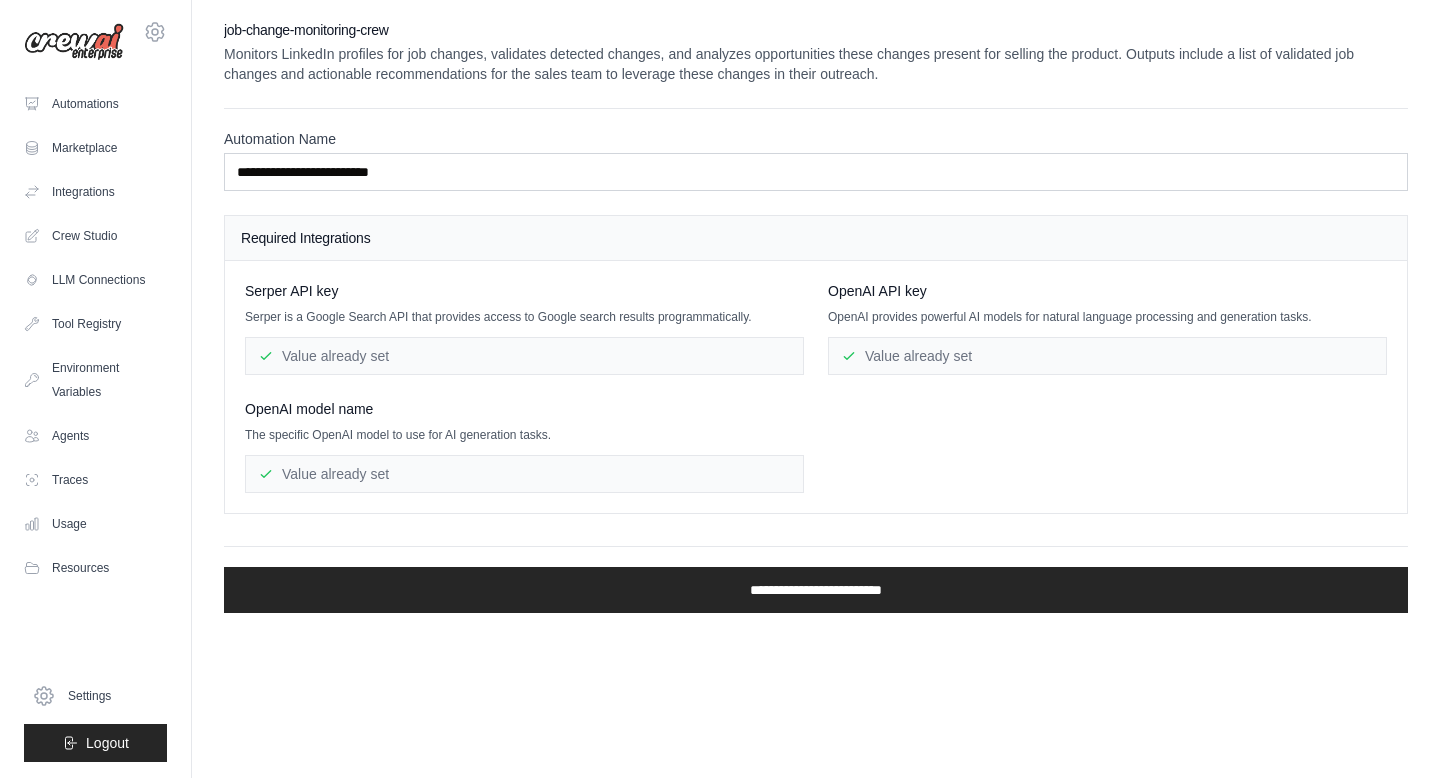 scroll, scrollTop: 0, scrollLeft: 0, axis: both 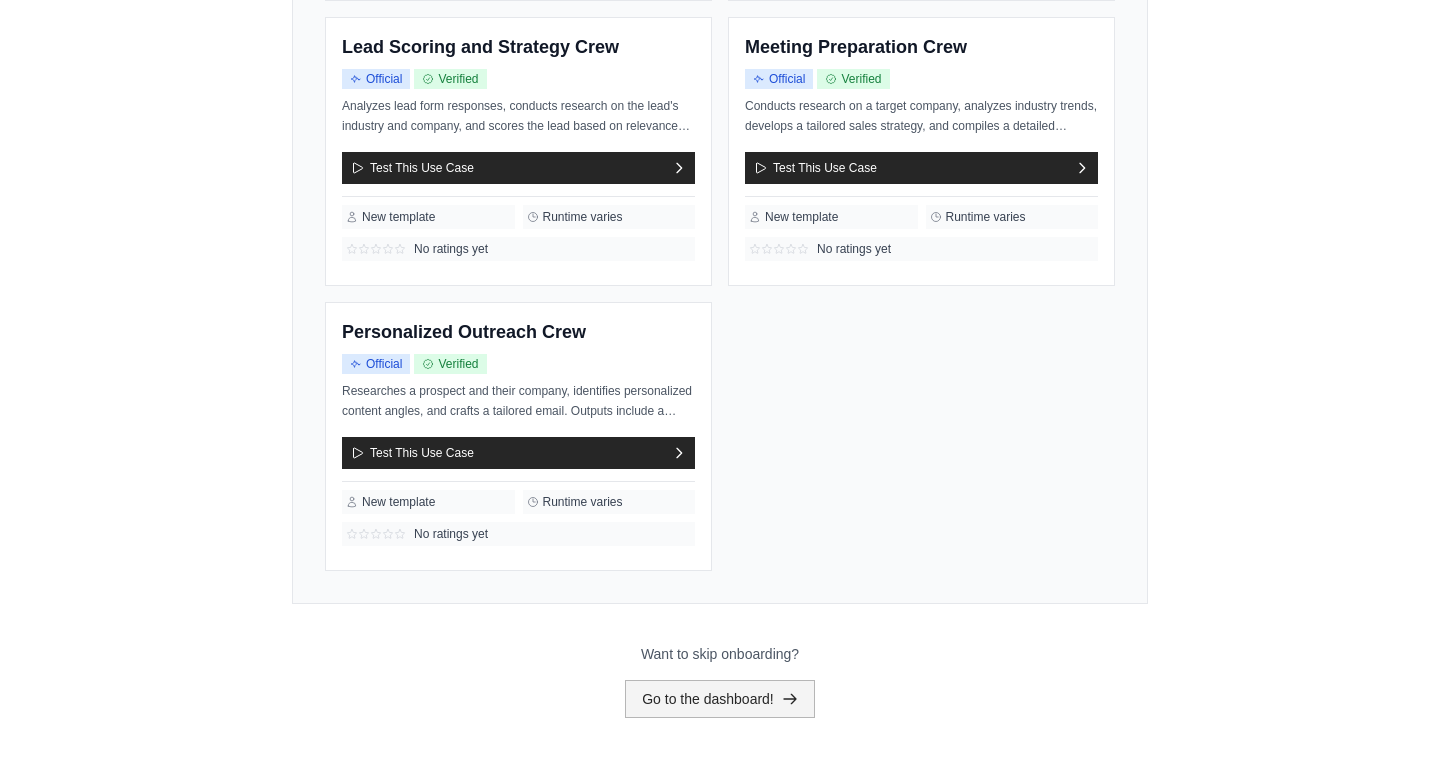 click on "Go to the dashboard!" at bounding box center [720, 699] 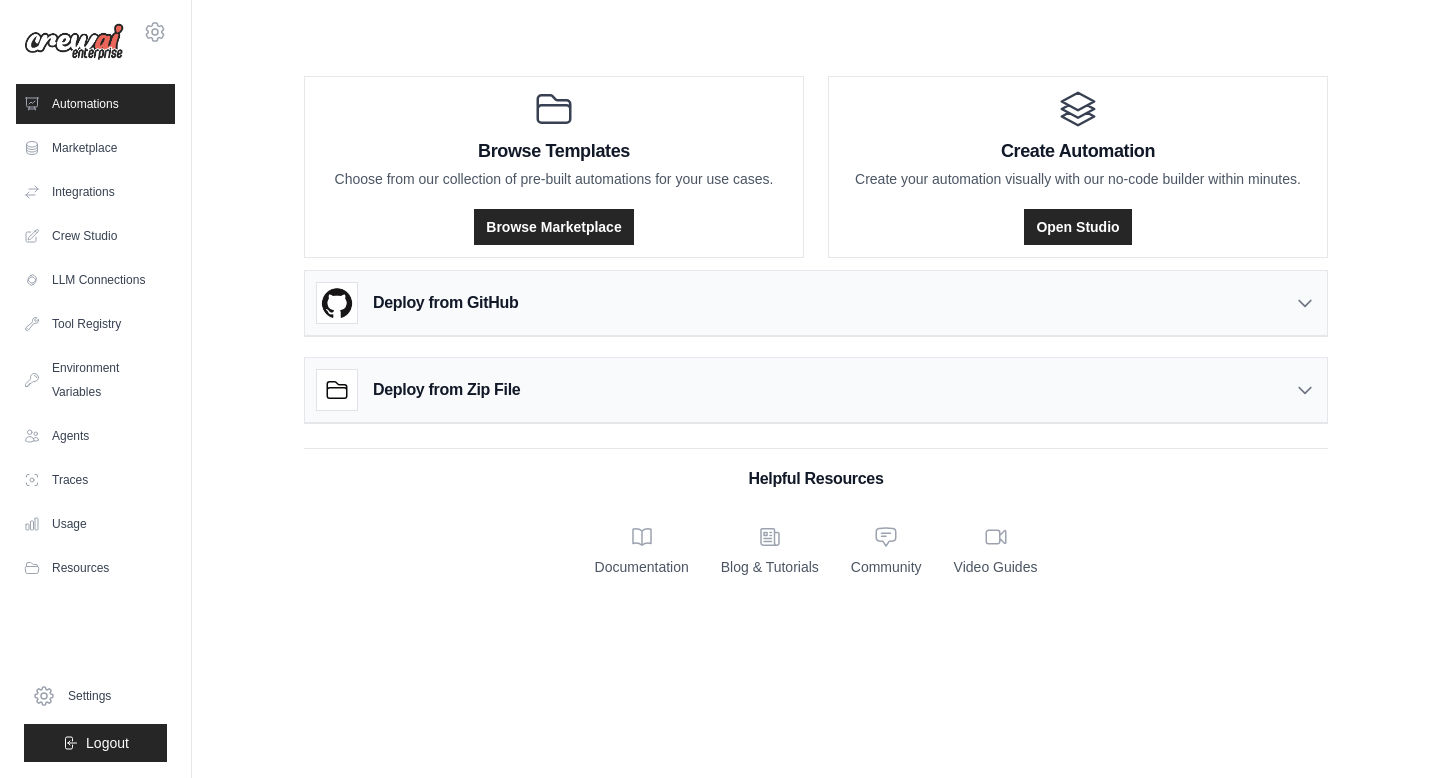 scroll, scrollTop: 0, scrollLeft: 0, axis: both 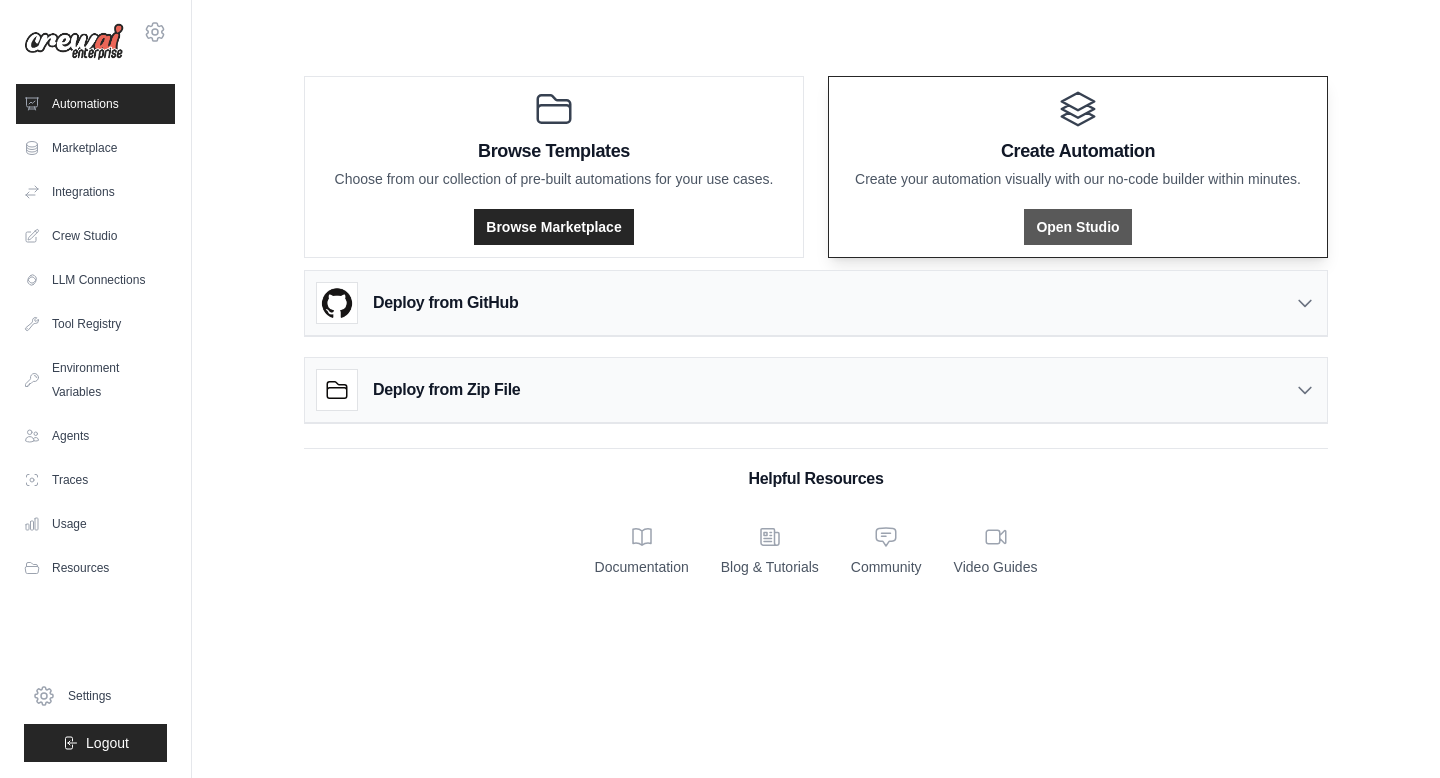 click on "Open Studio" at bounding box center (1077, 227) 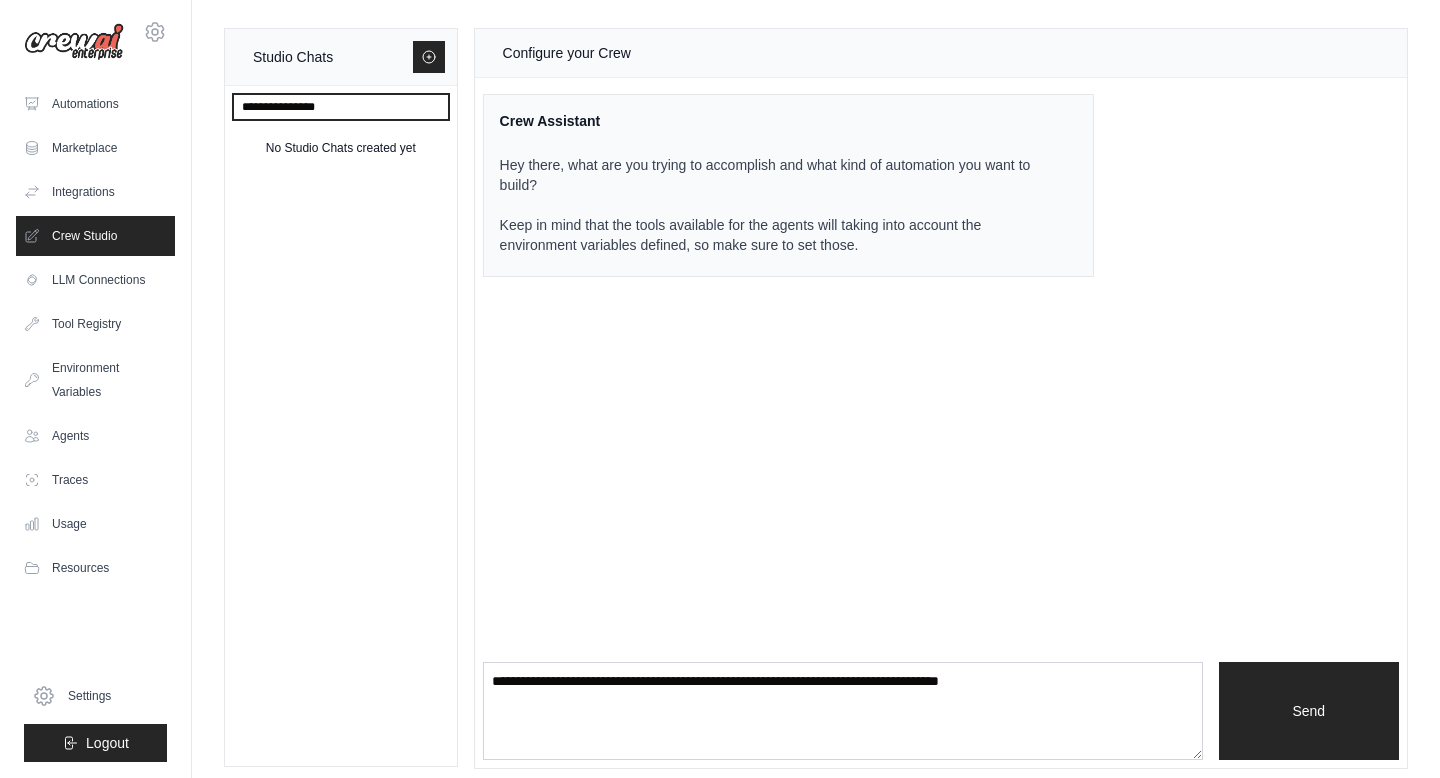click at bounding box center (341, 107) 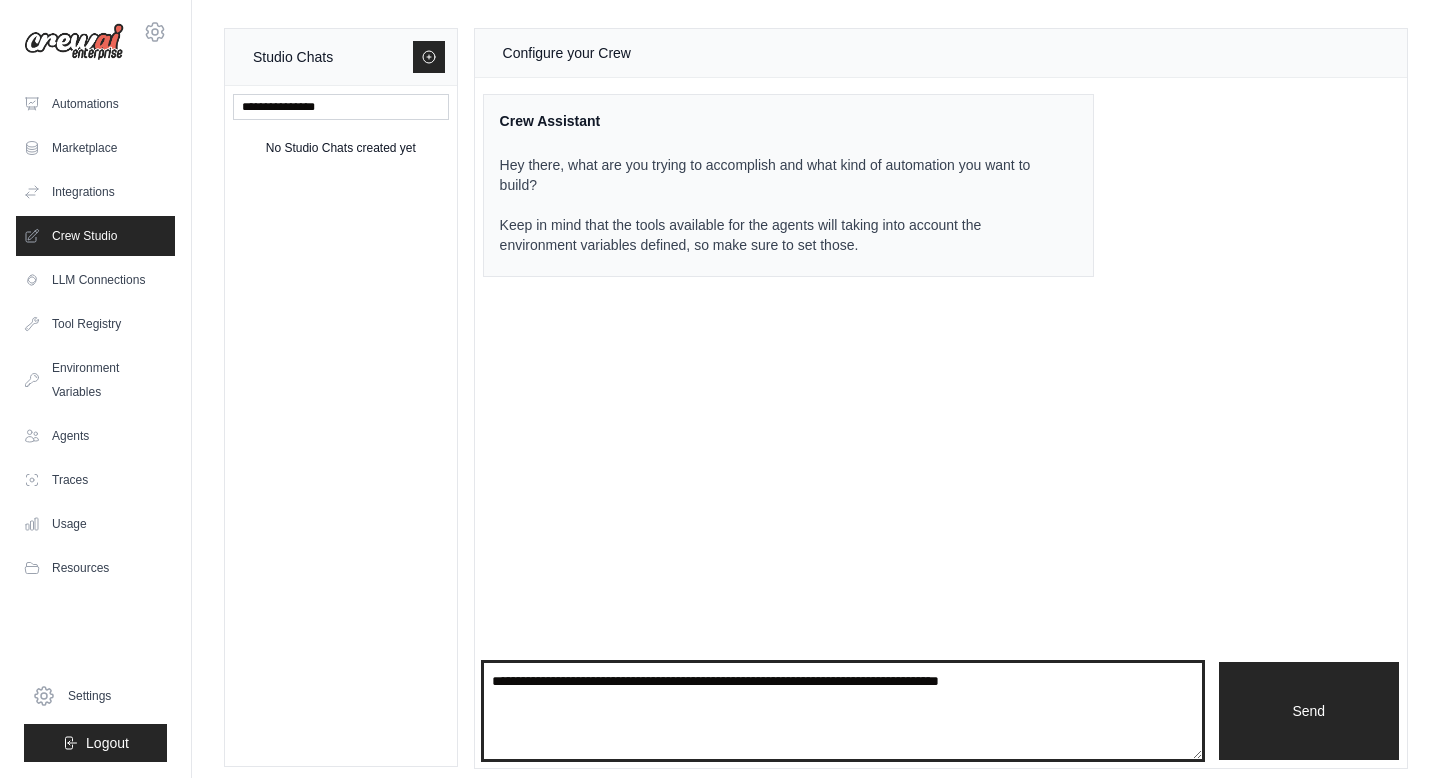 click at bounding box center (843, 711) 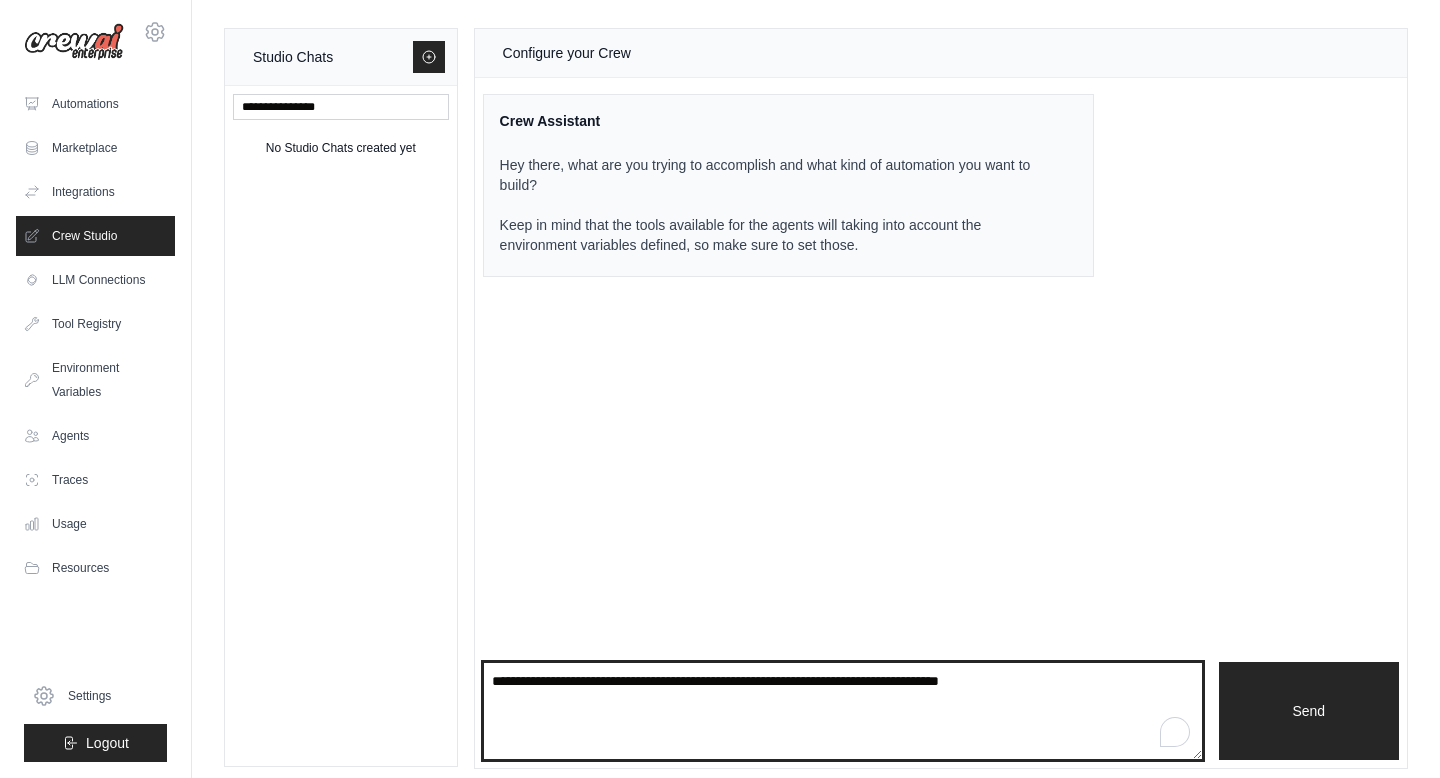 click at bounding box center (843, 711) 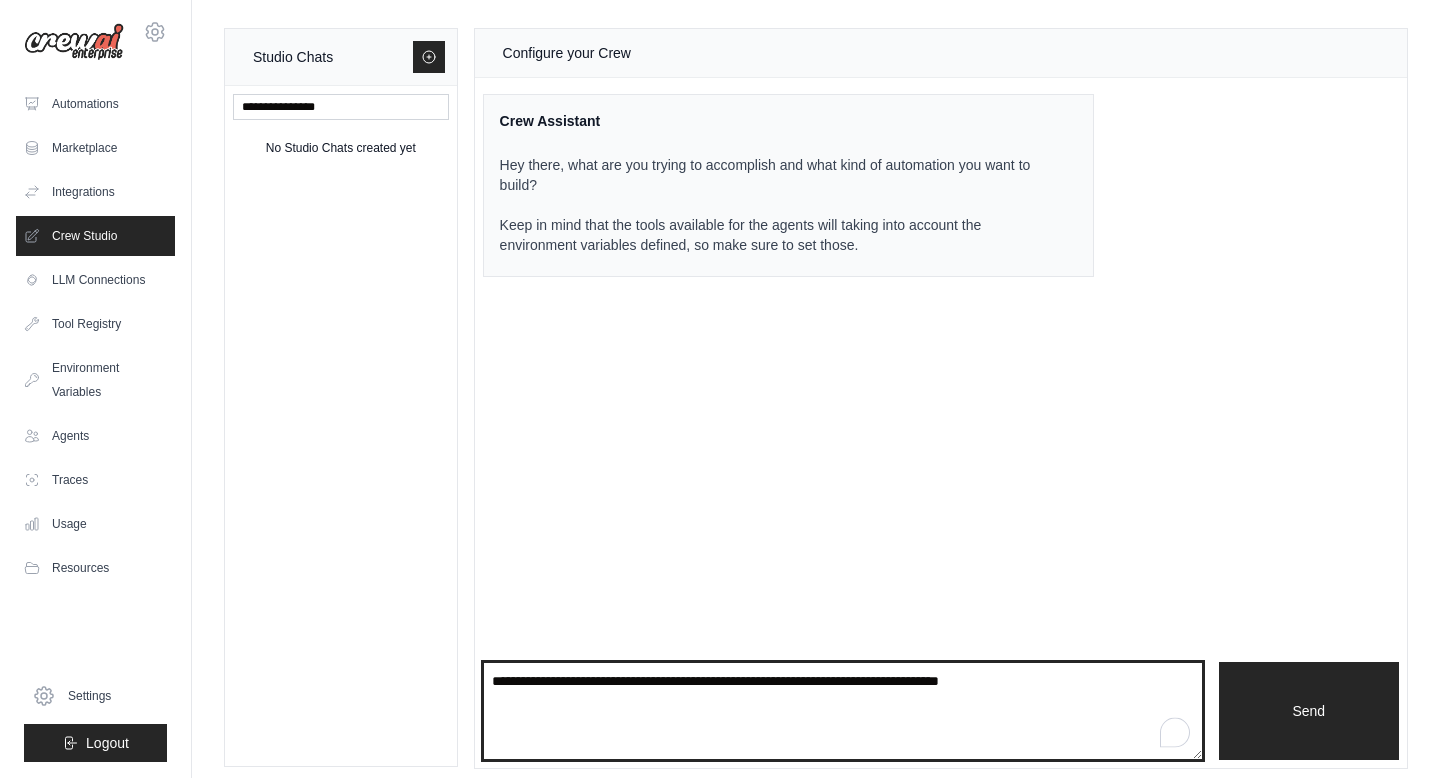click at bounding box center [843, 711] 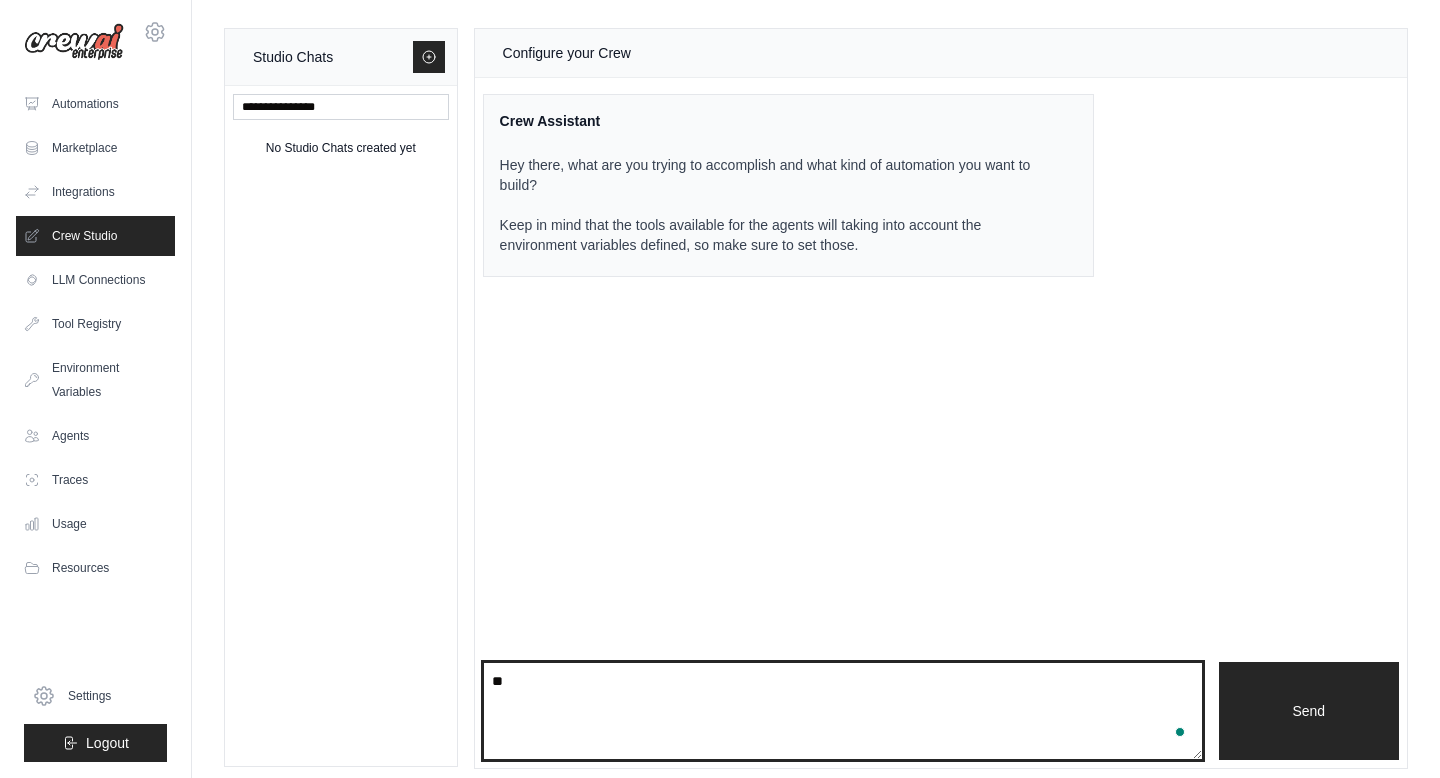 type on "*" 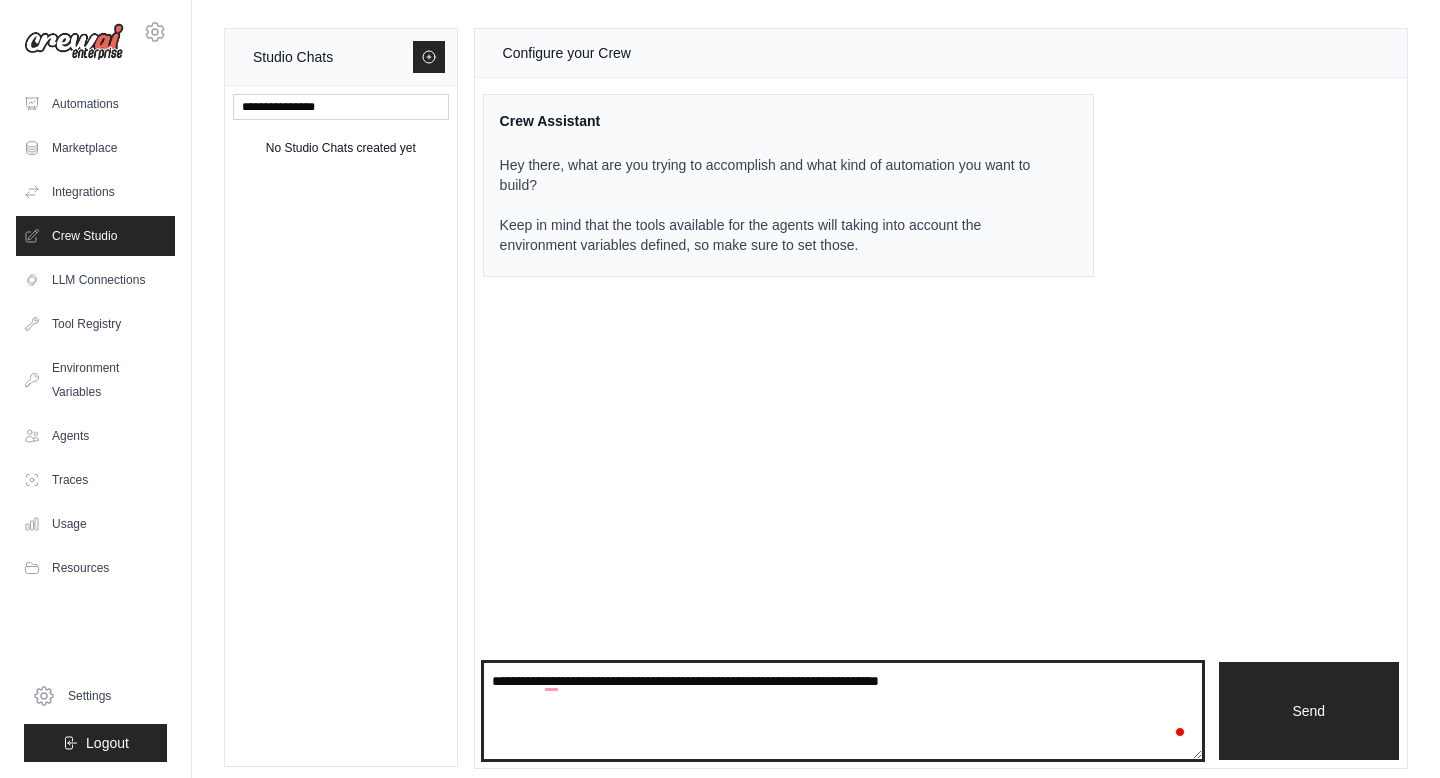 type on "**********" 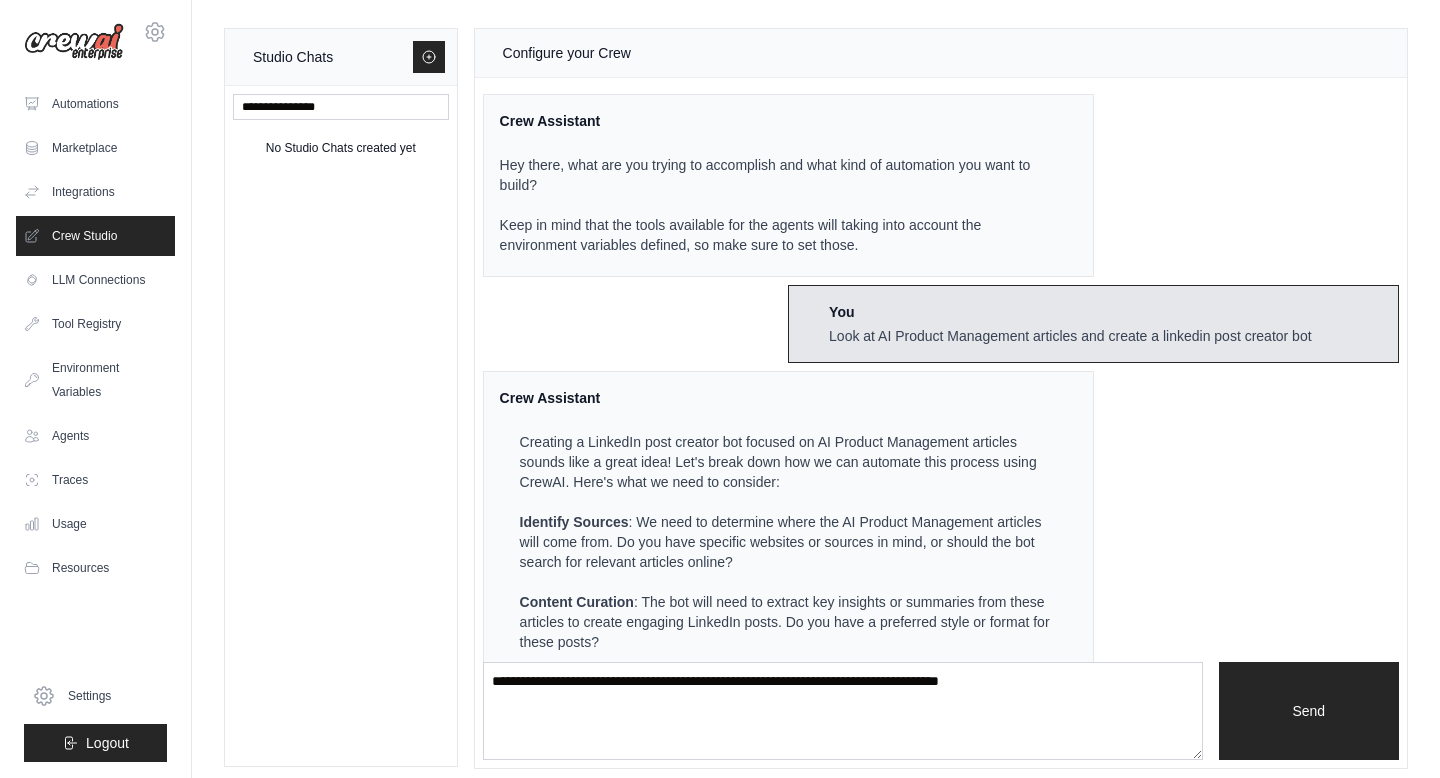 scroll, scrollTop: 148, scrollLeft: 0, axis: vertical 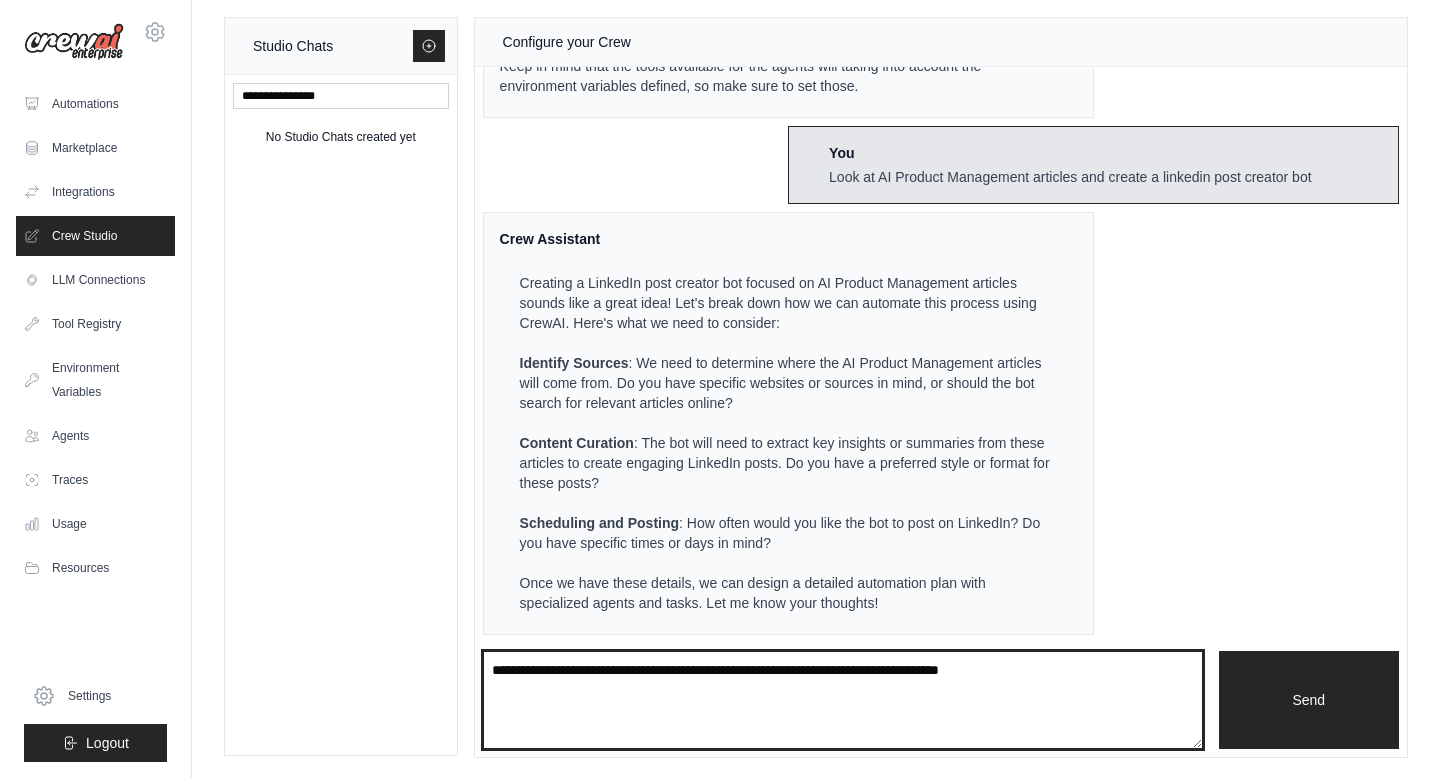 click at bounding box center [843, 700] 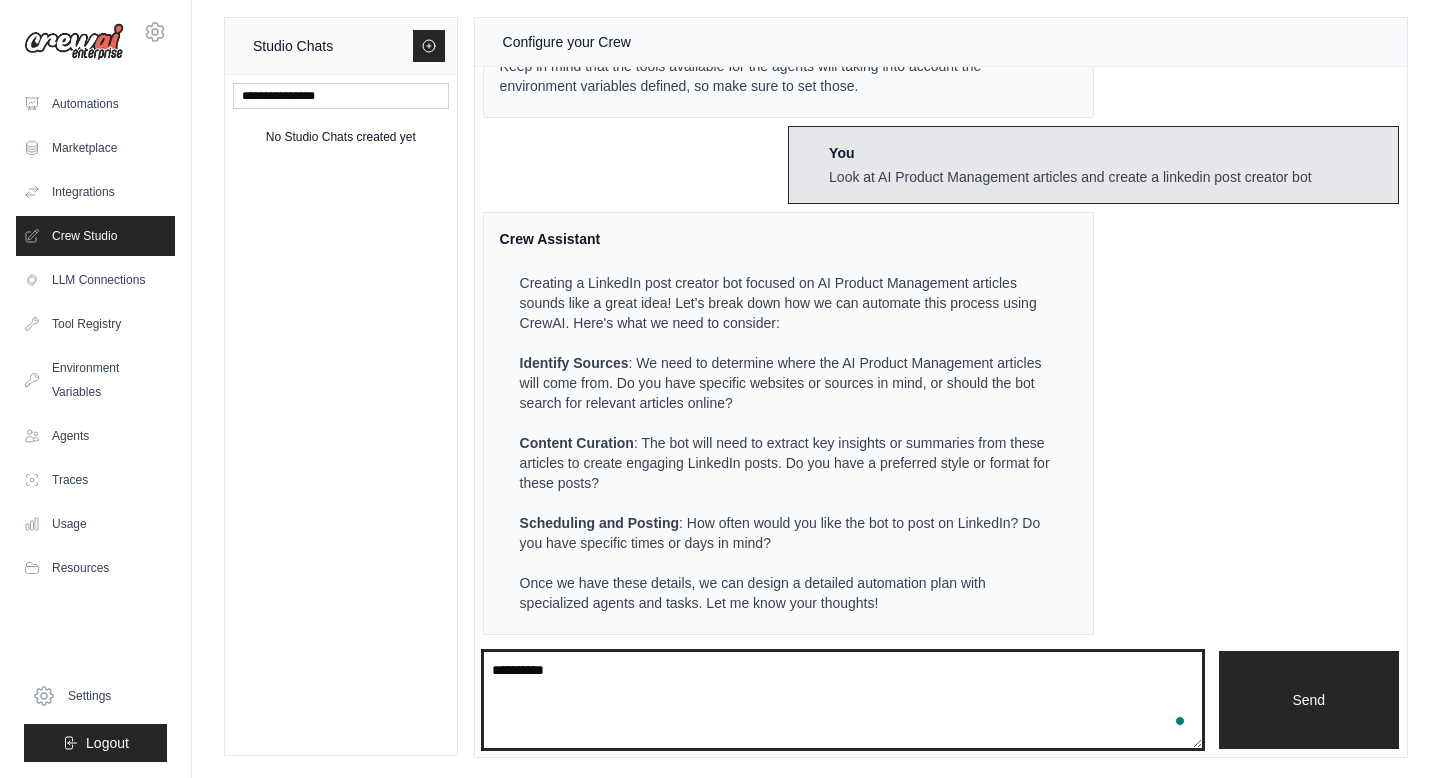 type on "**********" 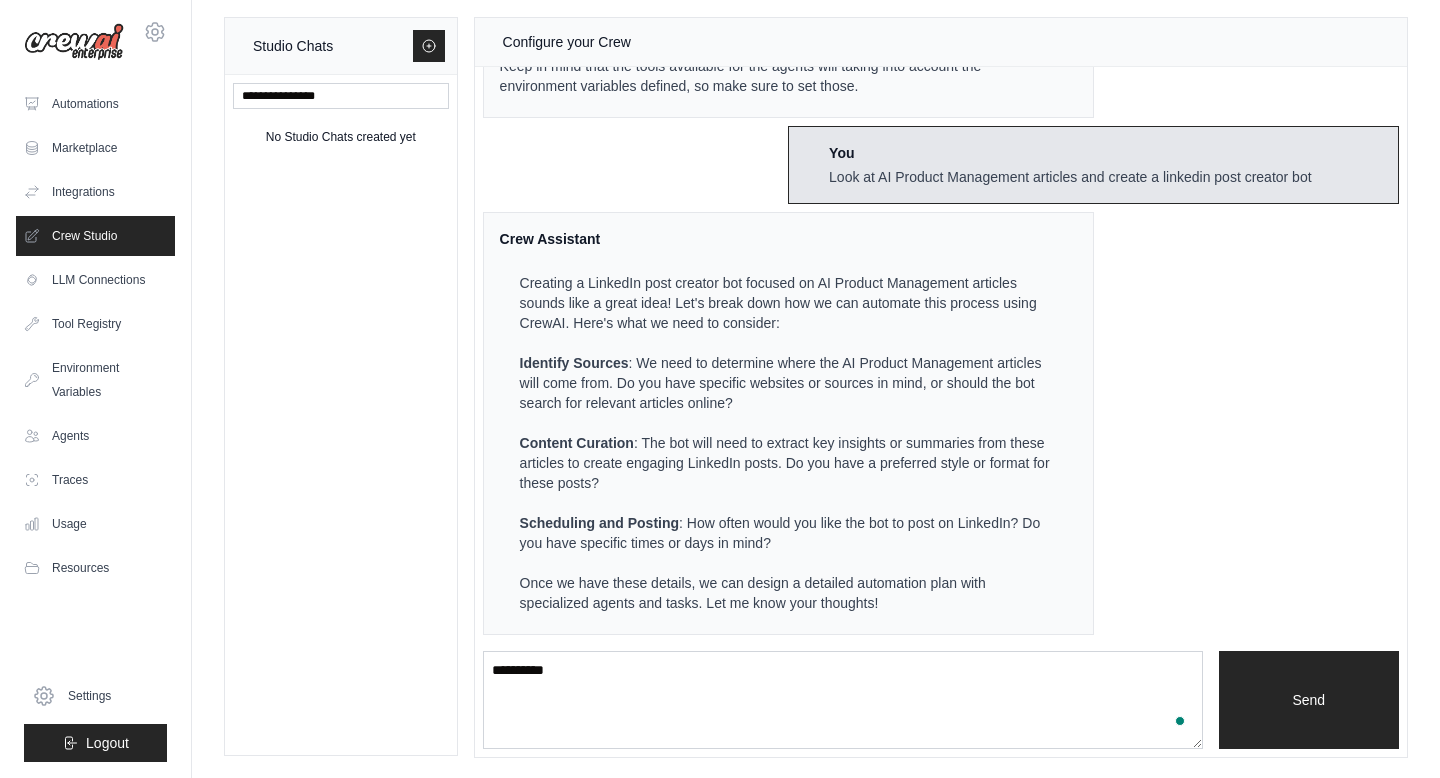 type 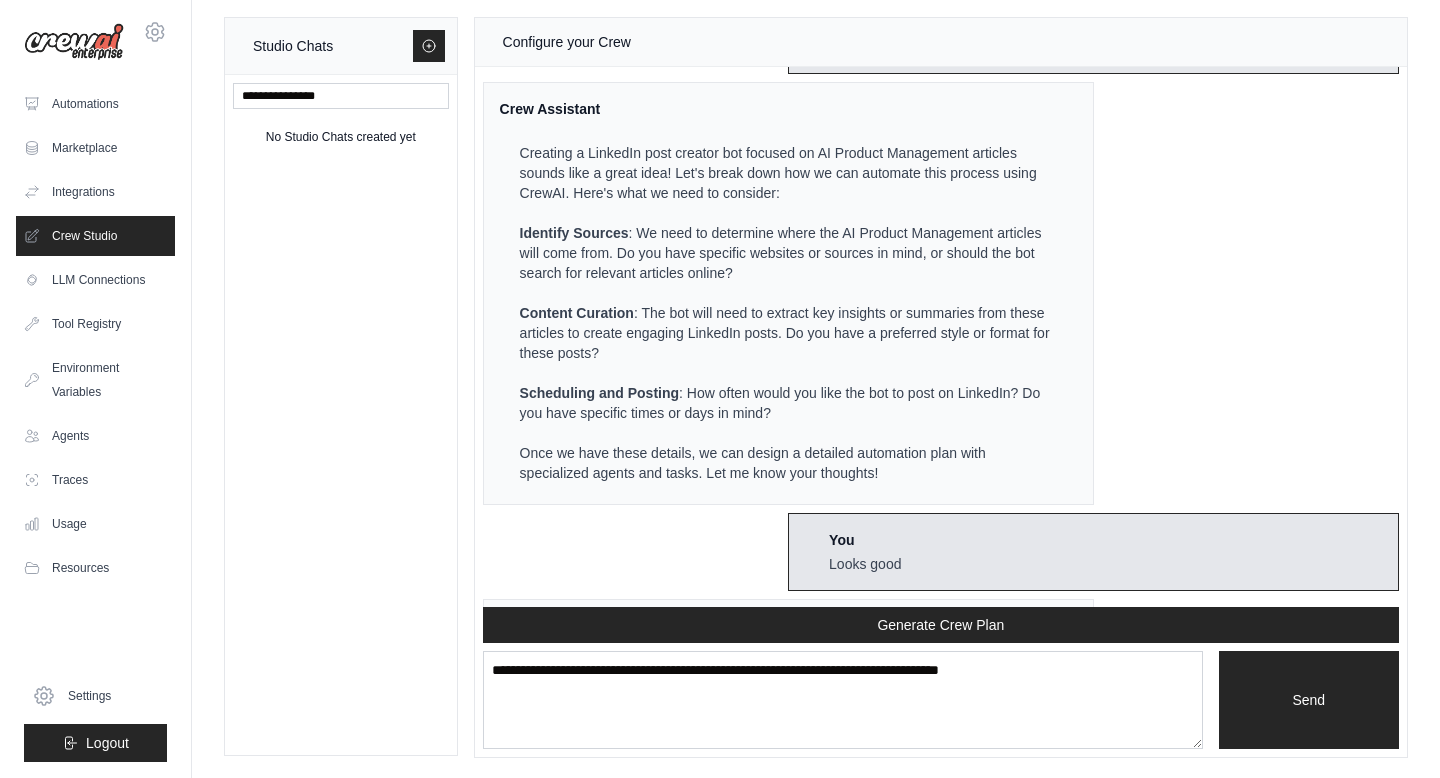 scroll, scrollTop: 1129, scrollLeft: 0, axis: vertical 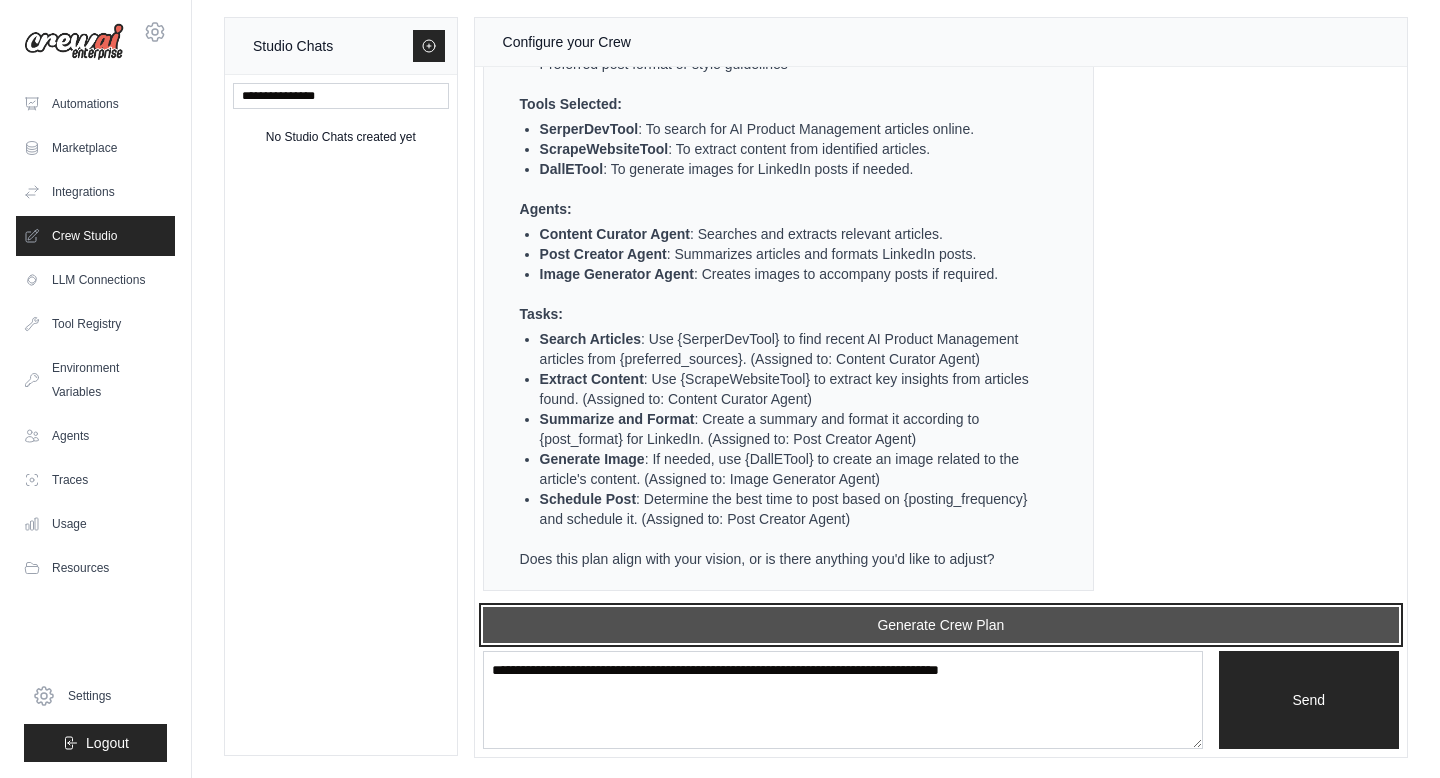 click on "Generate Crew Plan" at bounding box center [941, 625] 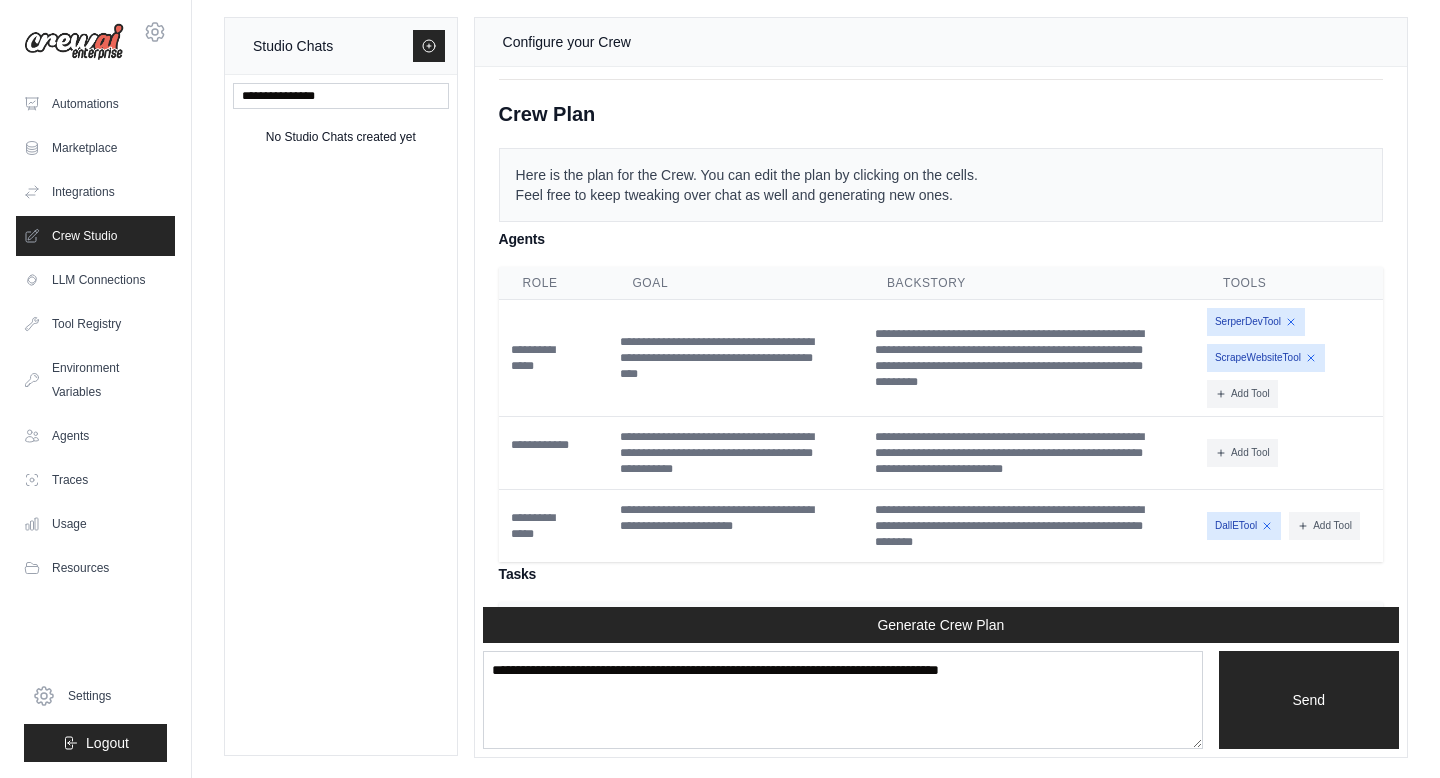 scroll, scrollTop: 2125, scrollLeft: 0, axis: vertical 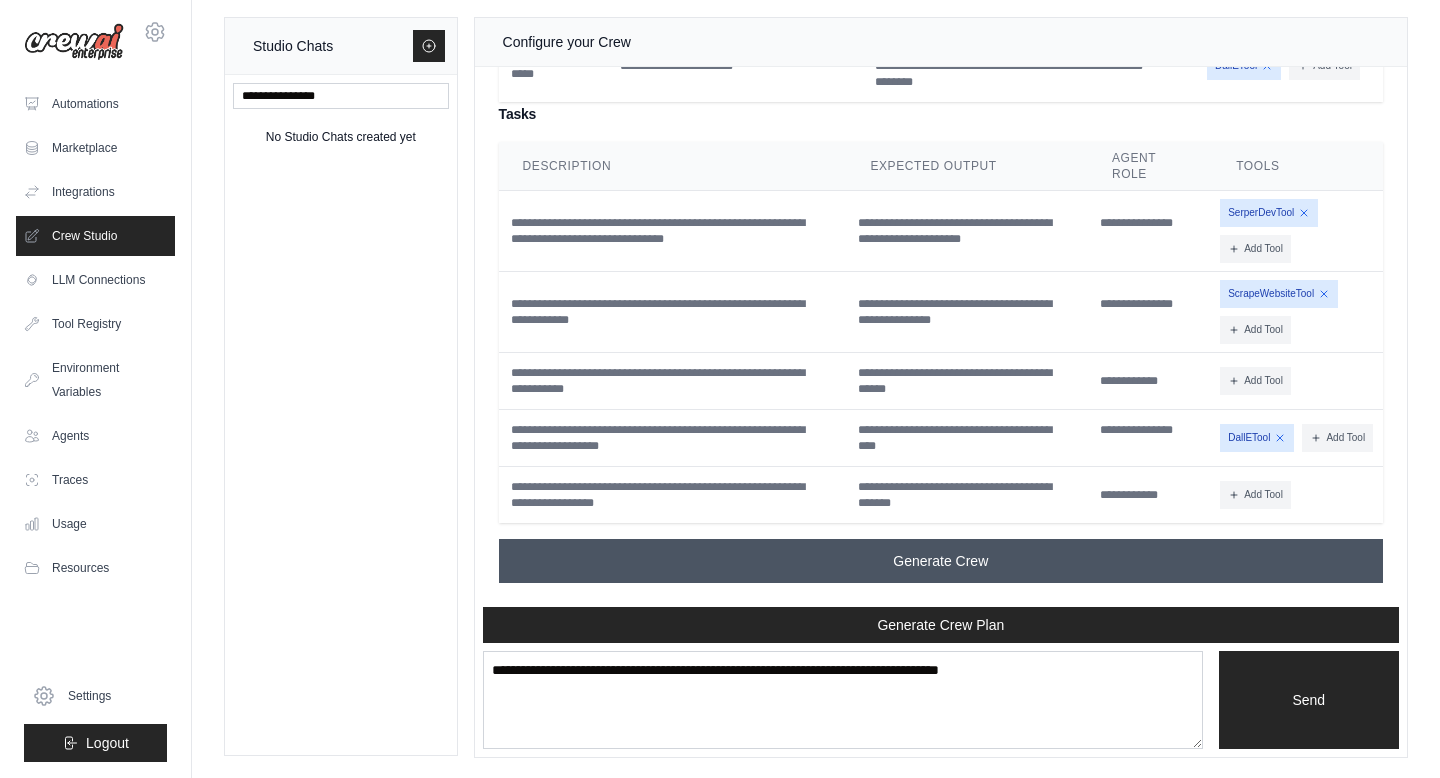 click on "Generate Crew" at bounding box center [940, 561] 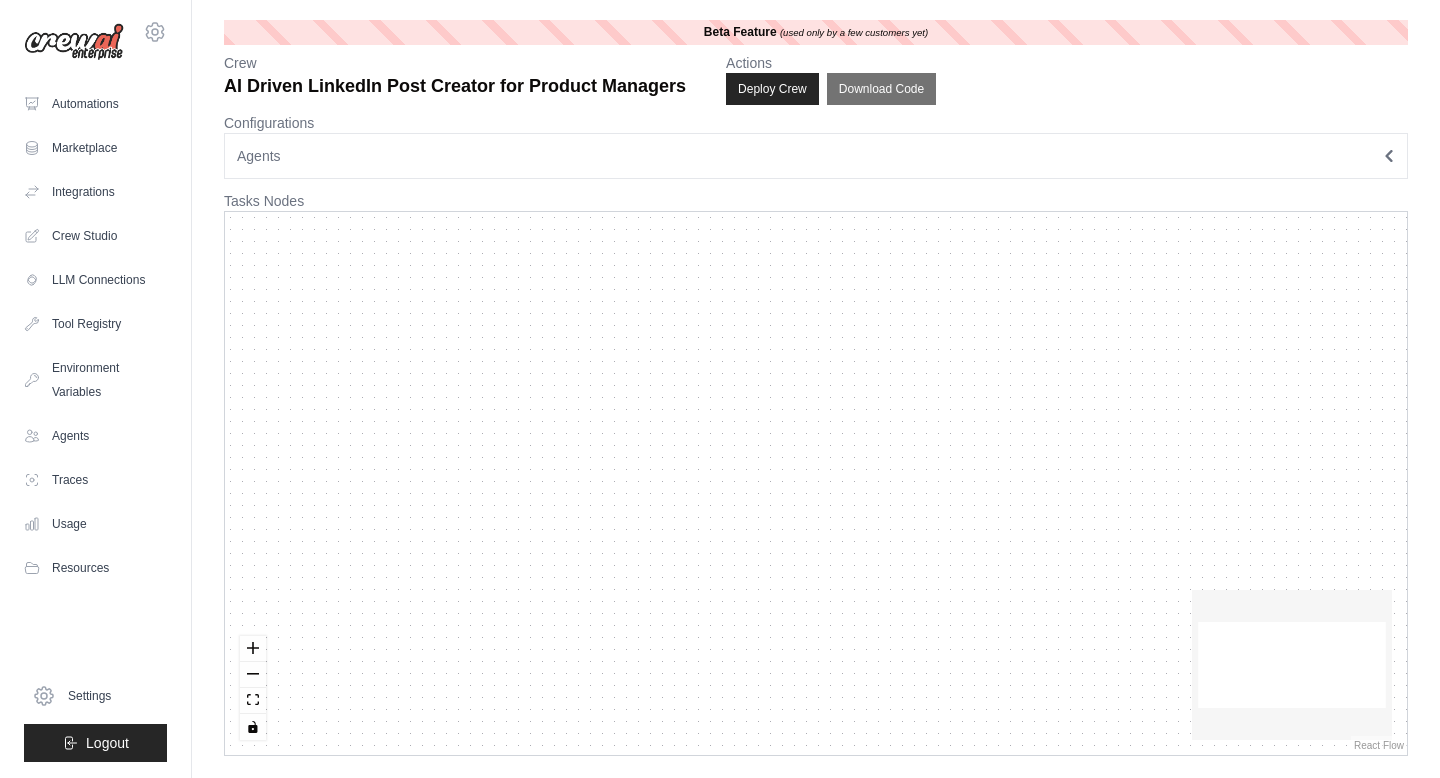 scroll, scrollTop: 0, scrollLeft: 0, axis: both 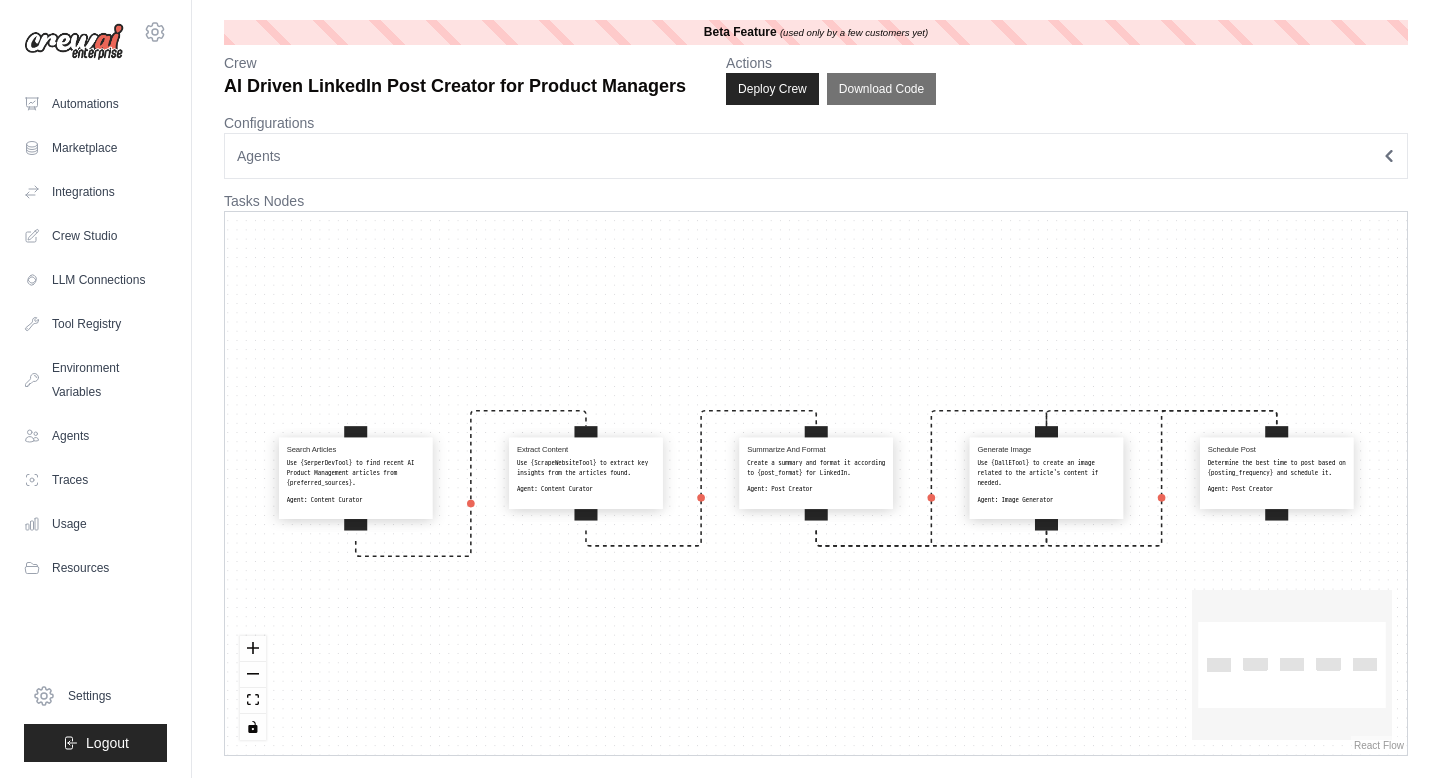 click on "React Flow mini map" 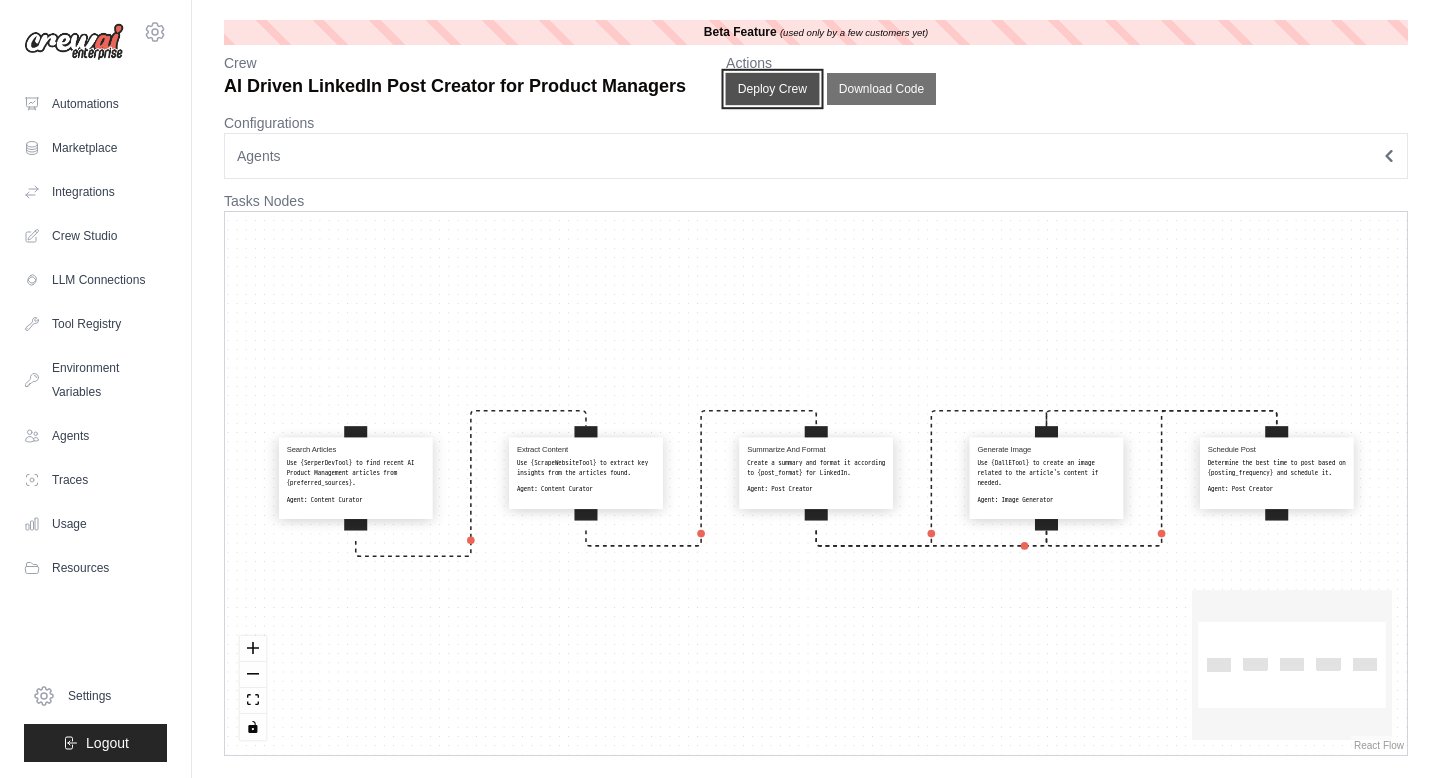 click on "Deploy Crew" at bounding box center [773, 89] 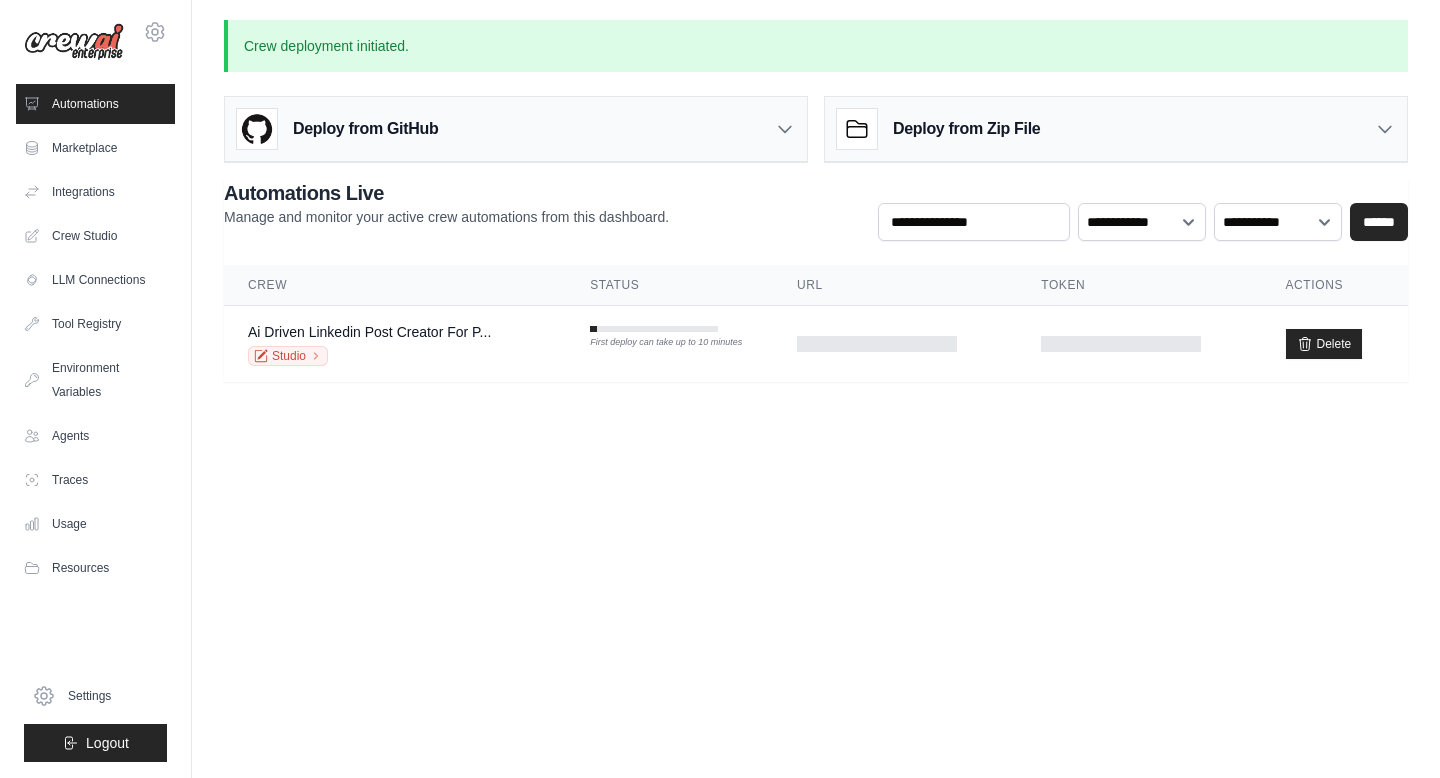 click on "Deploy from GitHub" at bounding box center (516, 129) 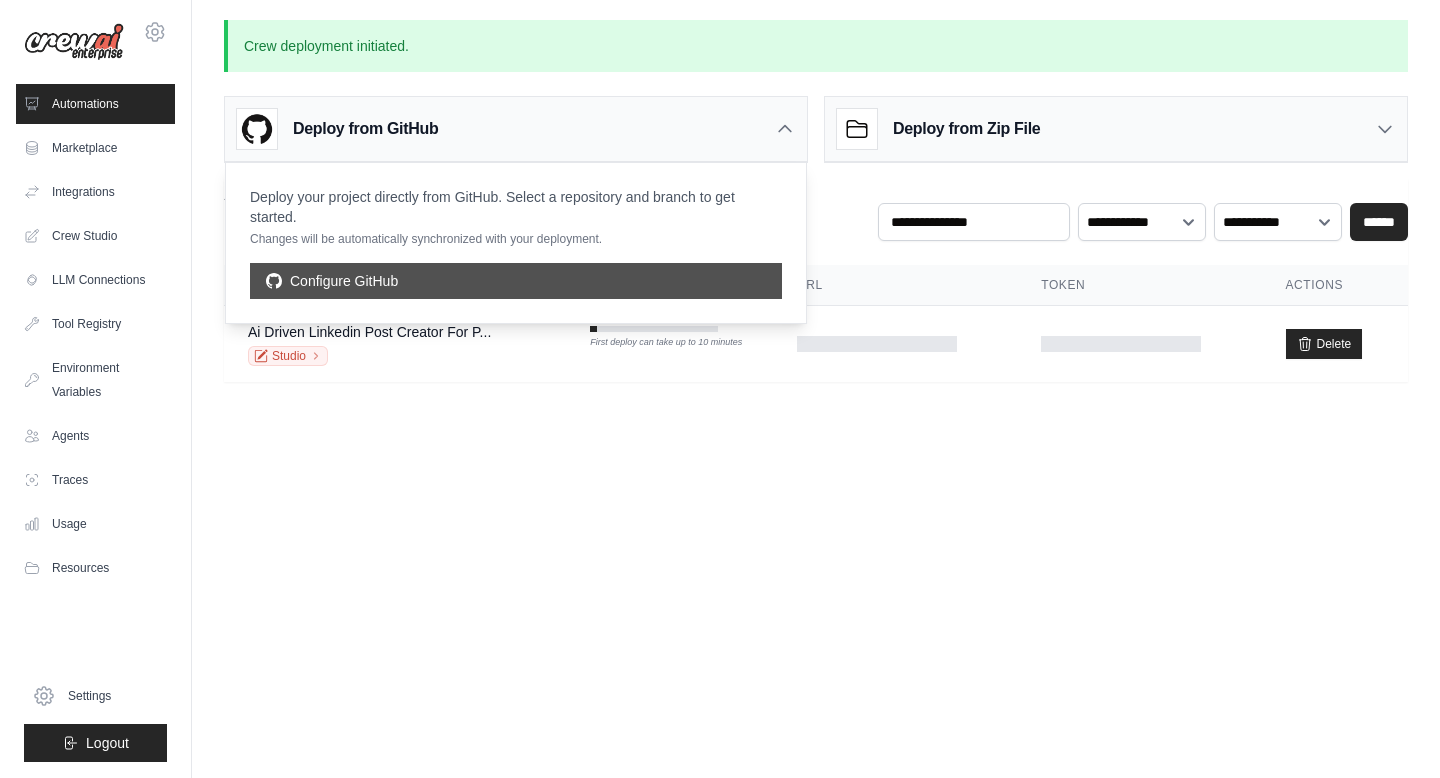 click on "Configure GitHub" at bounding box center [516, 281] 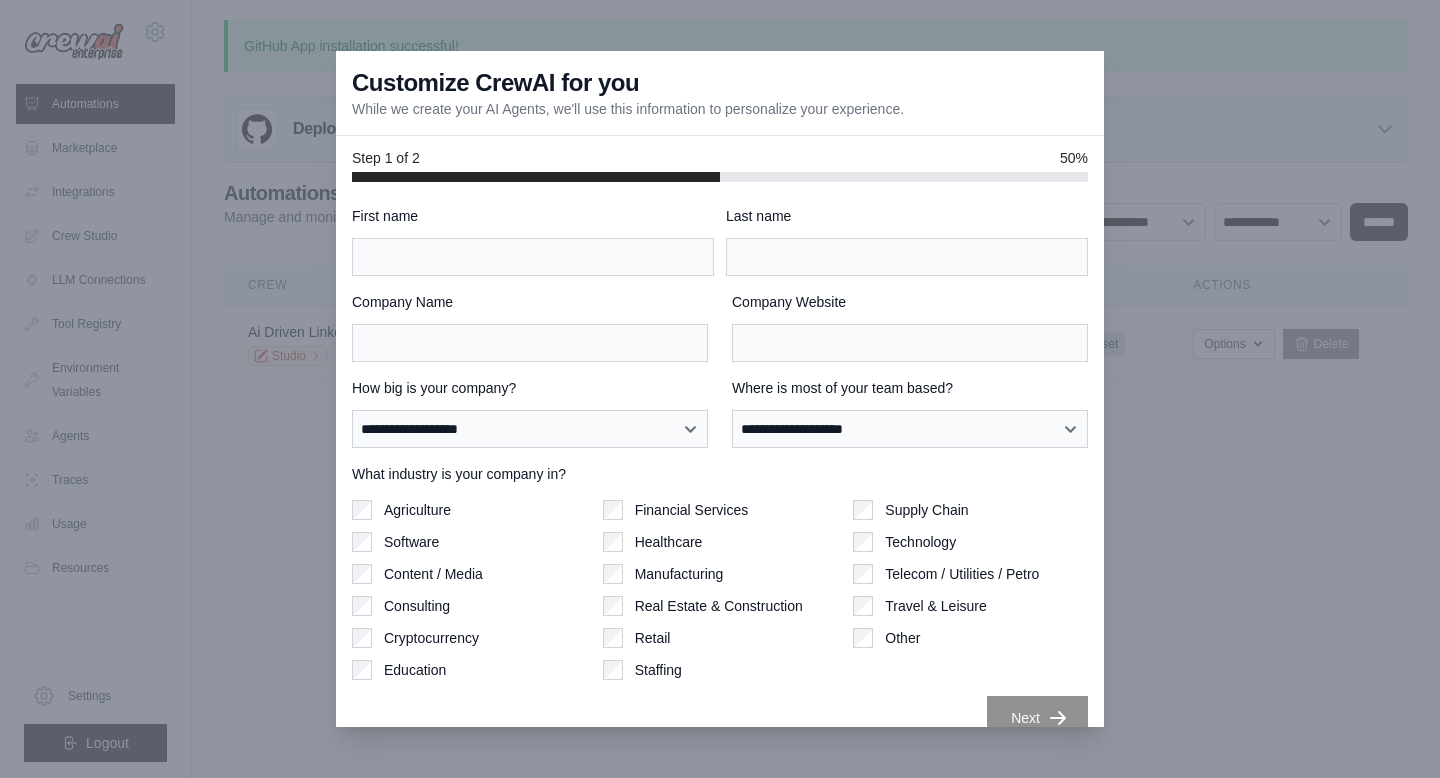 scroll, scrollTop: 0, scrollLeft: 0, axis: both 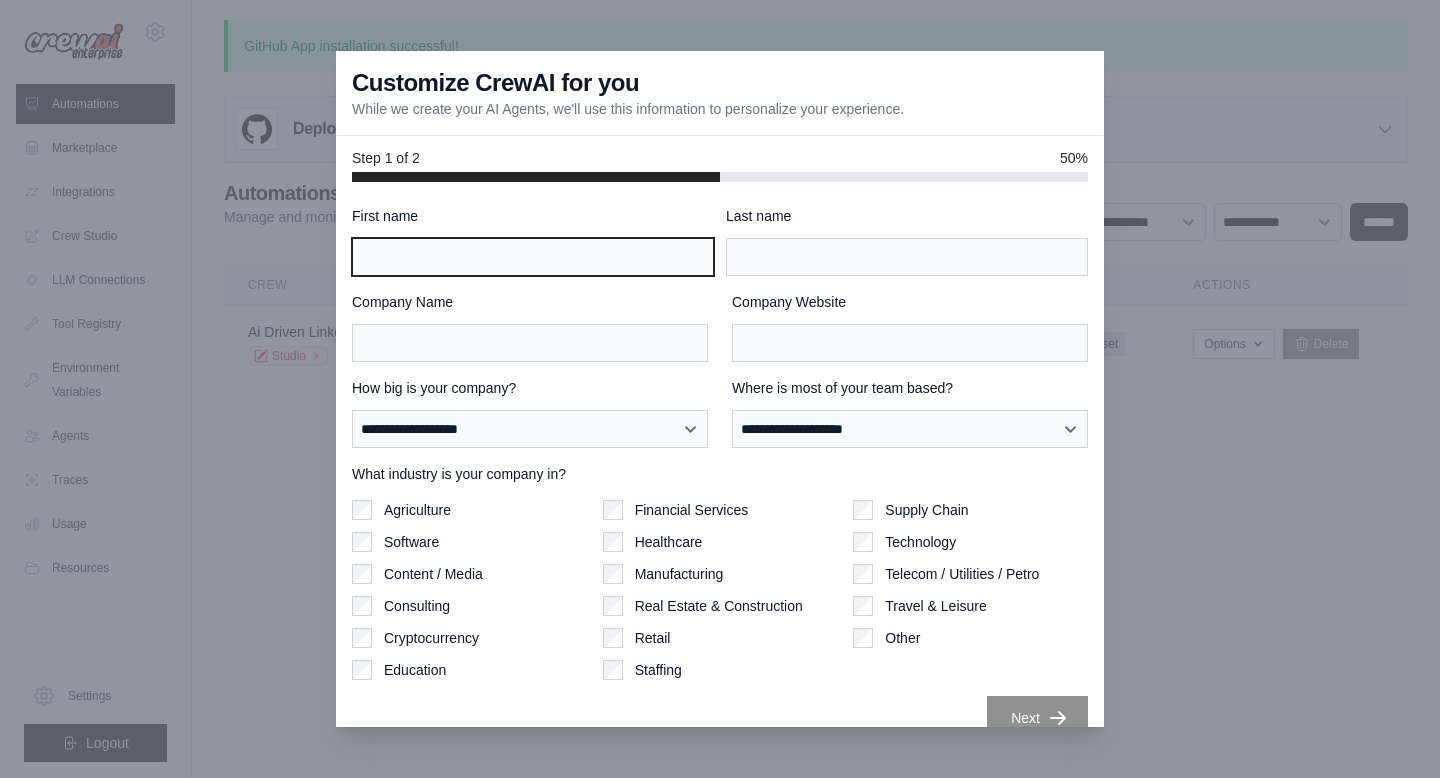 click on "First name" at bounding box center (533, 257) 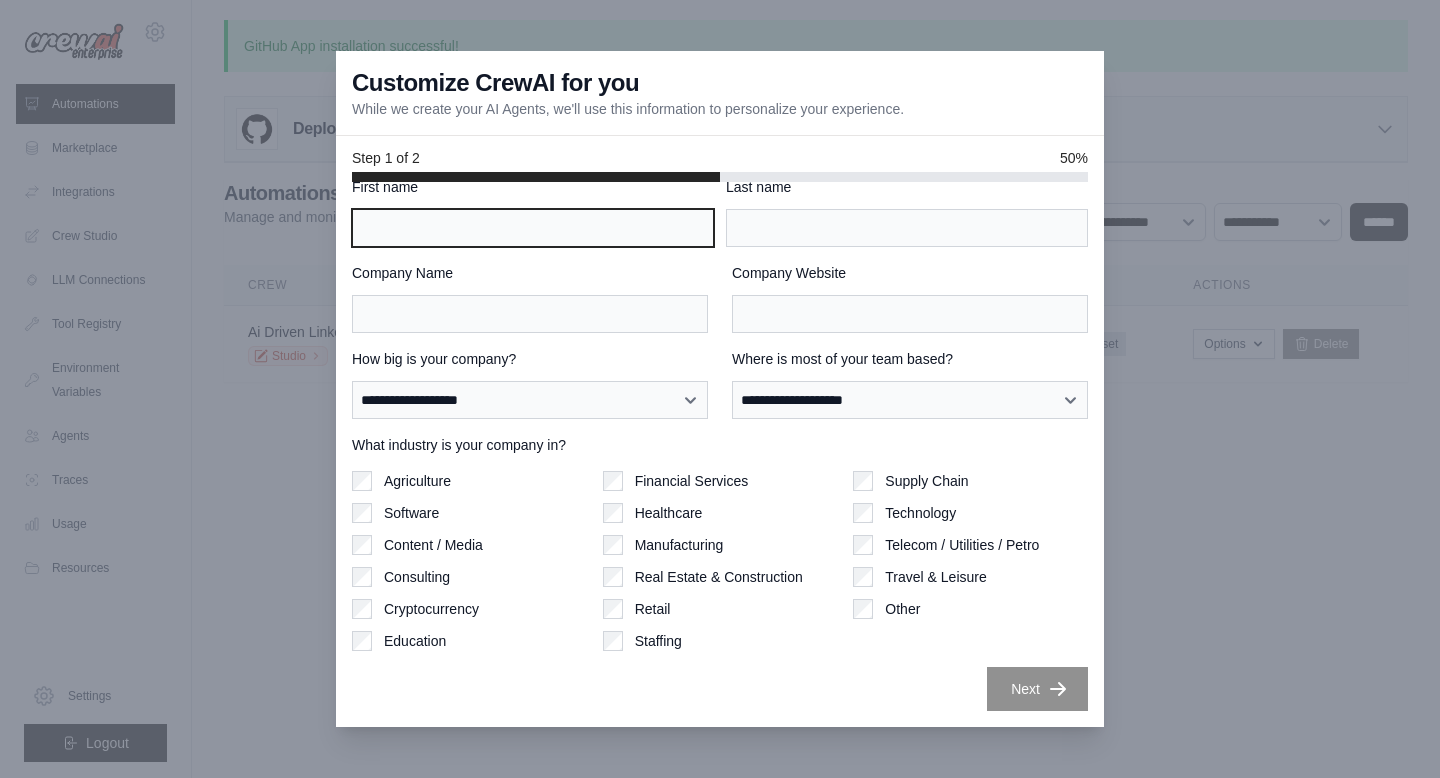 scroll, scrollTop: 0, scrollLeft: 0, axis: both 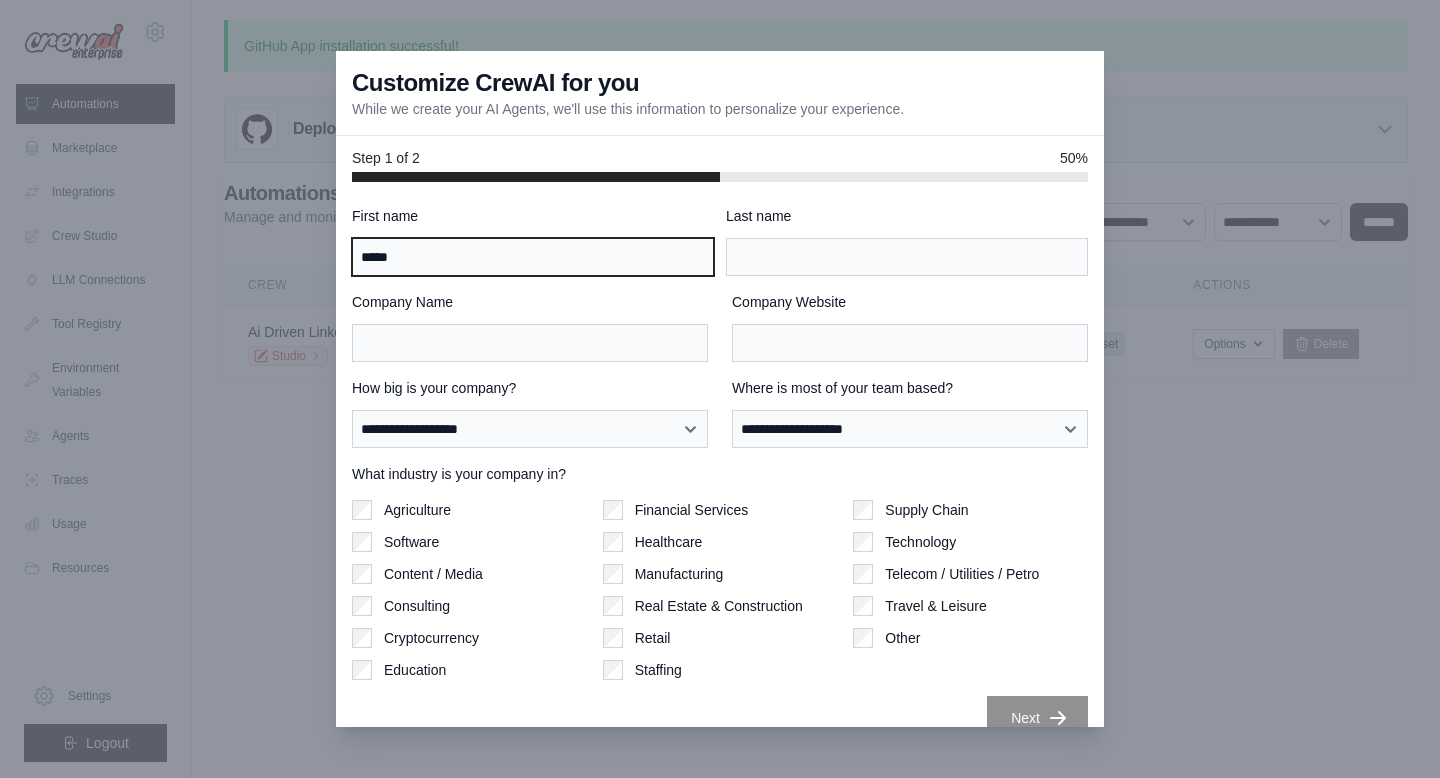type on "*****" 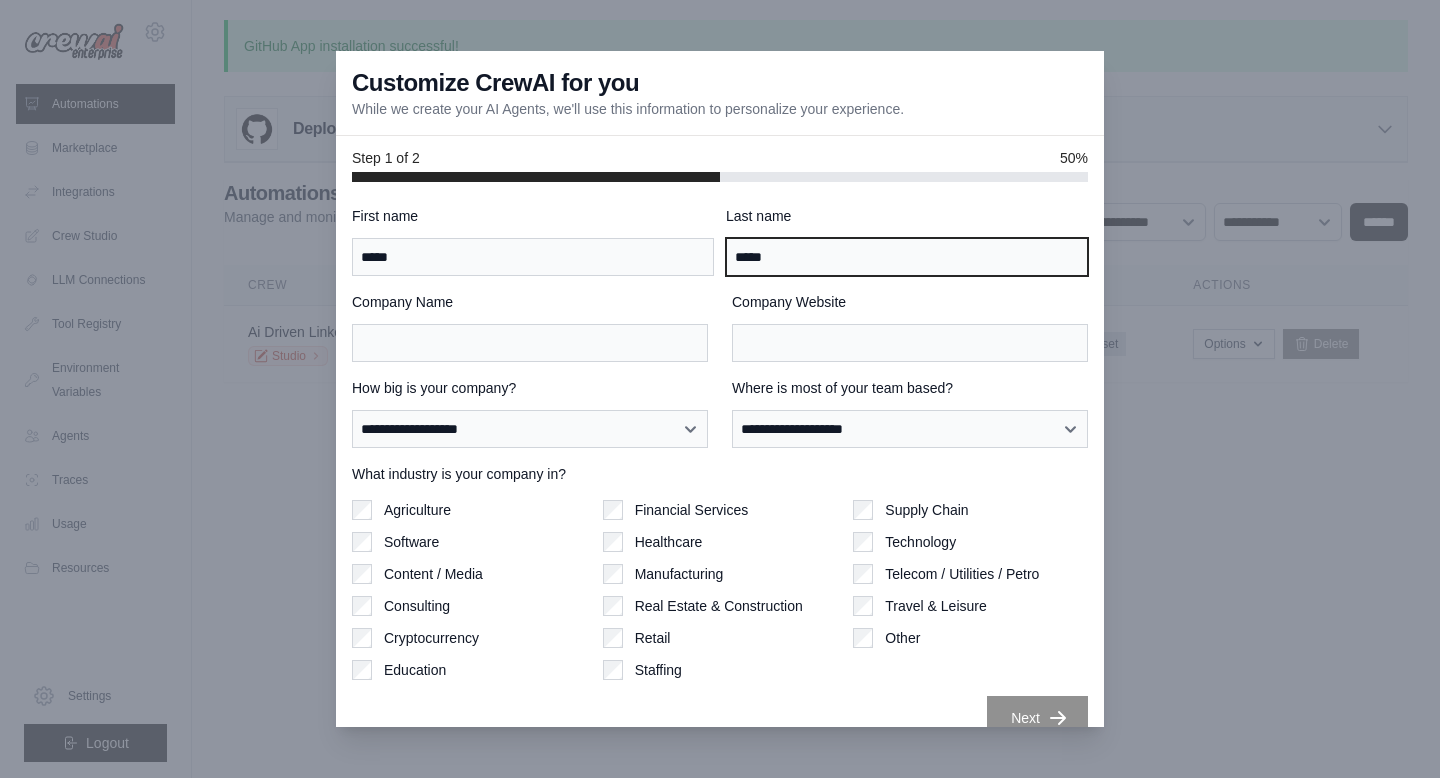type on "*****" 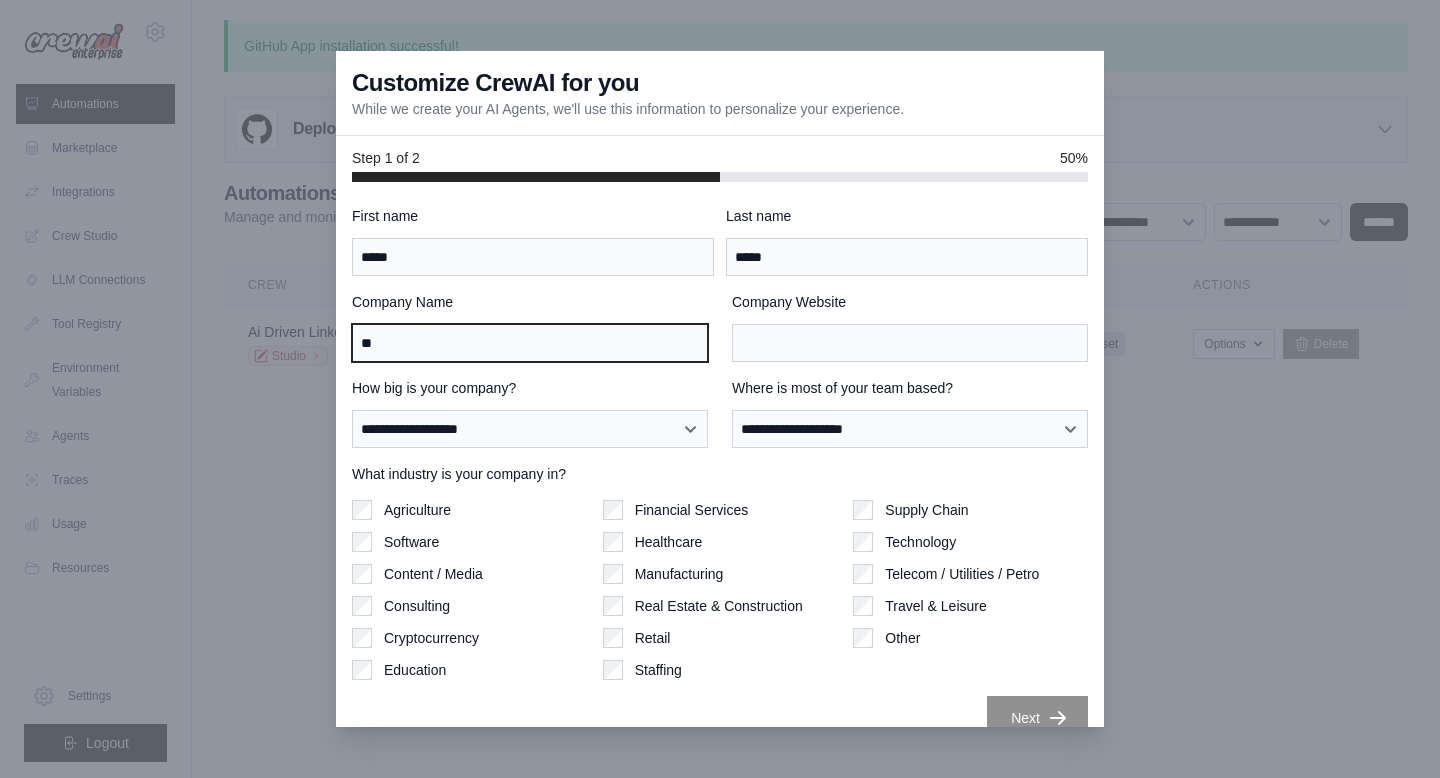 type on "*" 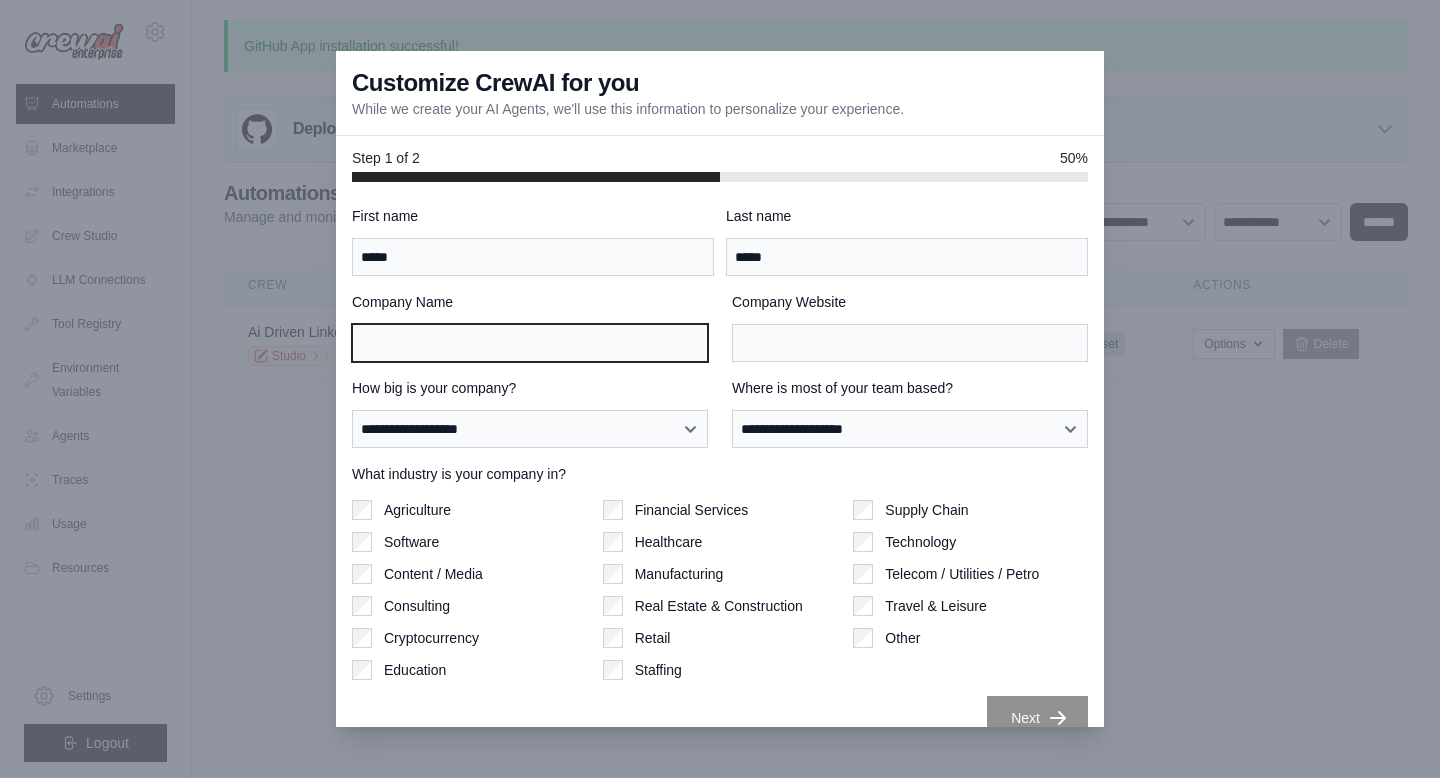 scroll, scrollTop: 29, scrollLeft: 0, axis: vertical 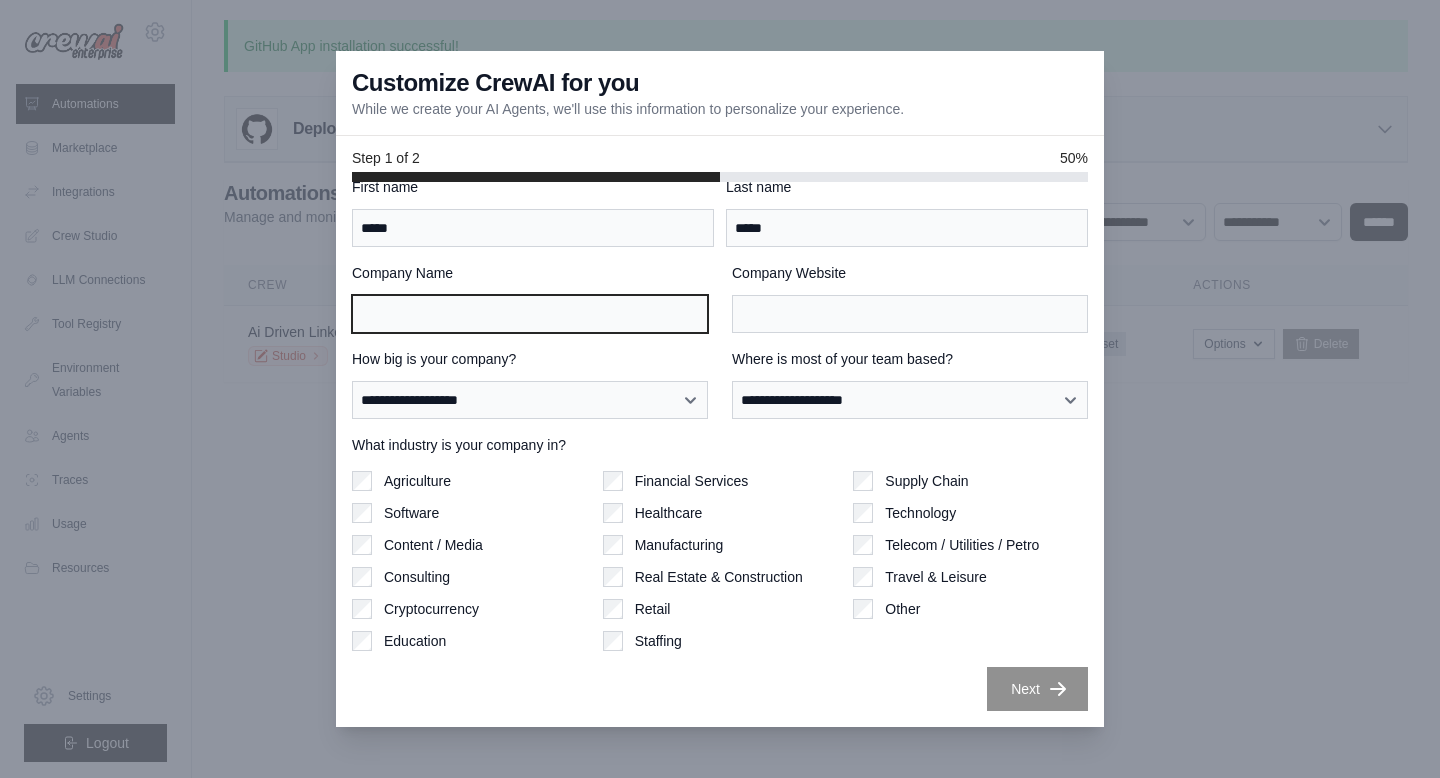 click on "Company Name" at bounding box center (530, 314) 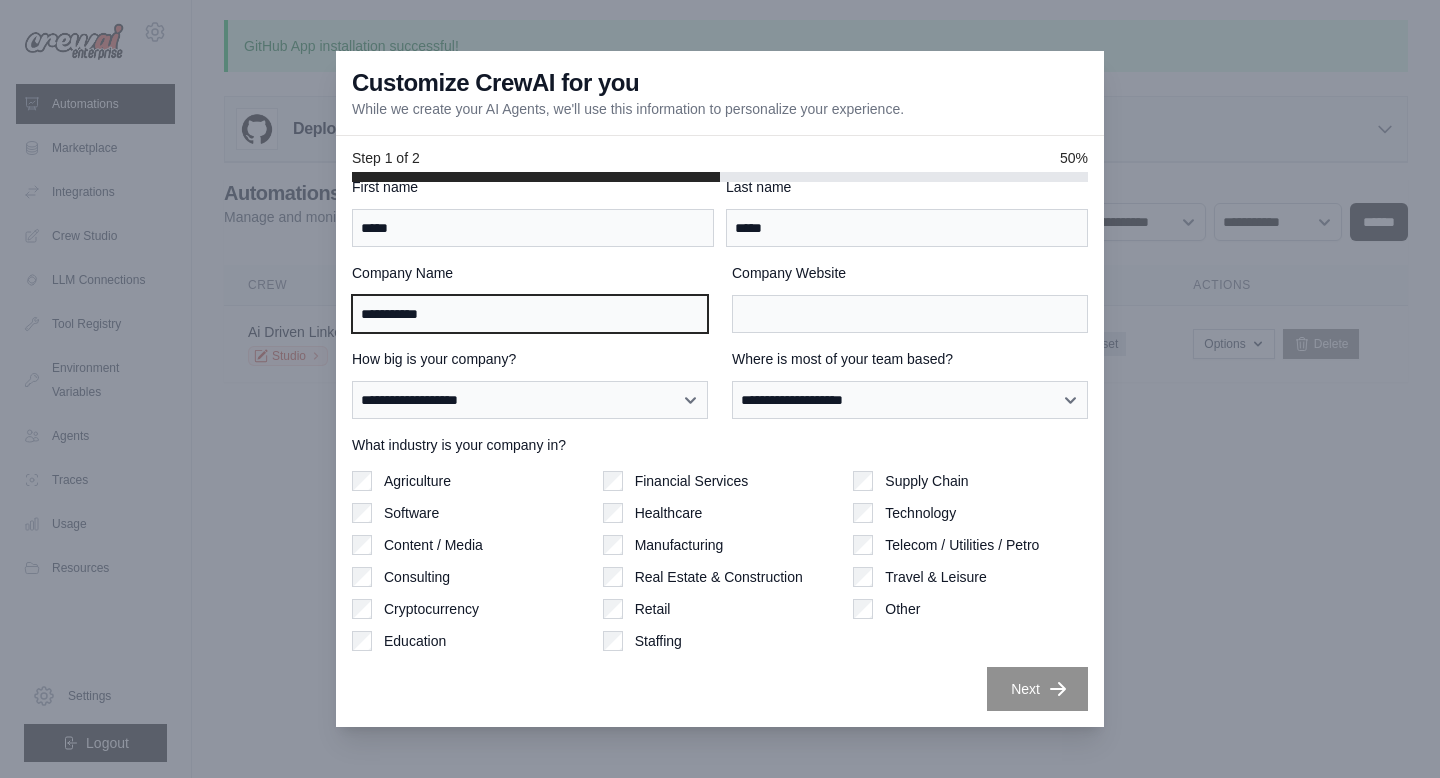 type on "**********" 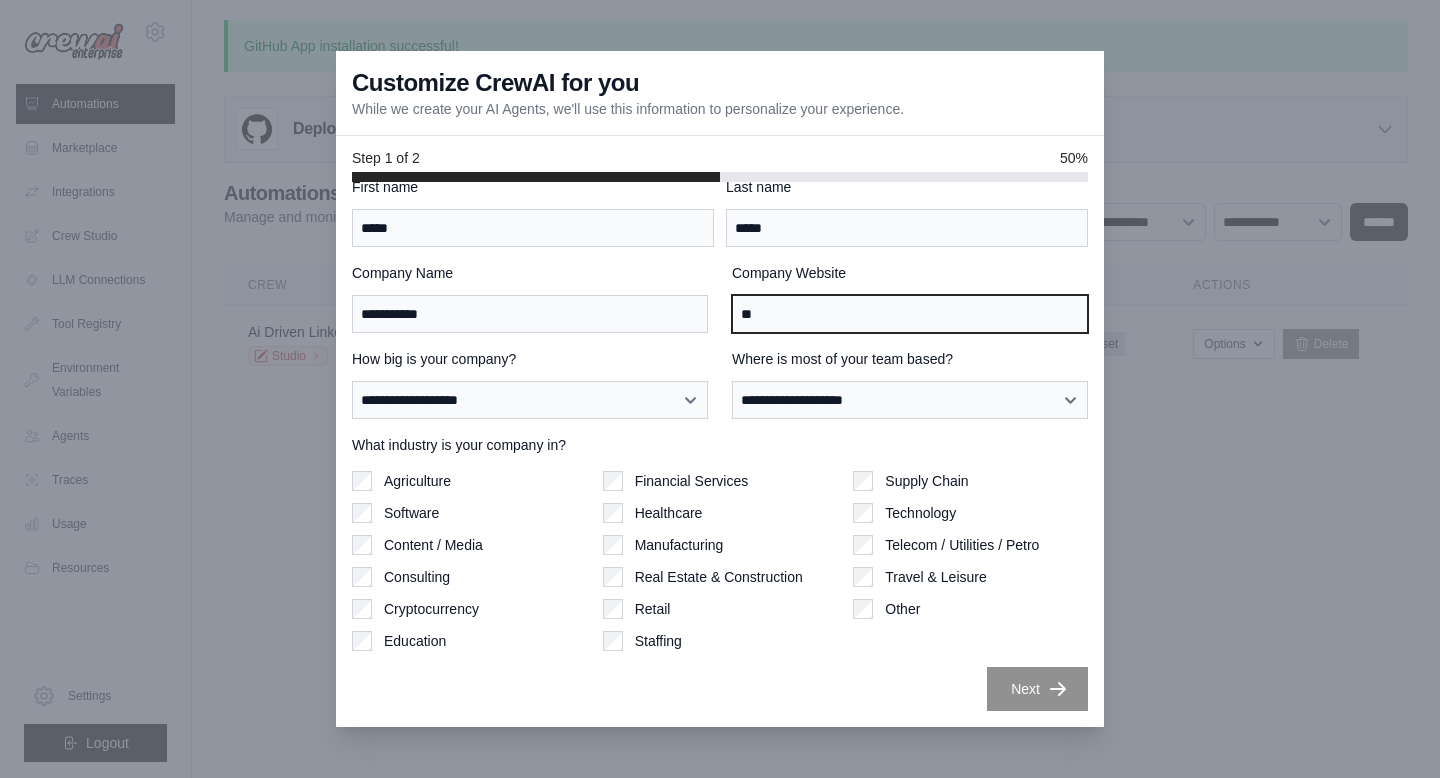 type on "**" 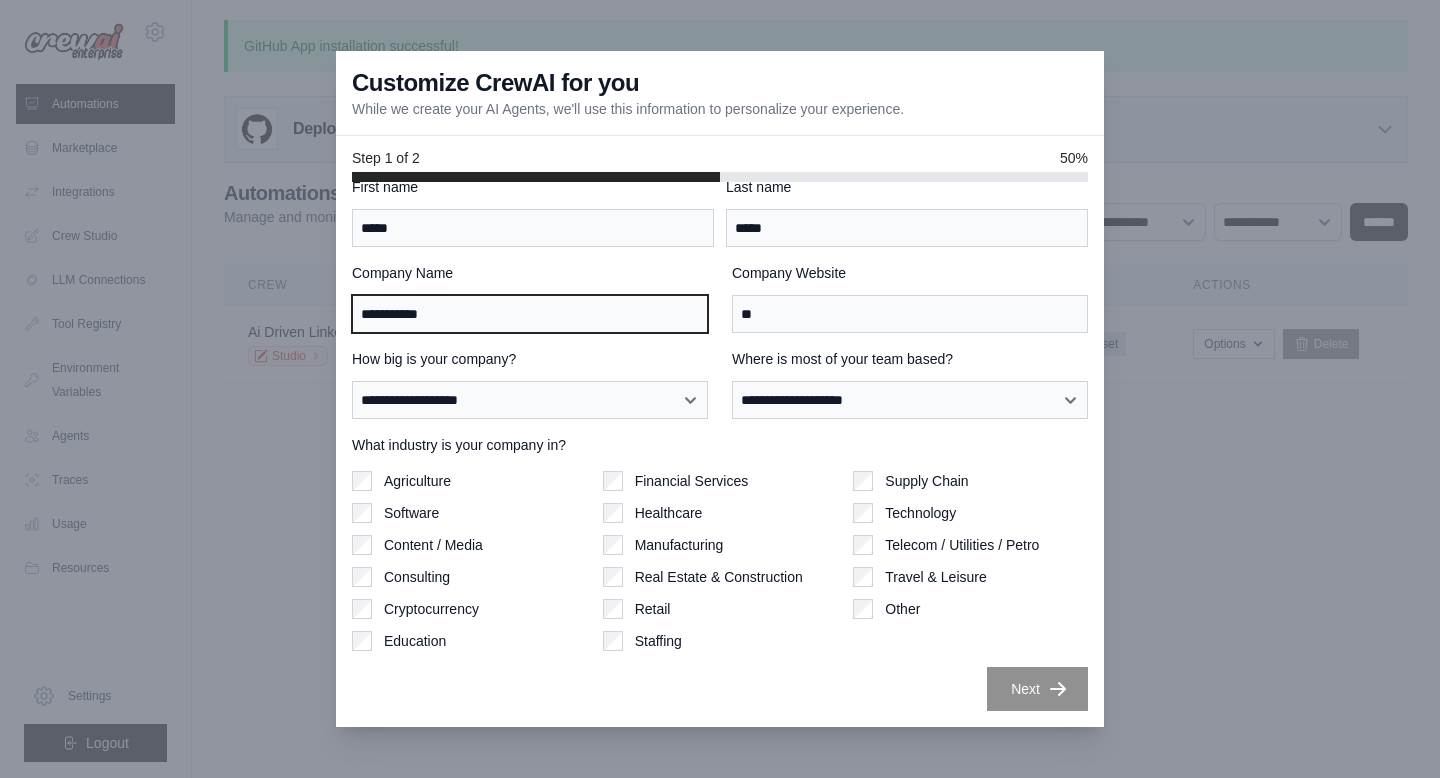 click on "**********" at bounding box center [530, 314] 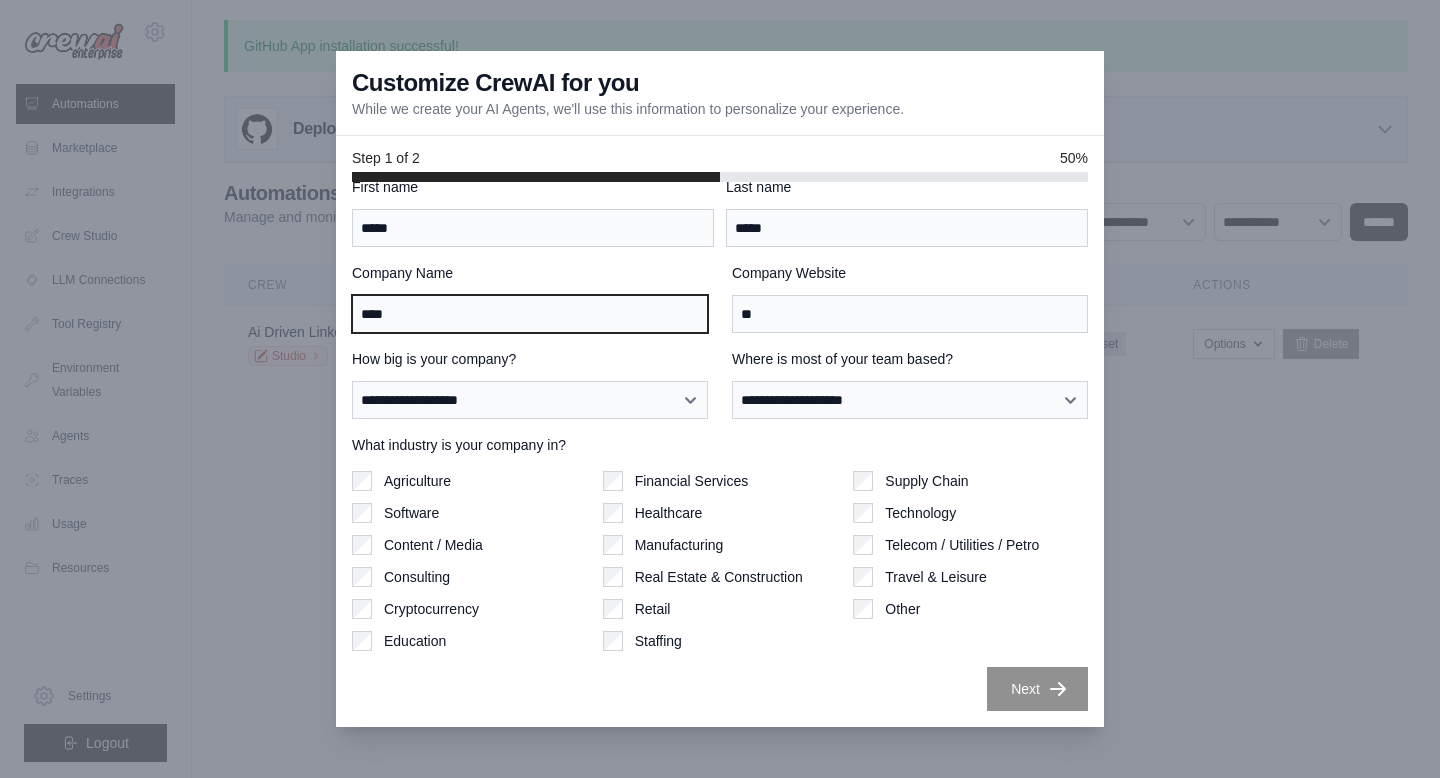 type on "****" 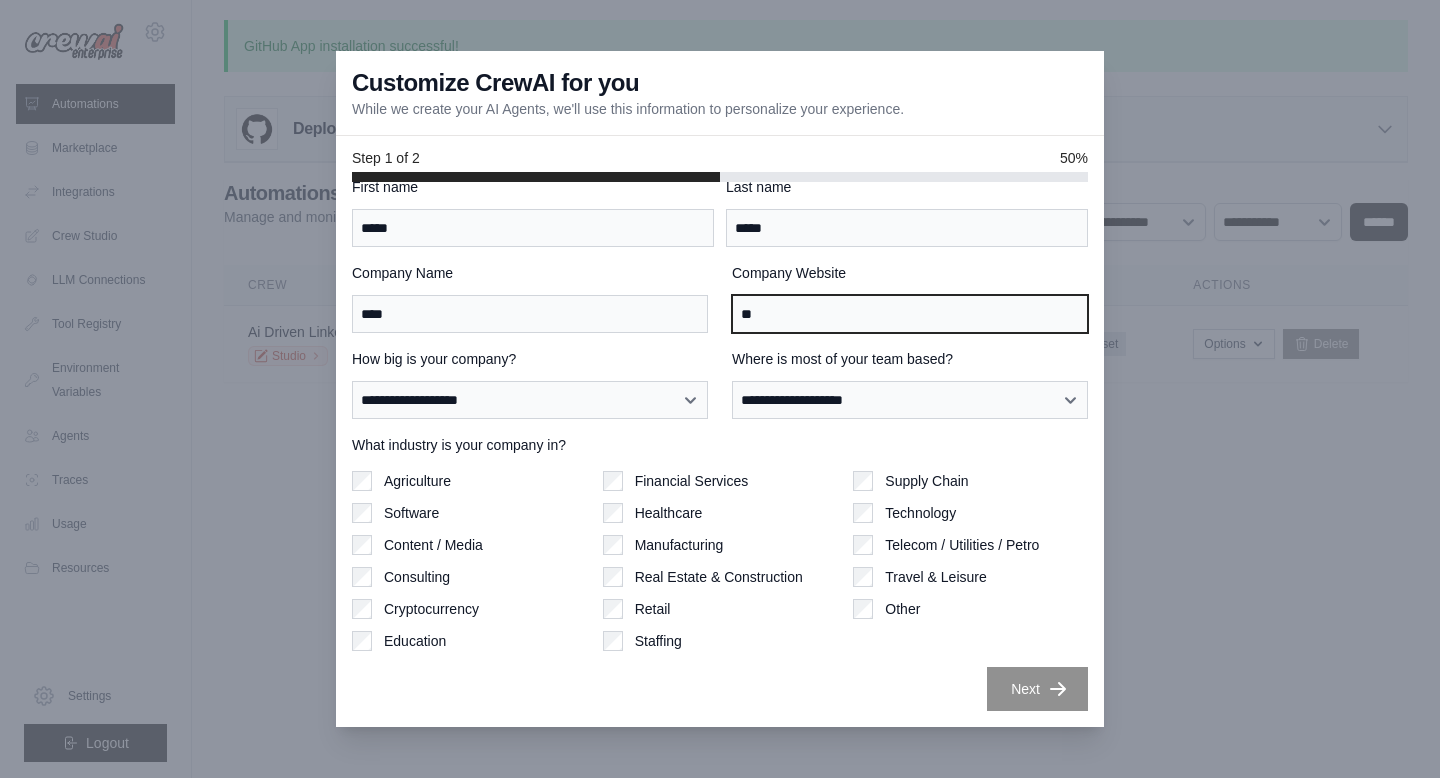 click on "**" at bounding box center (910, 314) 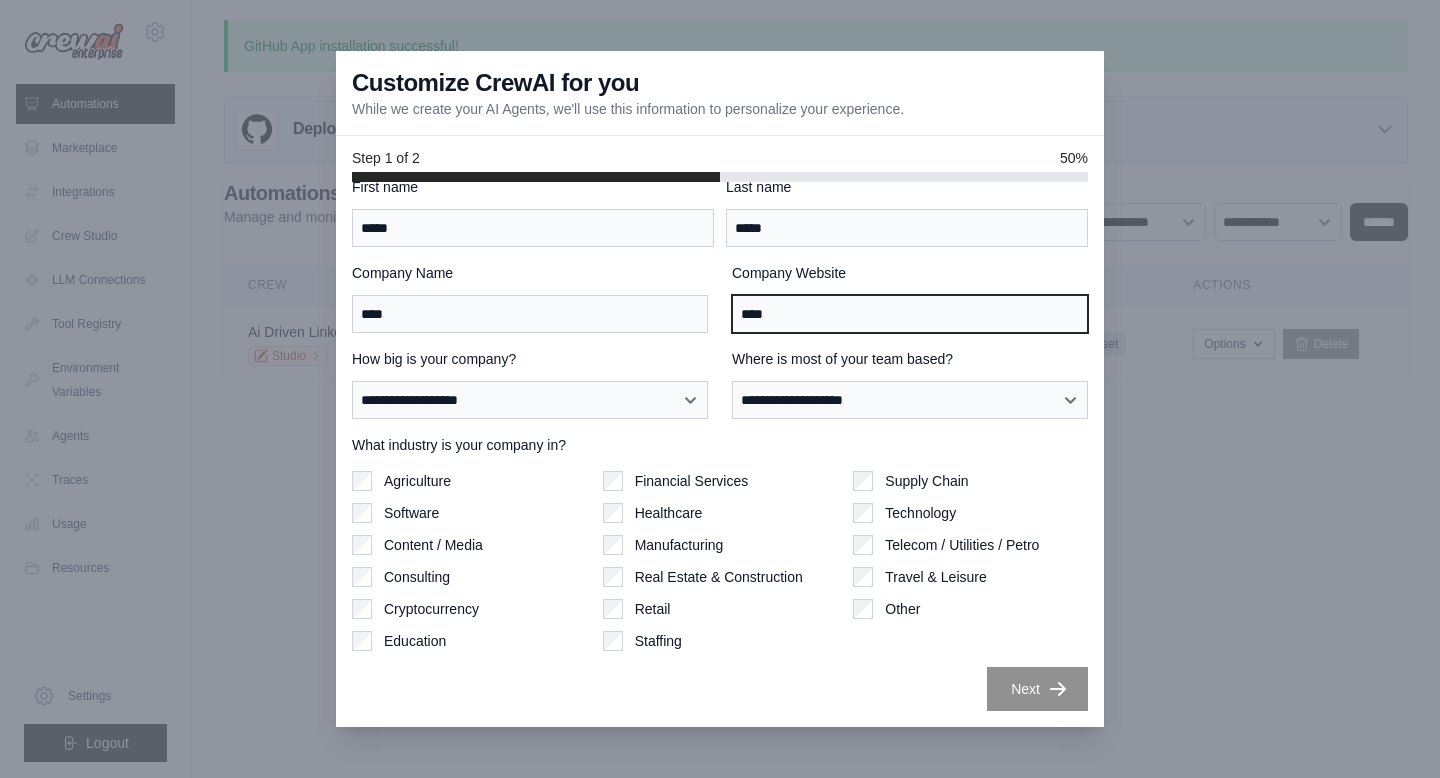click on "****" at bounding box center (910, 314) 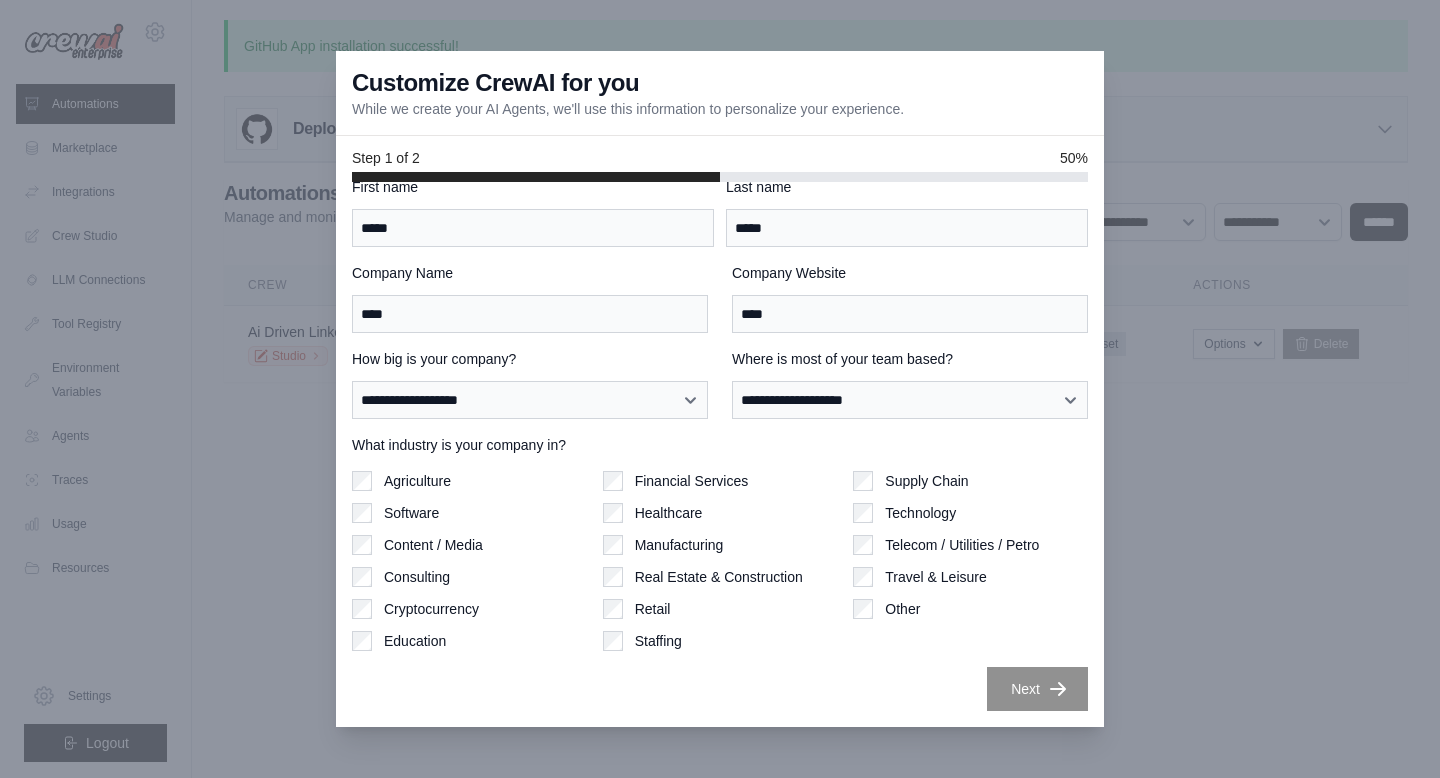 click on "What industry is your company in?" at bounding box center (720, 445) 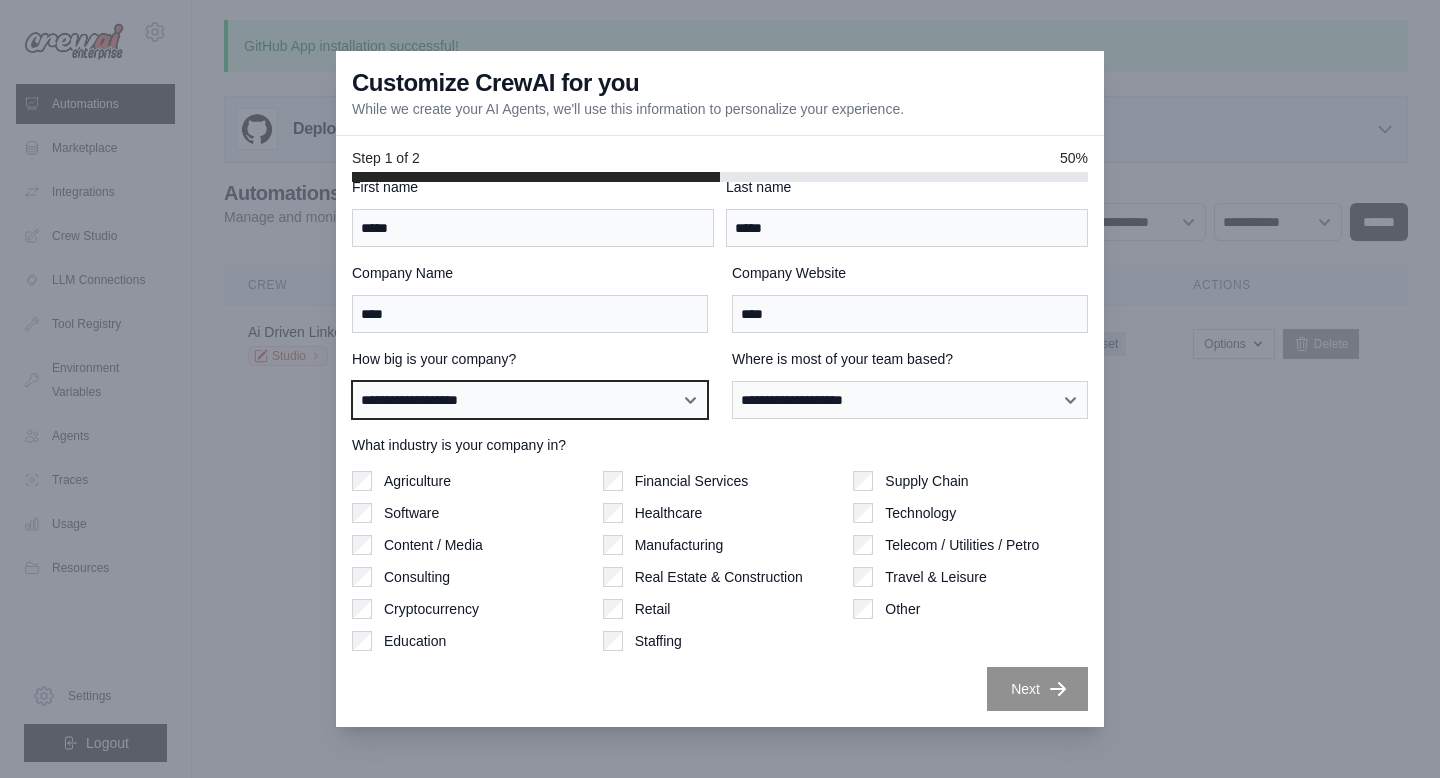 click on "**********" at bounding box center (530, 400) 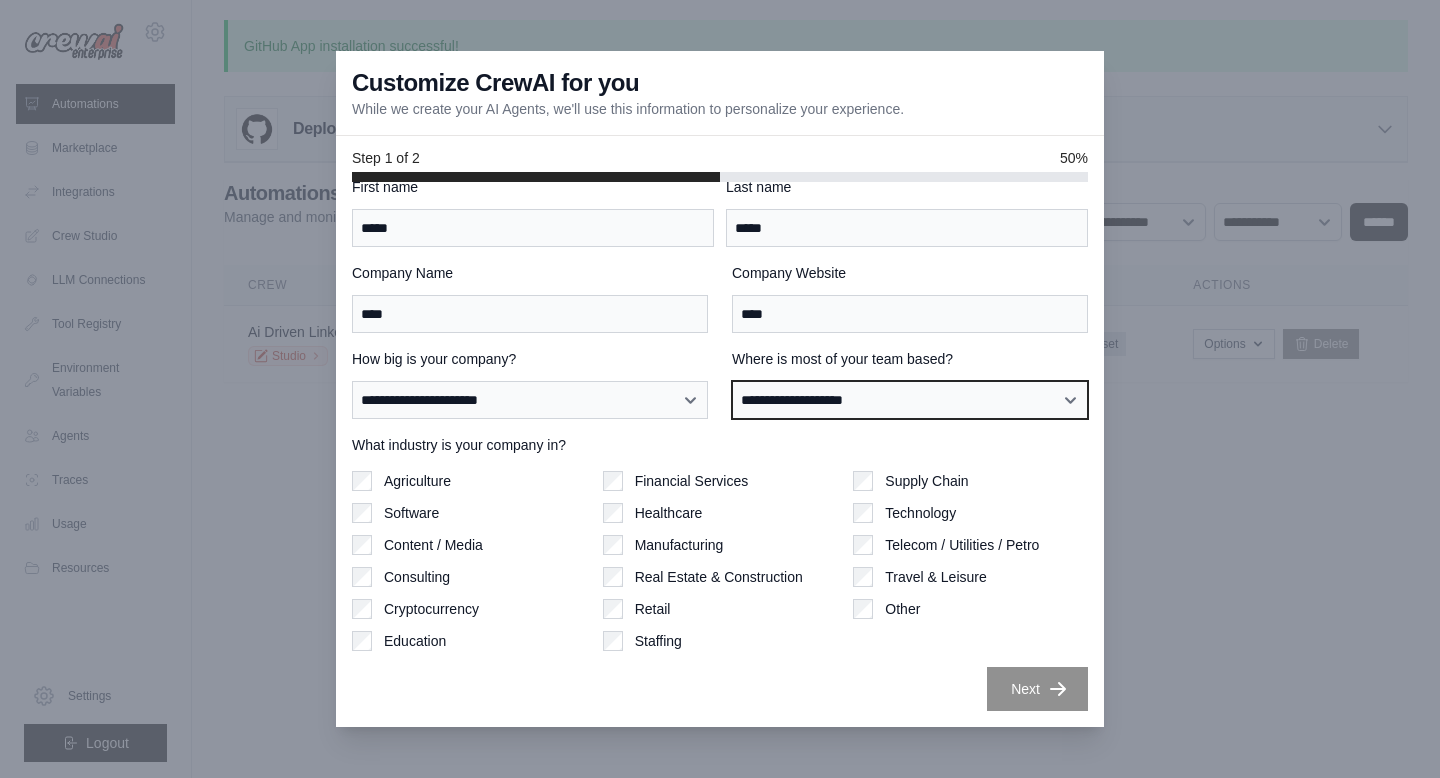 click on "**********" at bounding box center (910, 400) 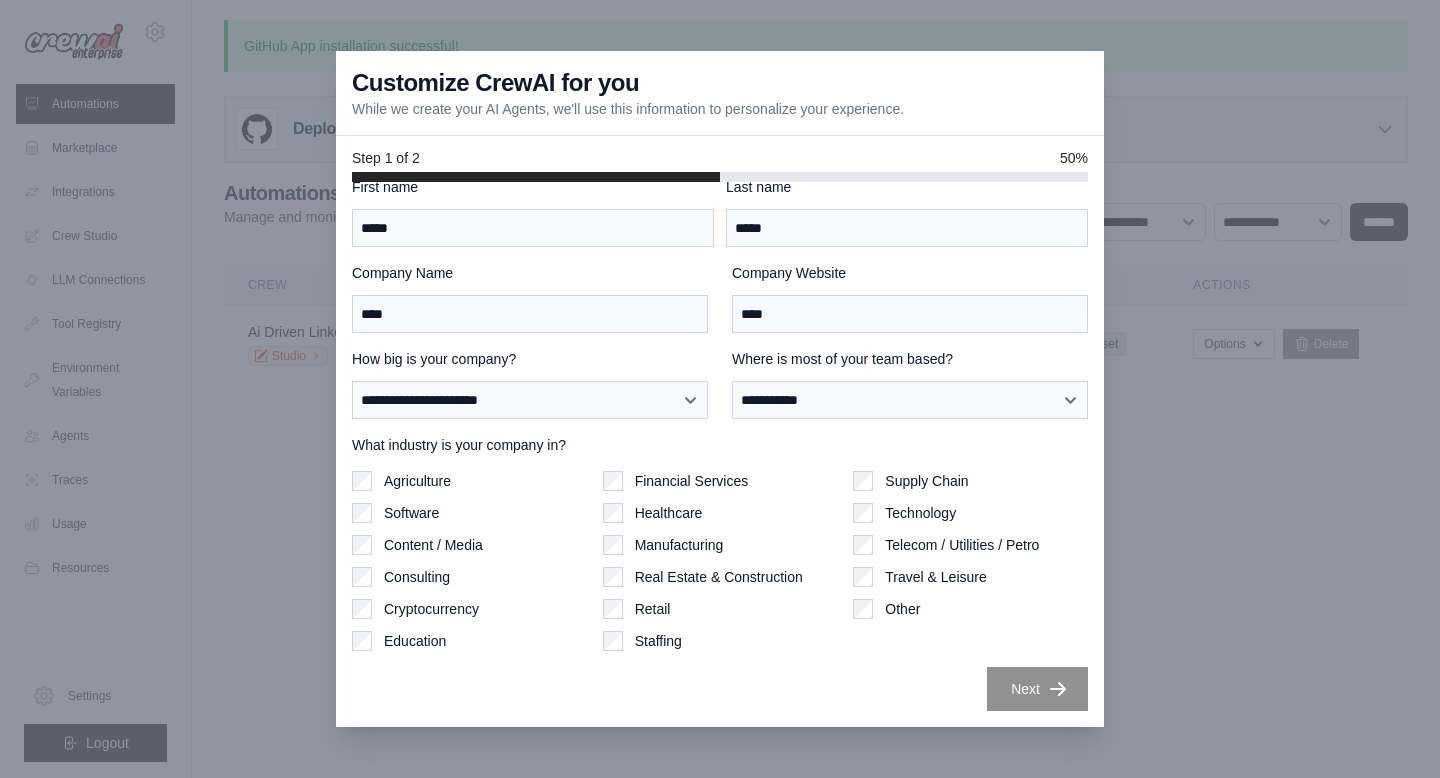 click on "Technology" at bounding box center [920, 513] 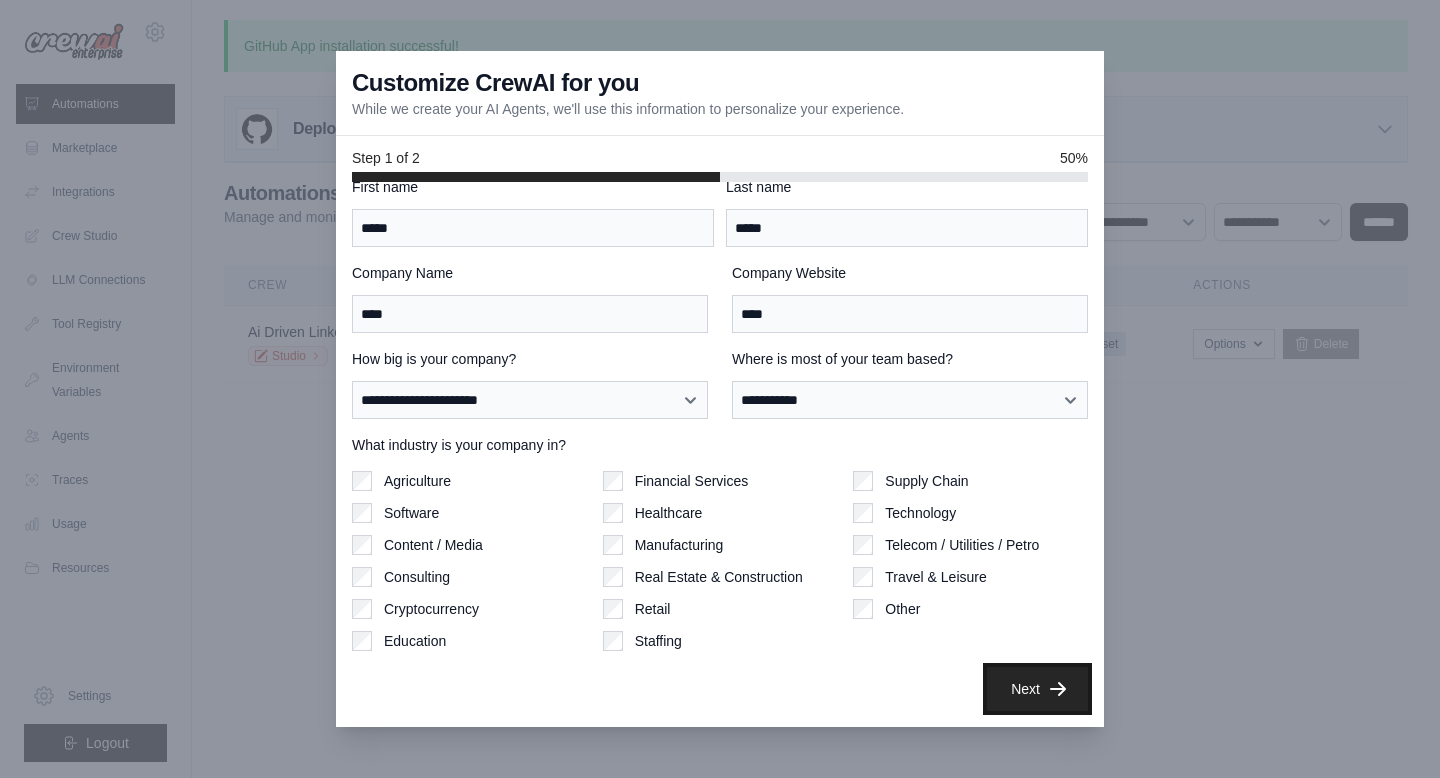 click on "Next" at bounding box center [1037, 689] 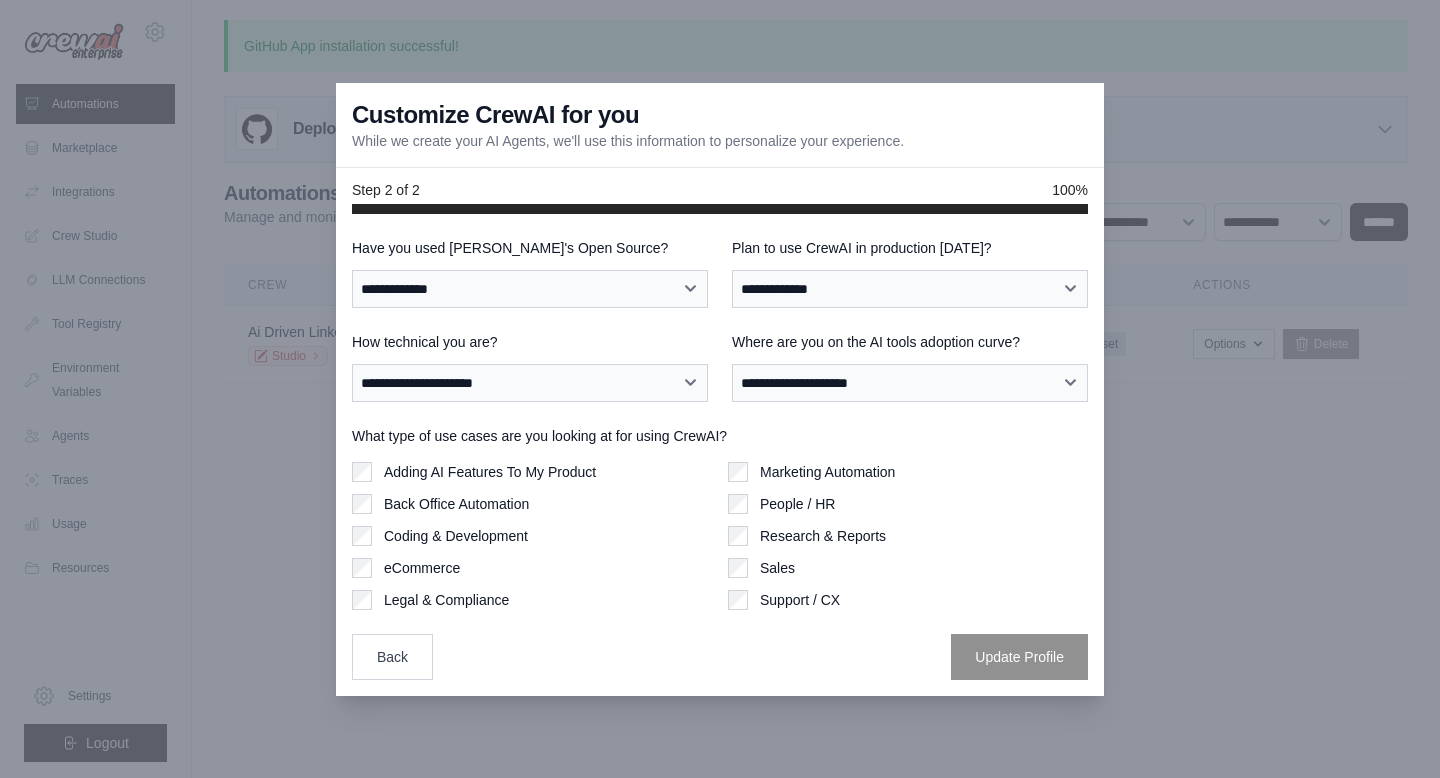 scroll, scrollTop: 0, scrollLeft: 0, axis: both 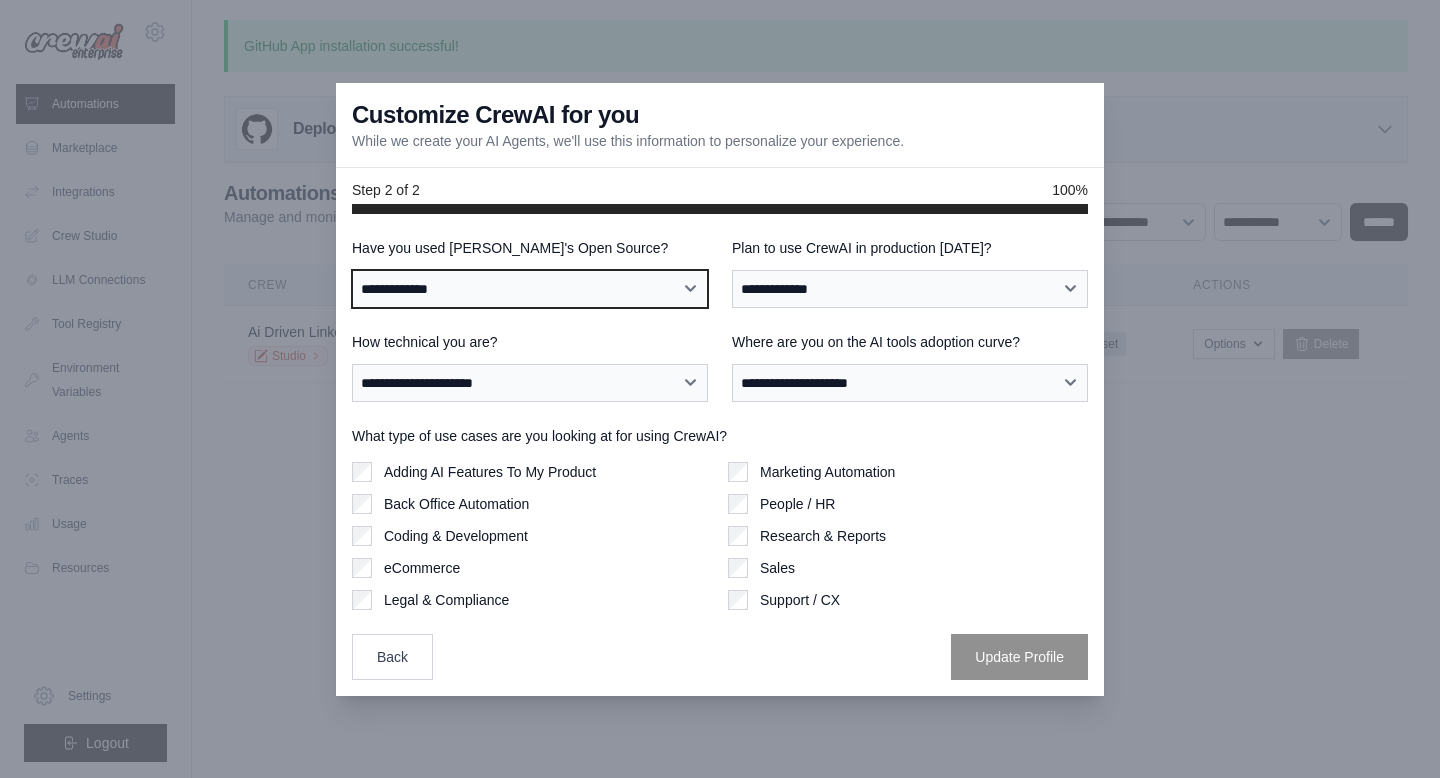 click on "**********" at bounding box center [530, 289] 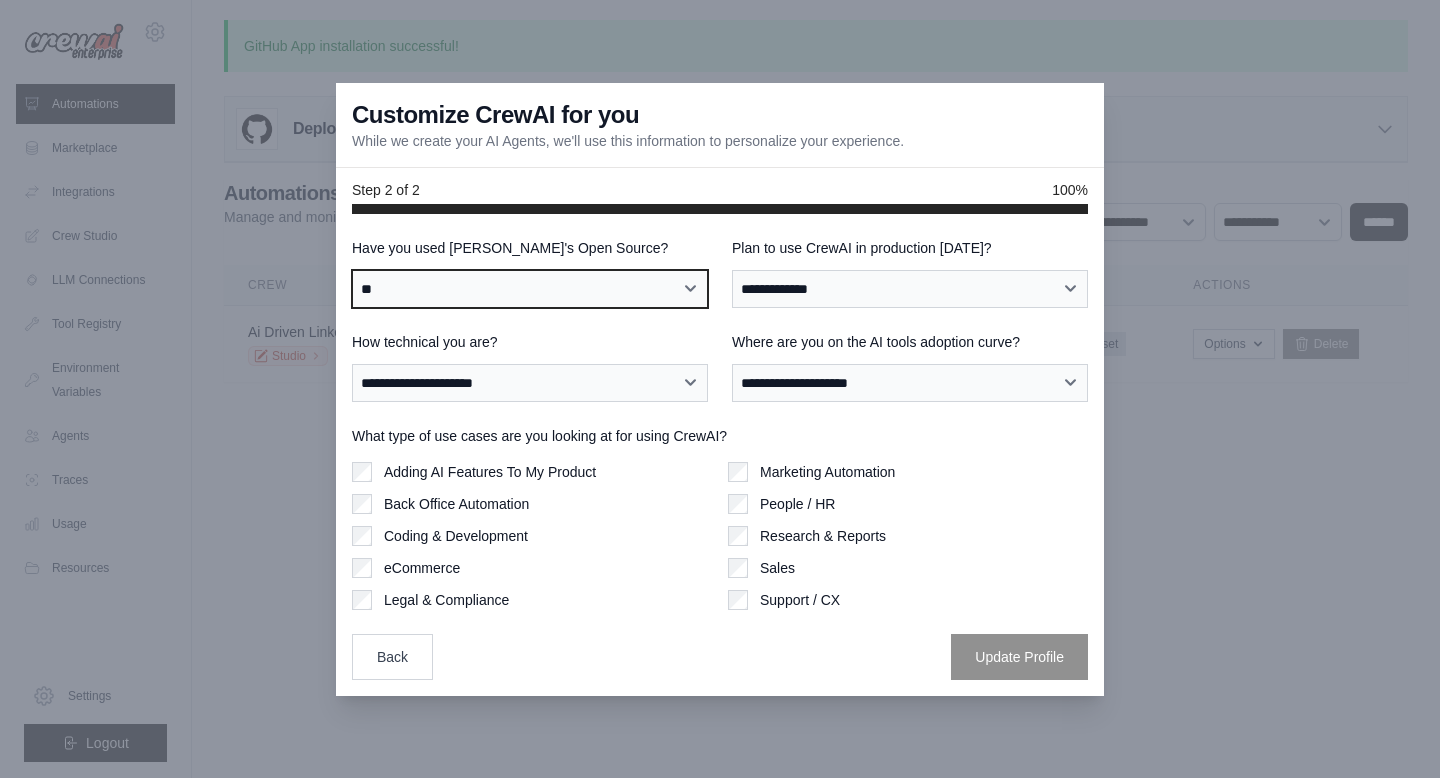 click on "**********" at bounding box center (530, 289) 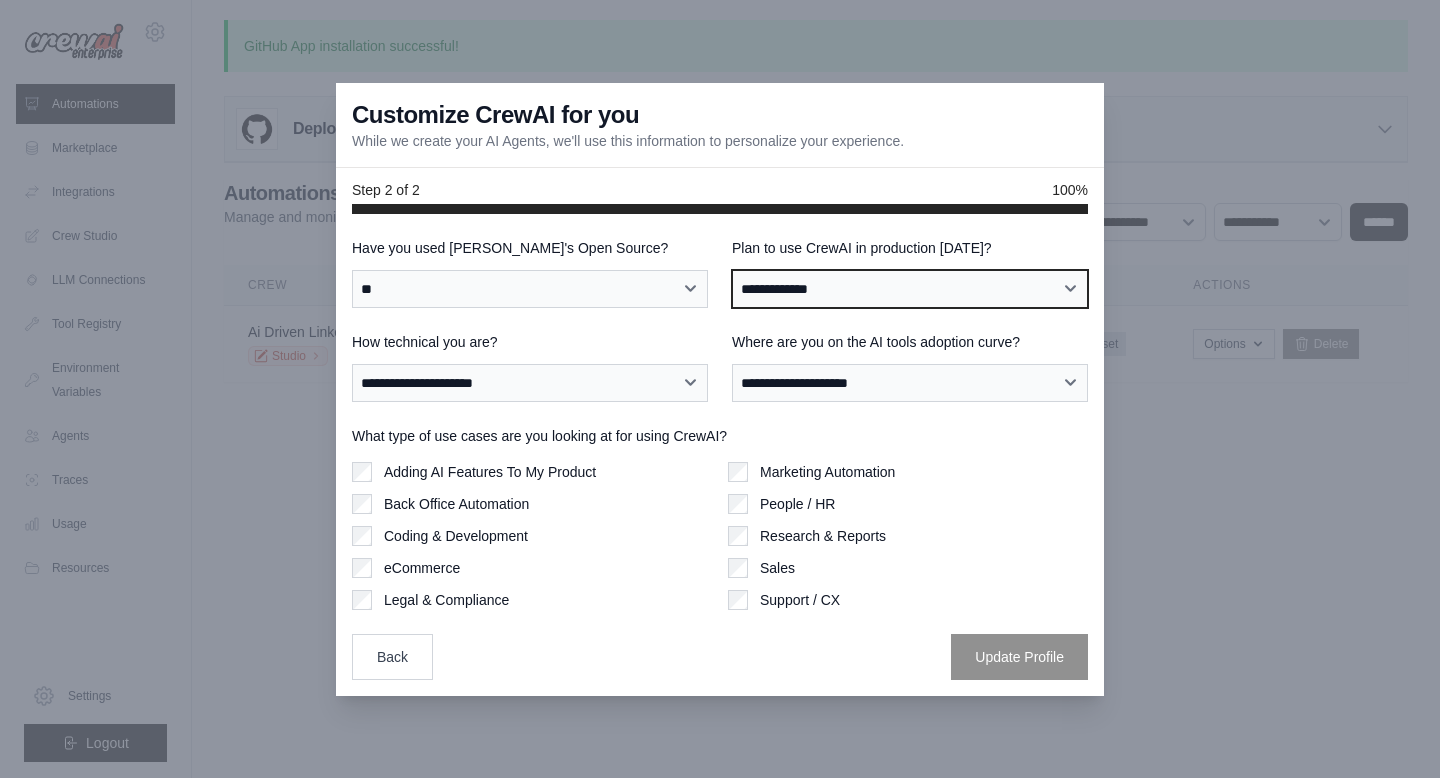 click on "**********" at bounding box center (910, 289) 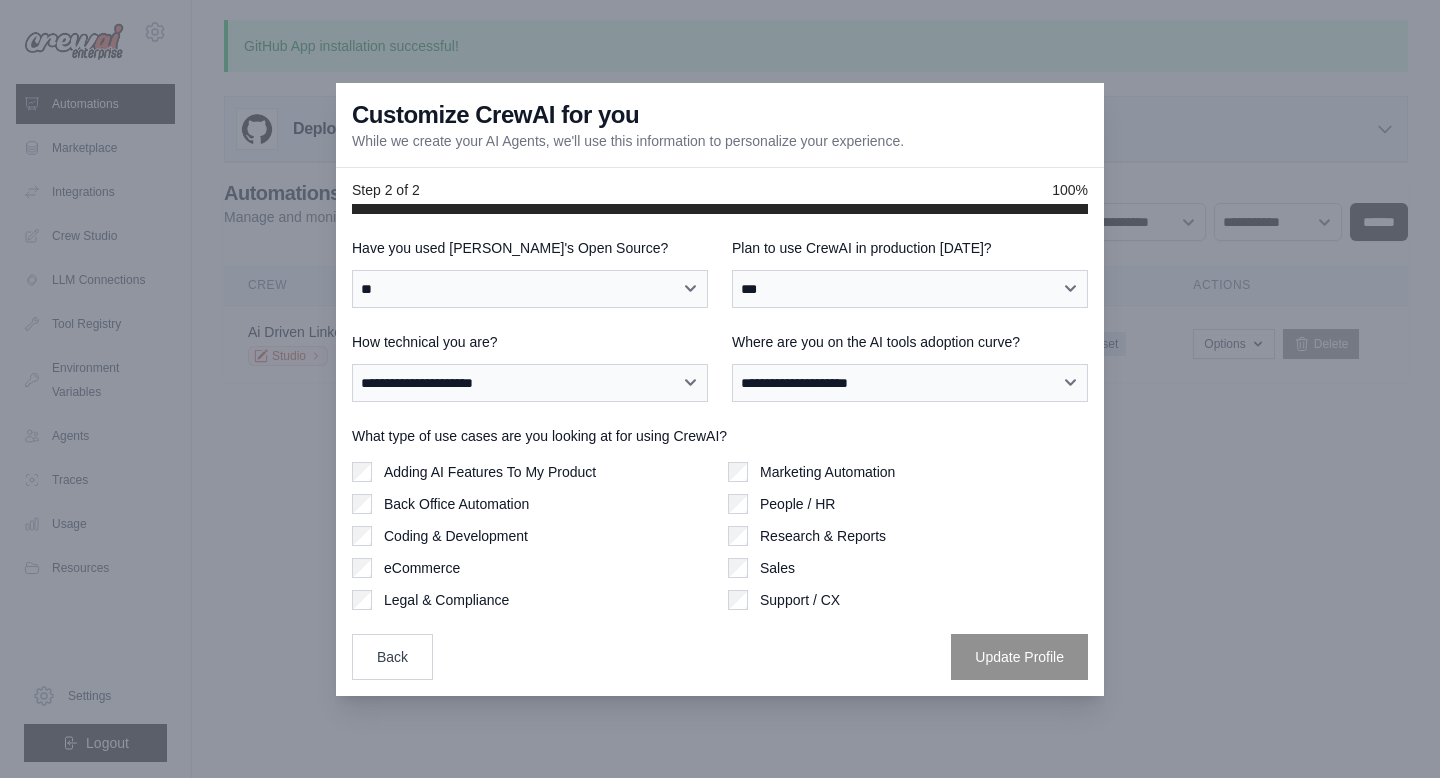 click on "**********" at bounding box center (720, 459) 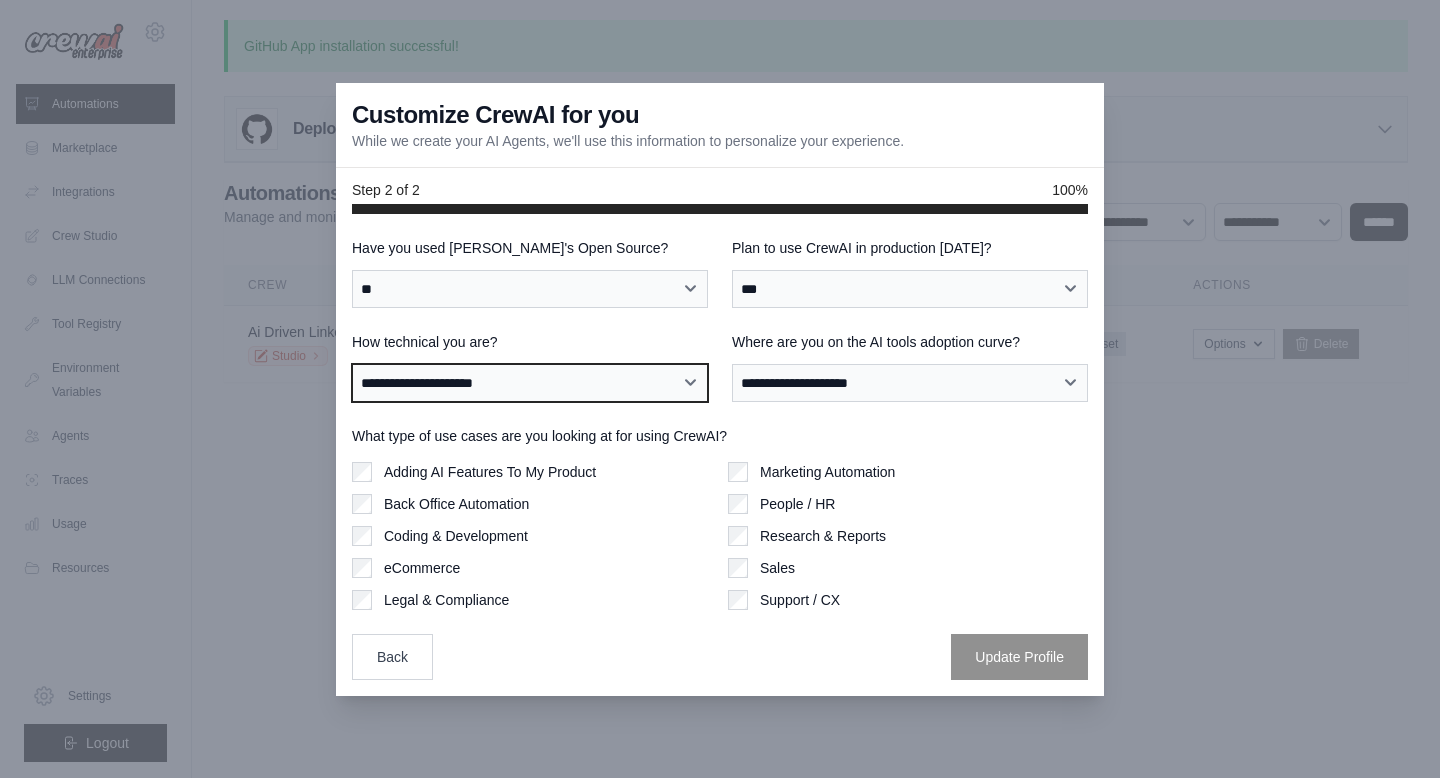 click on "**********" at bounding box center [530, 383] 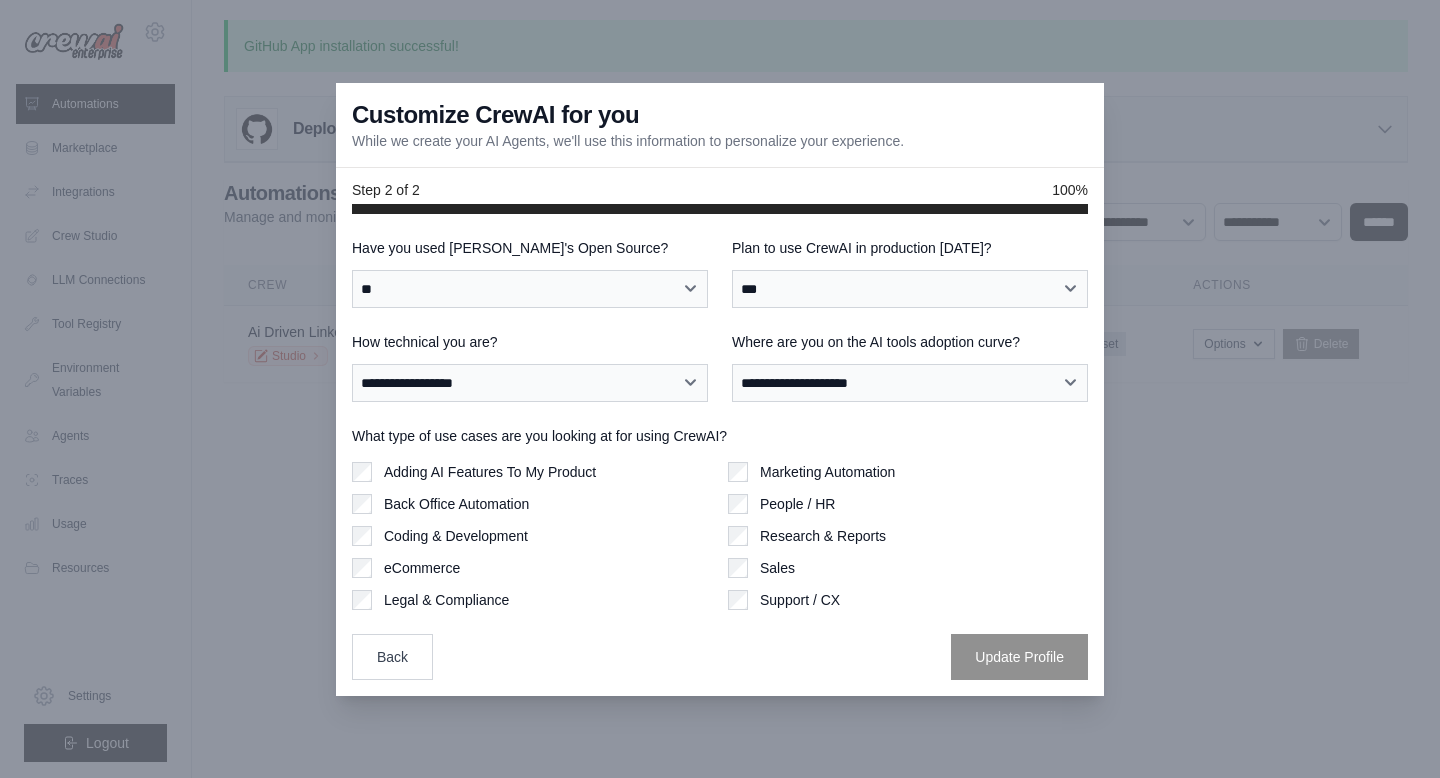 click on "**********" at bounding box center [910, 367] 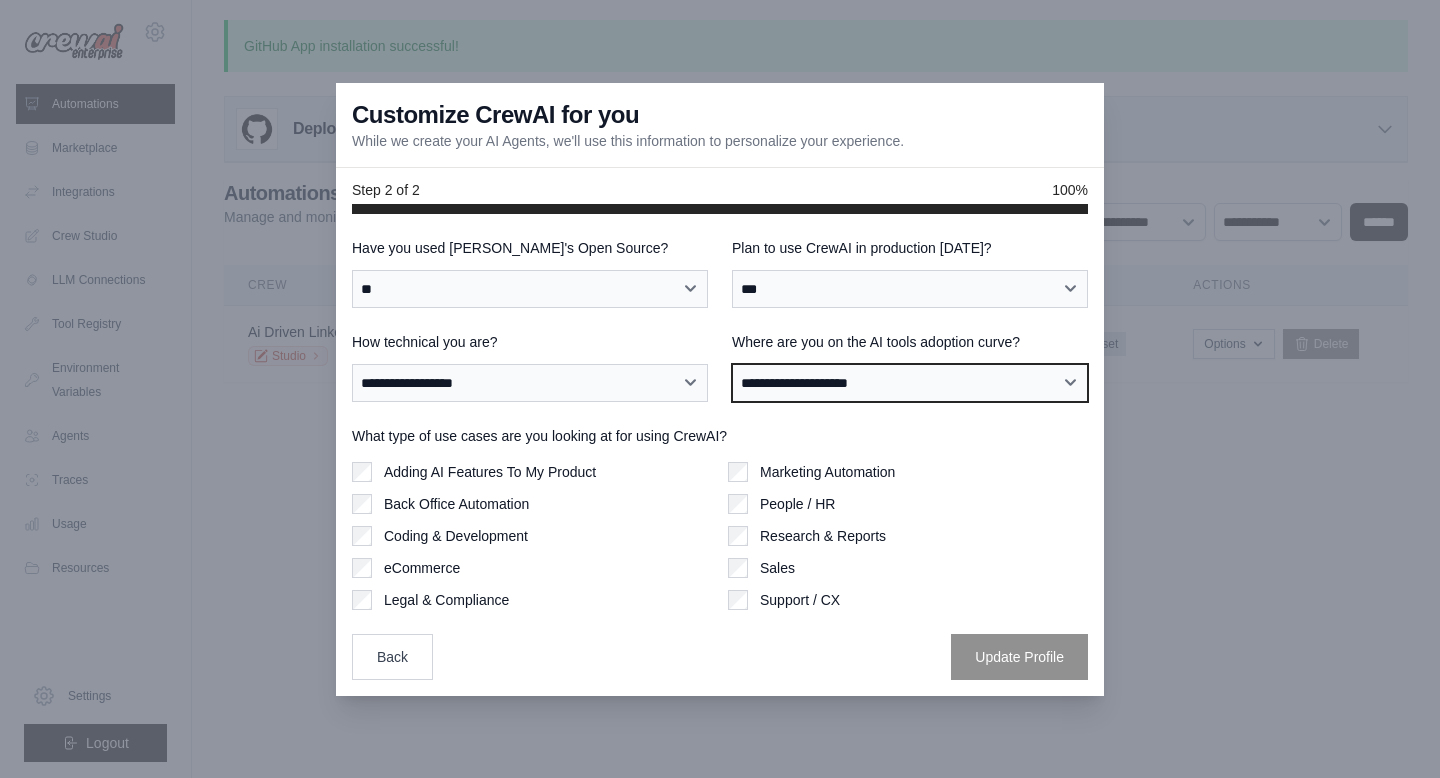 click on "**********" at bounding box center (910, 383) 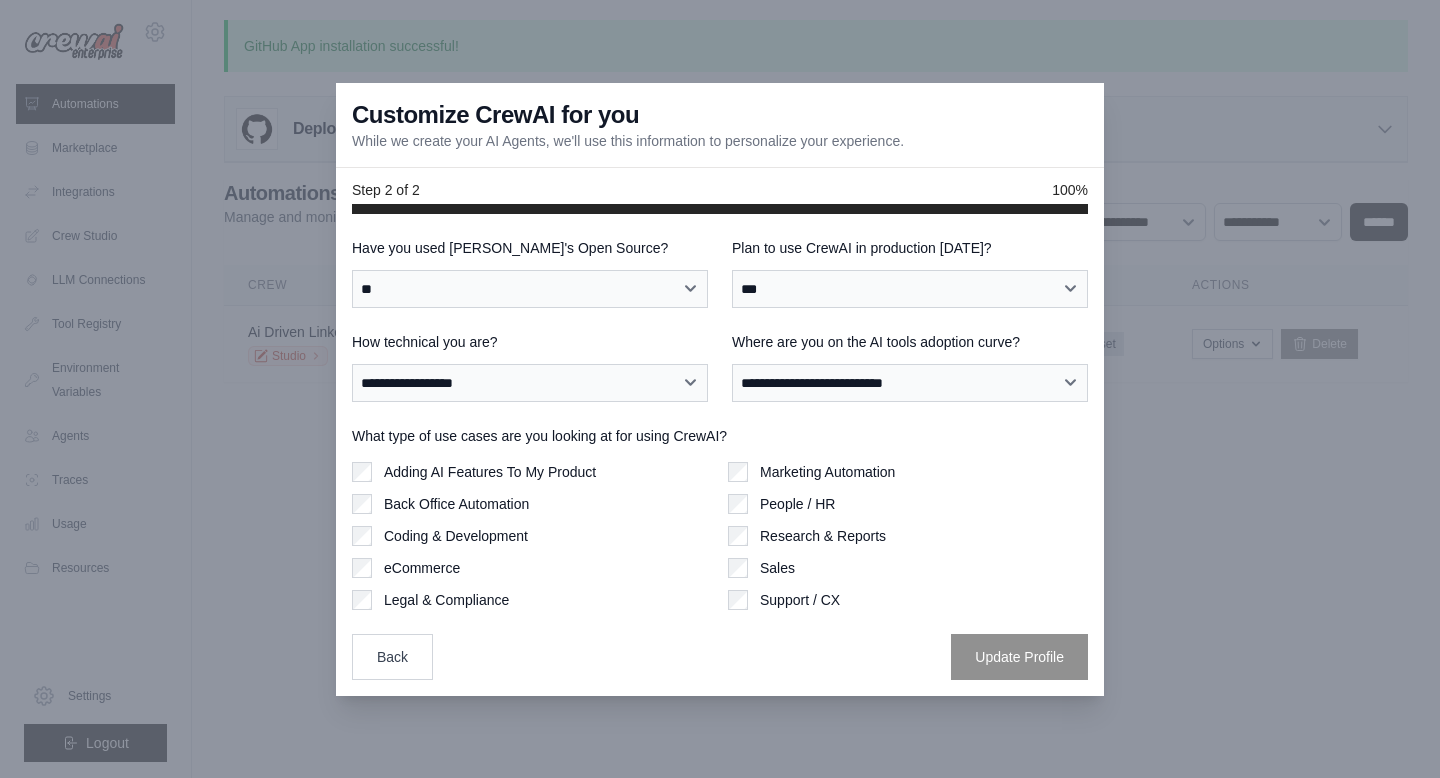 click on "Coding & Development" at bounding box center (456, 536) 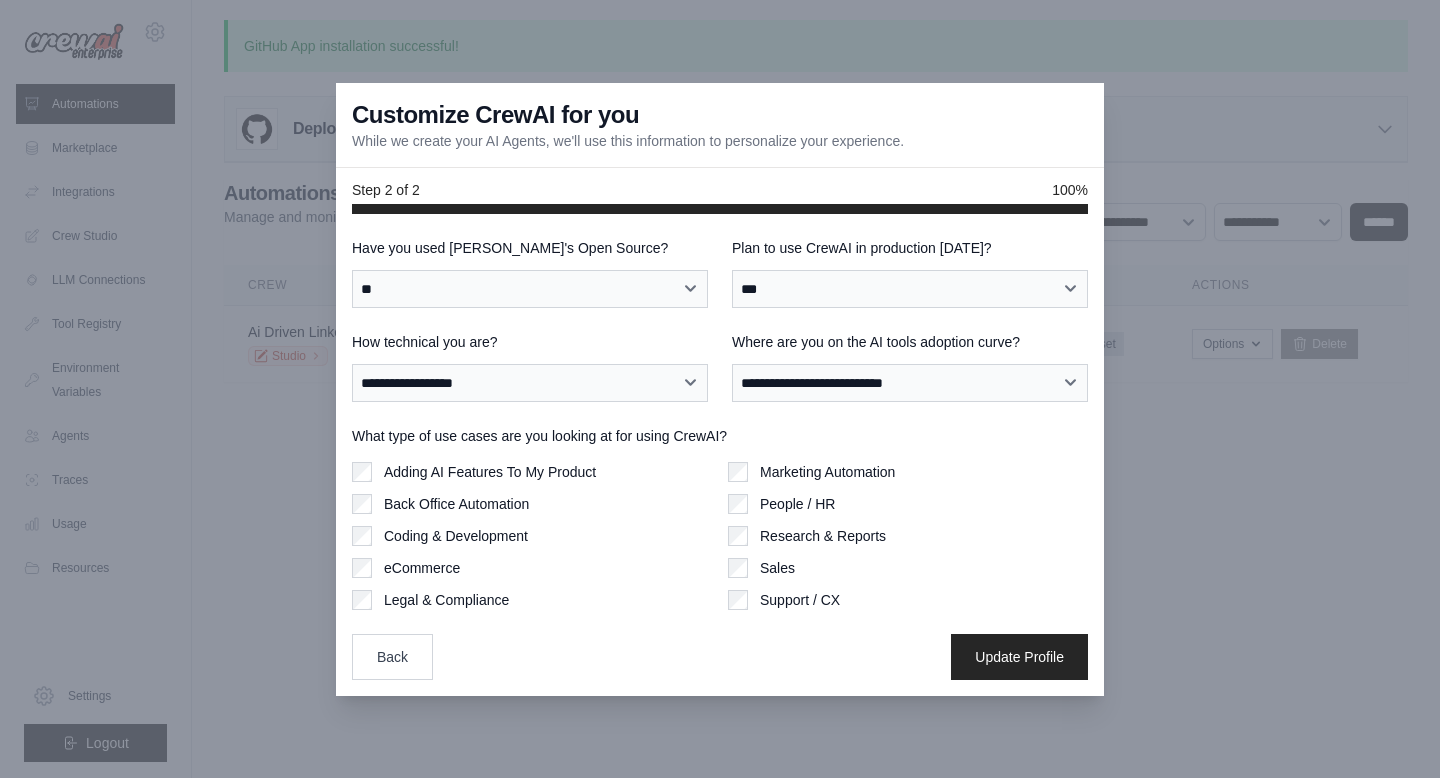 click on "Back Office Automation" at bounding box center (456, 504) 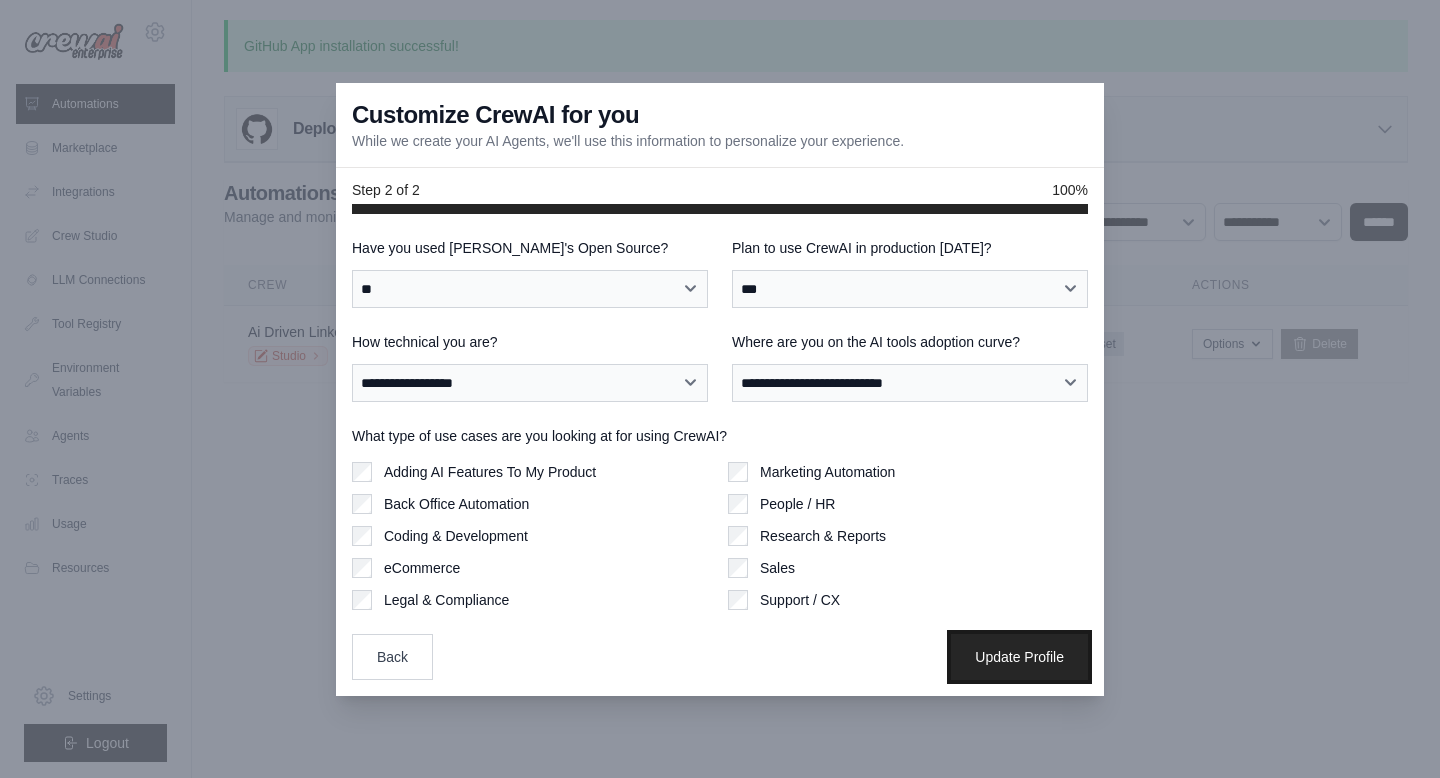 click on "Update Profile" at bounding box center (1019, 657) 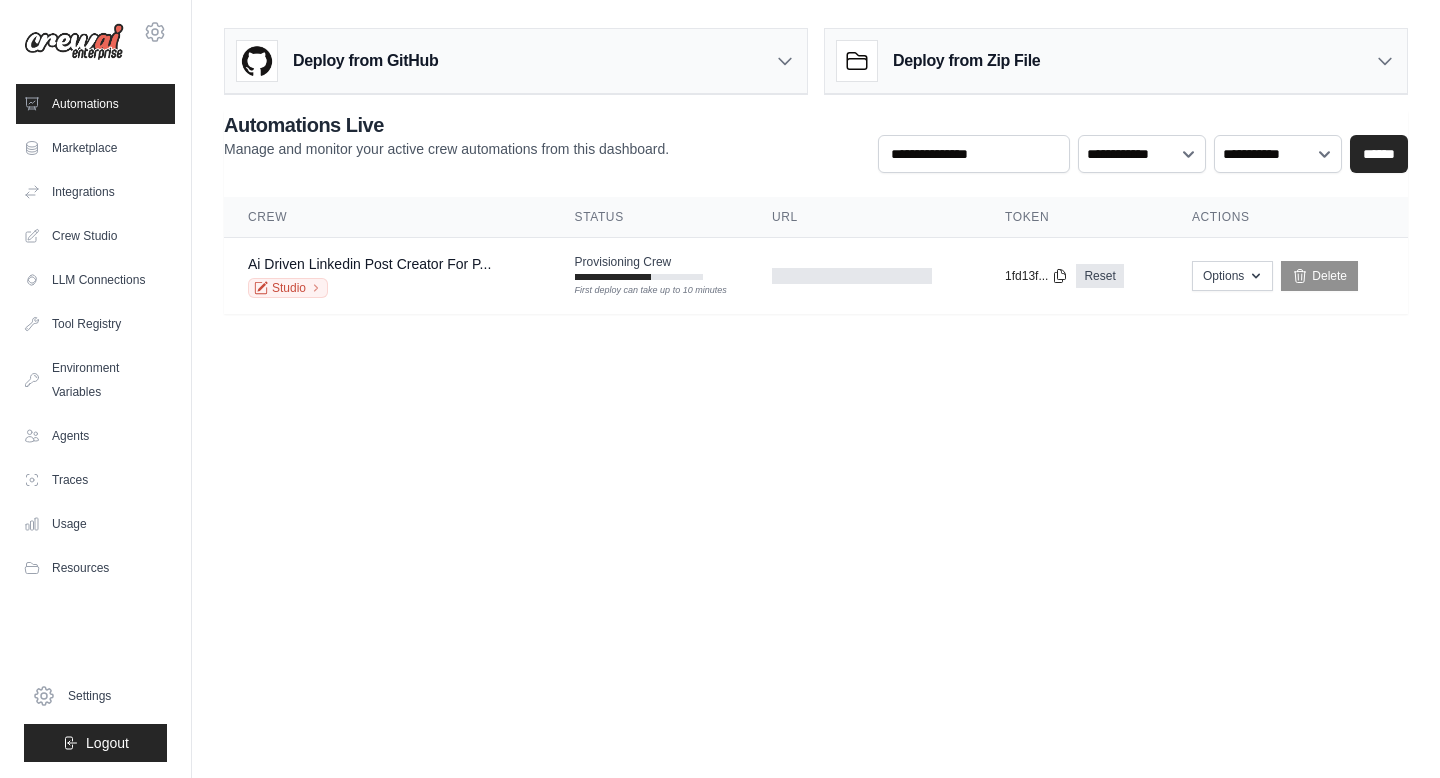 scroll, scrollTop: 0, scrollLeft: 0, axis: both 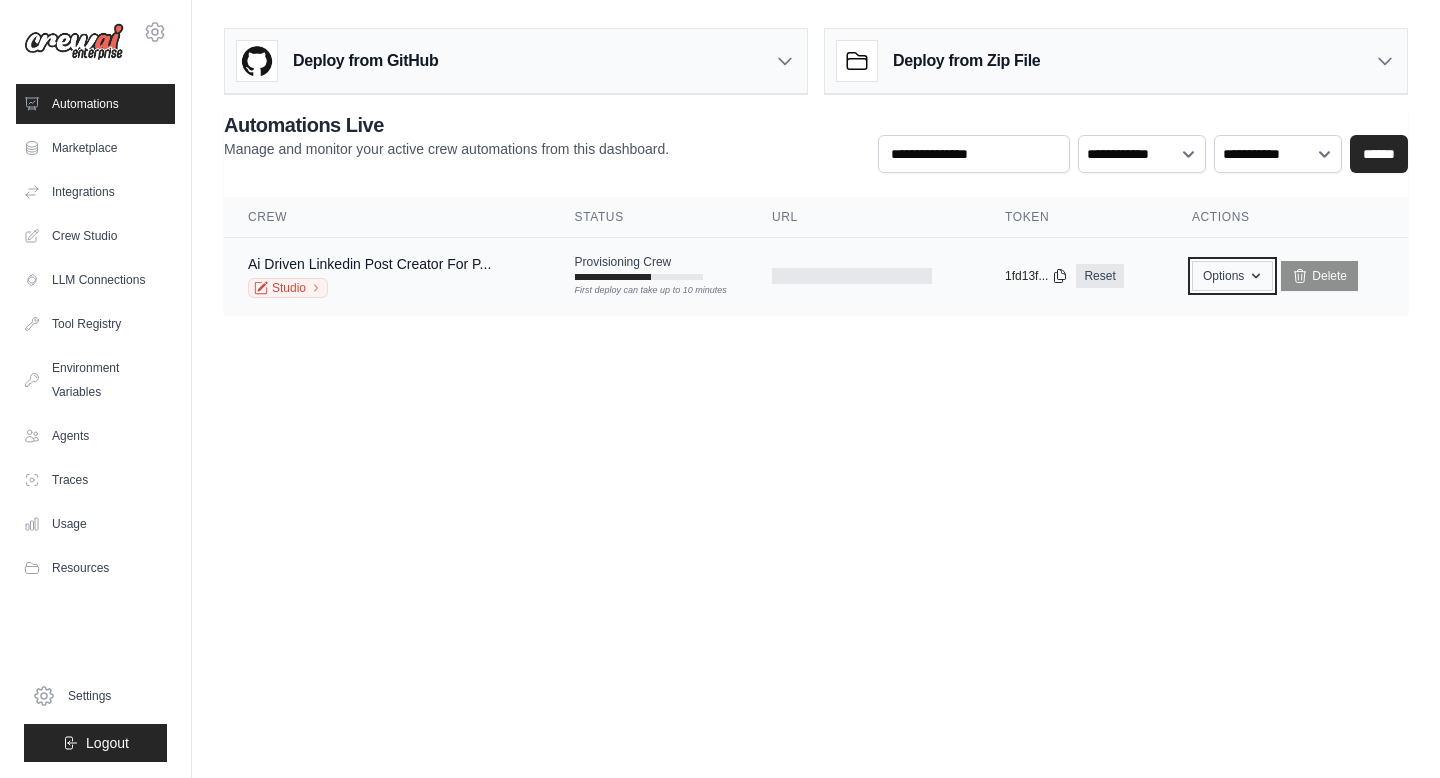 click 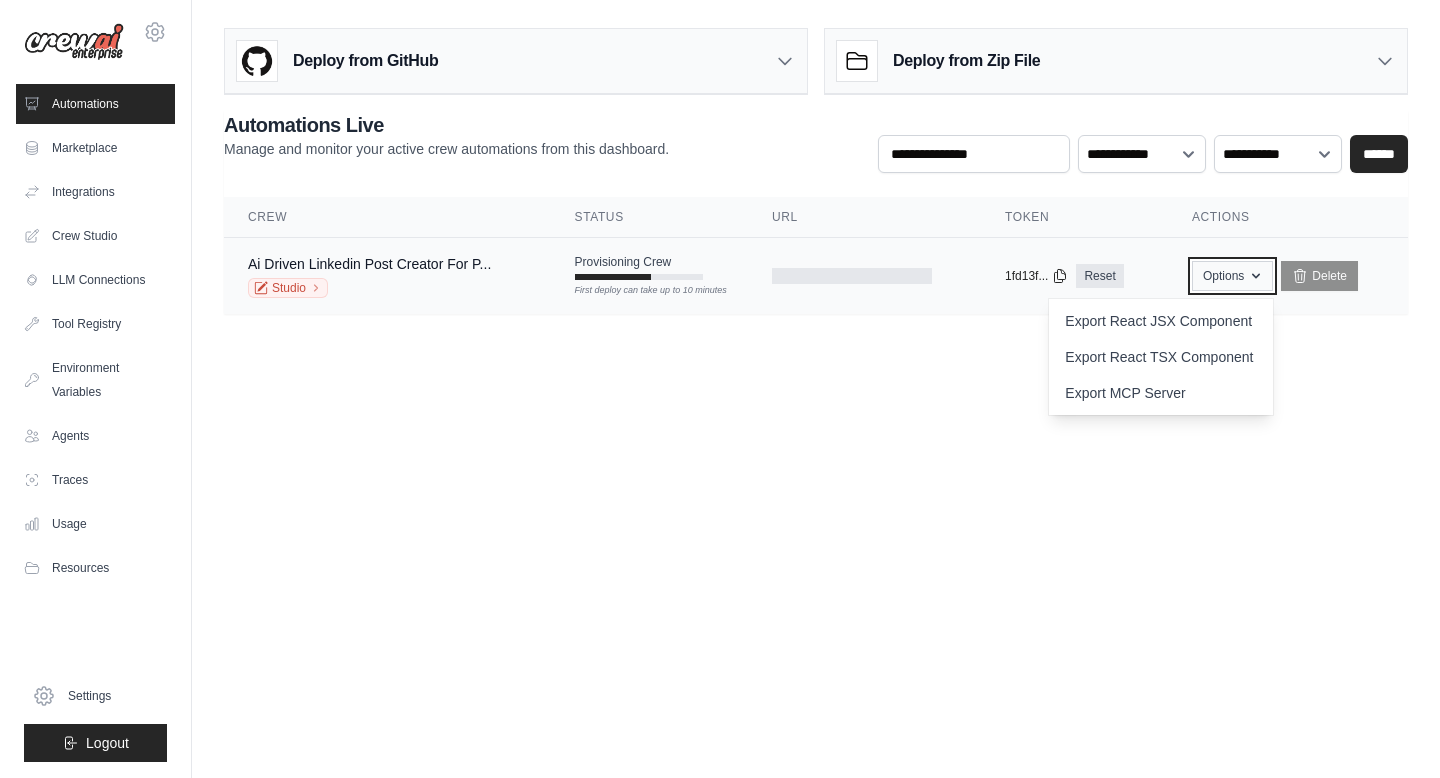 click 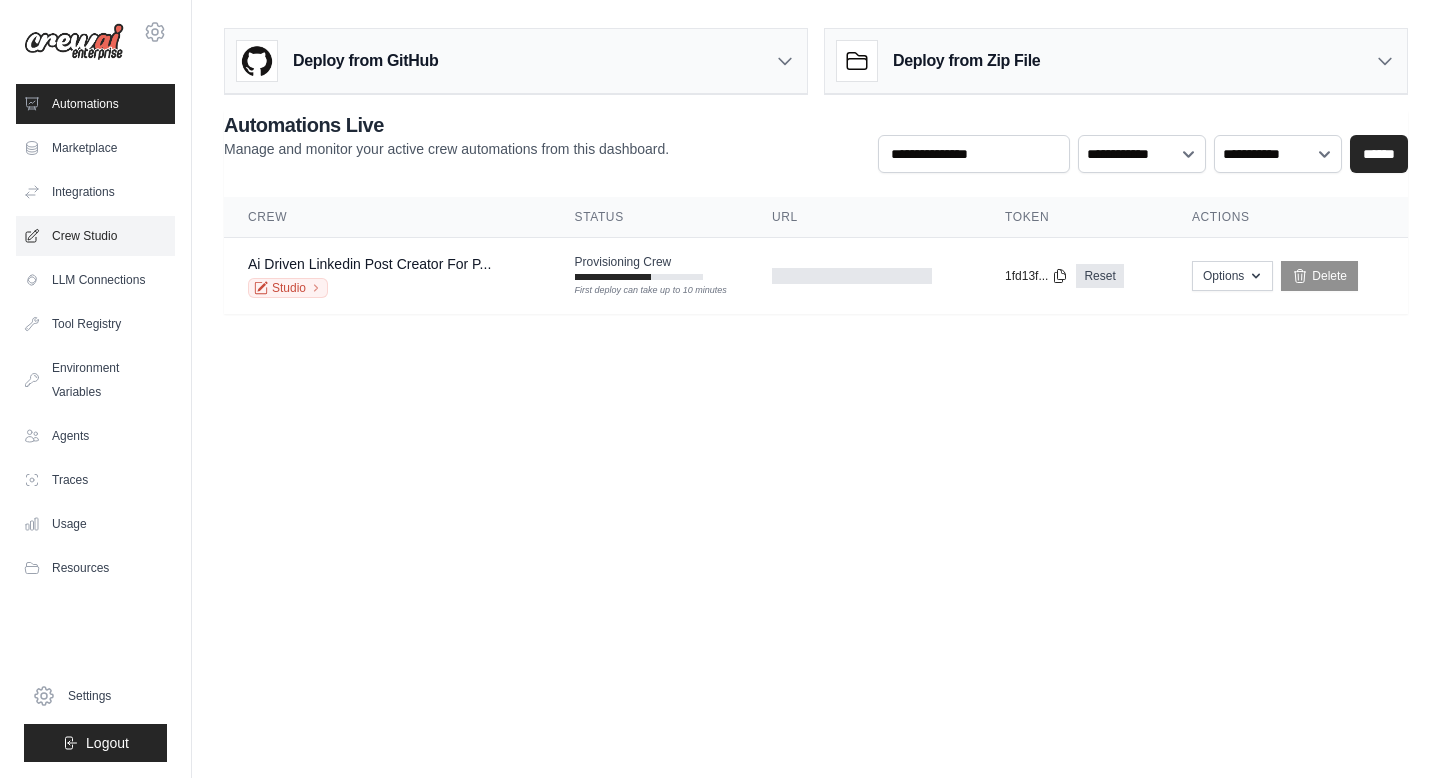 click on "LLM Connections" at bounding box center (95, 280) 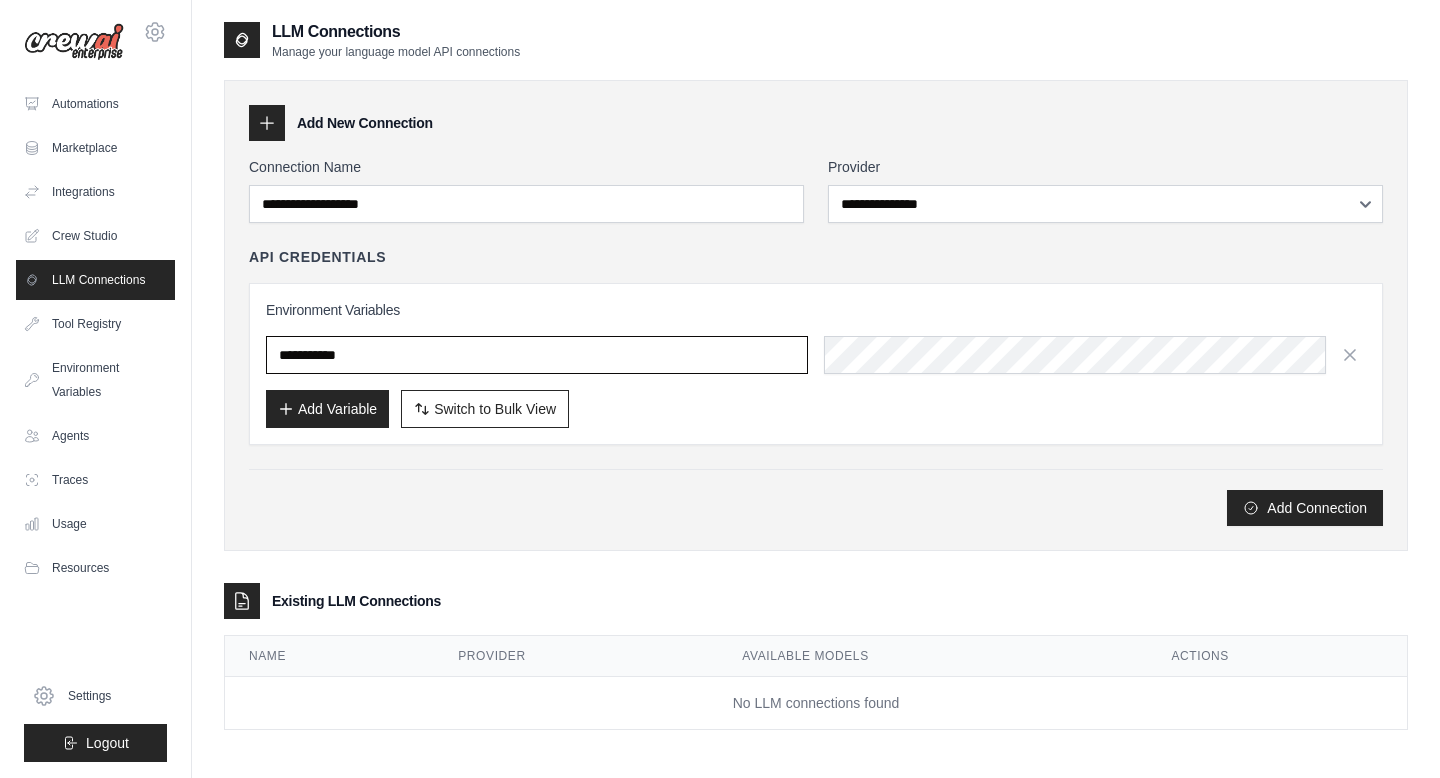 click at bounding box center [537, 355] 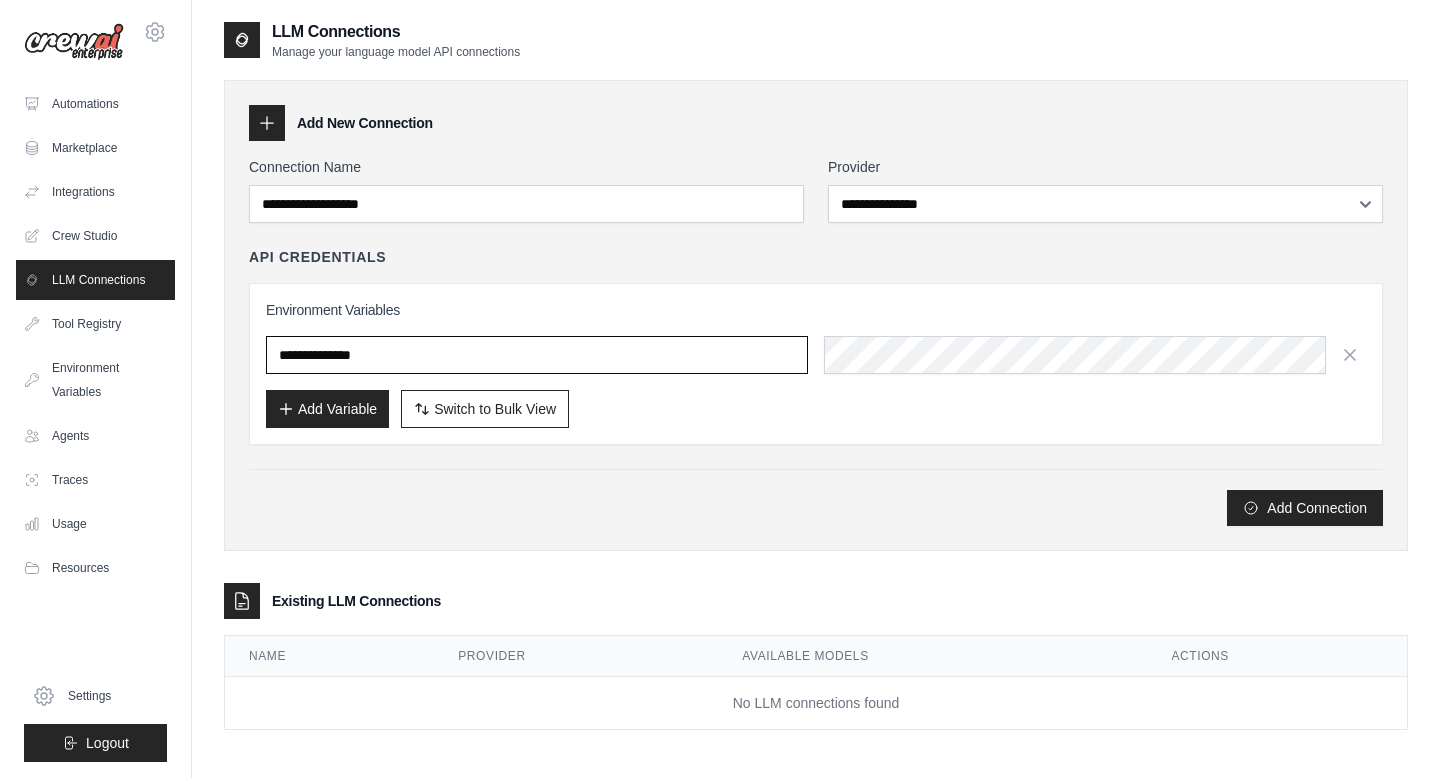 type on "**********" 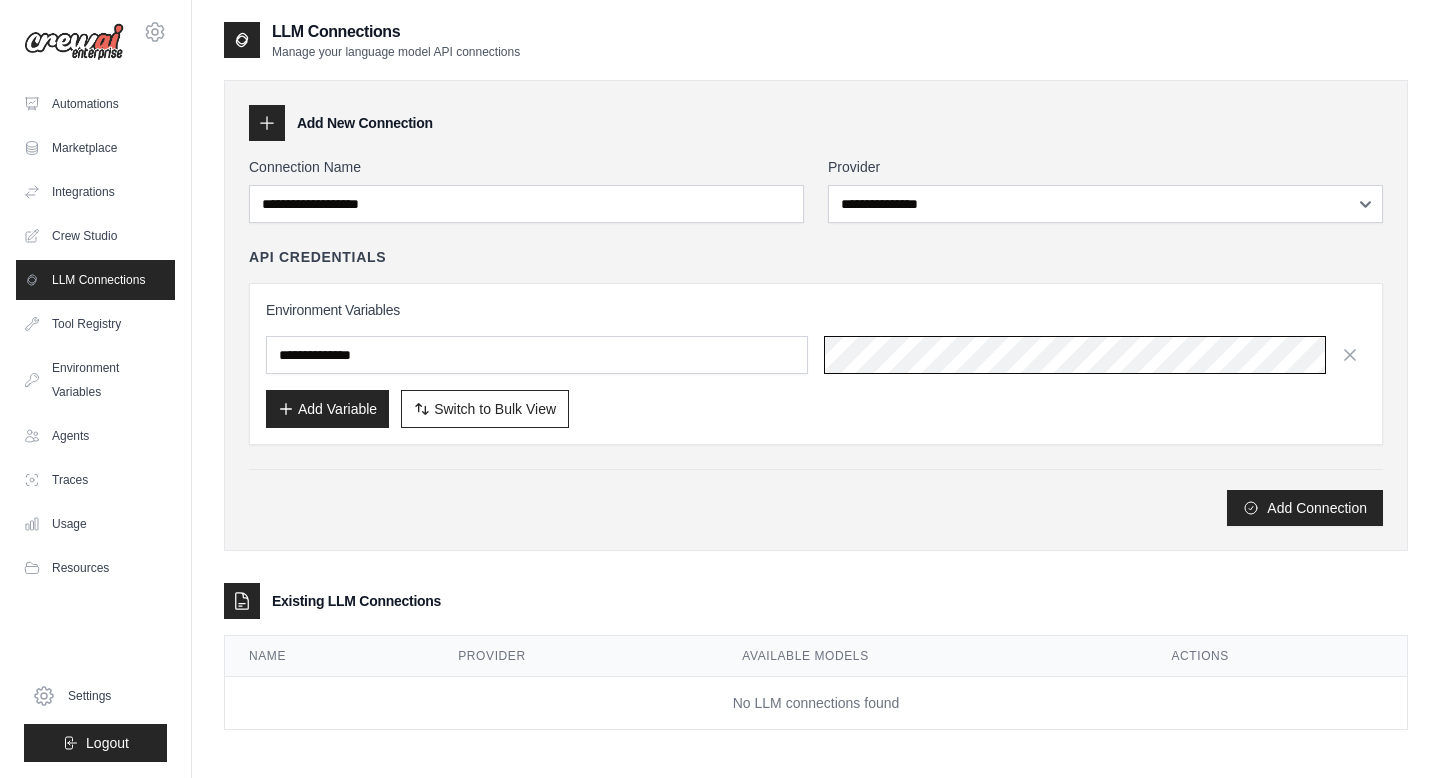 scroll, scrollTop: 0, scrollLeft: 906, axis: horizontal 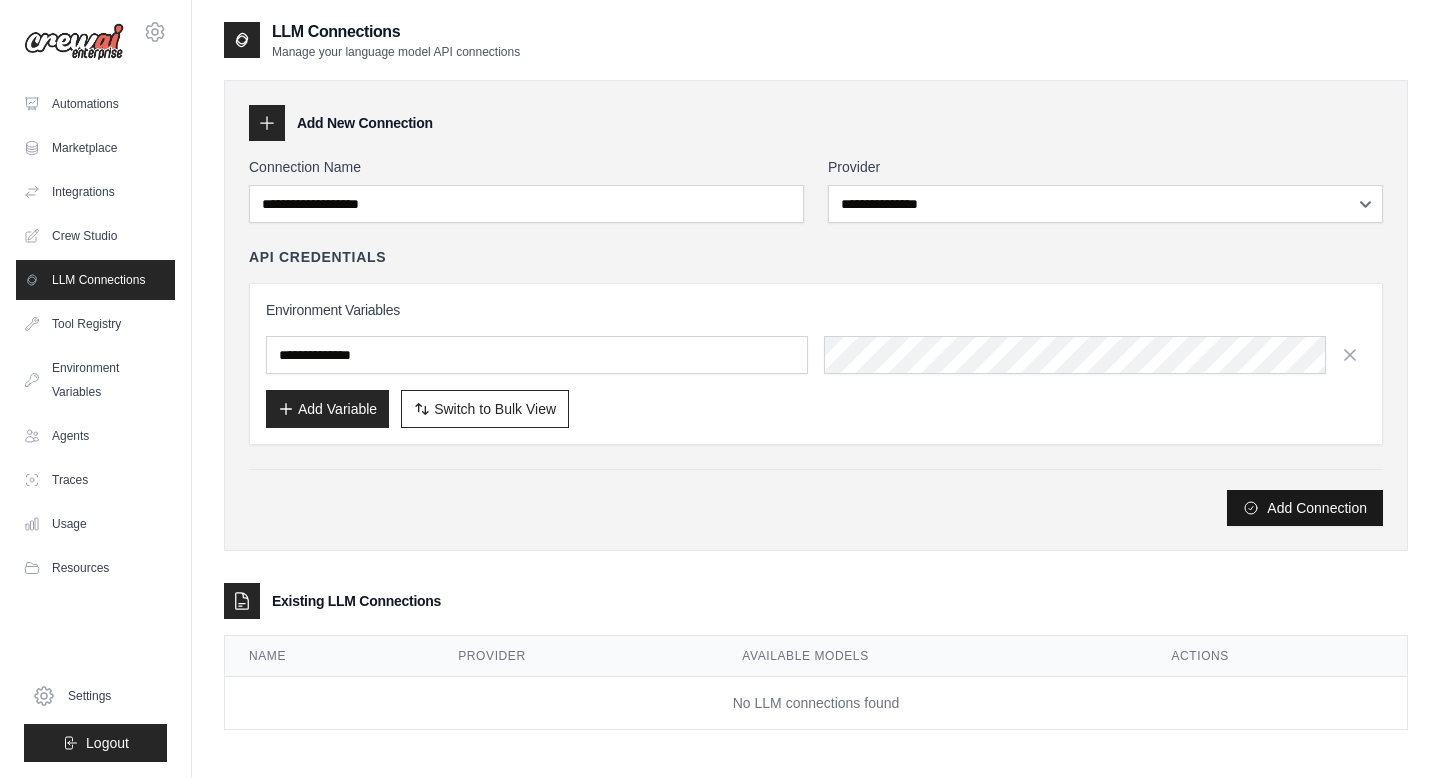 click 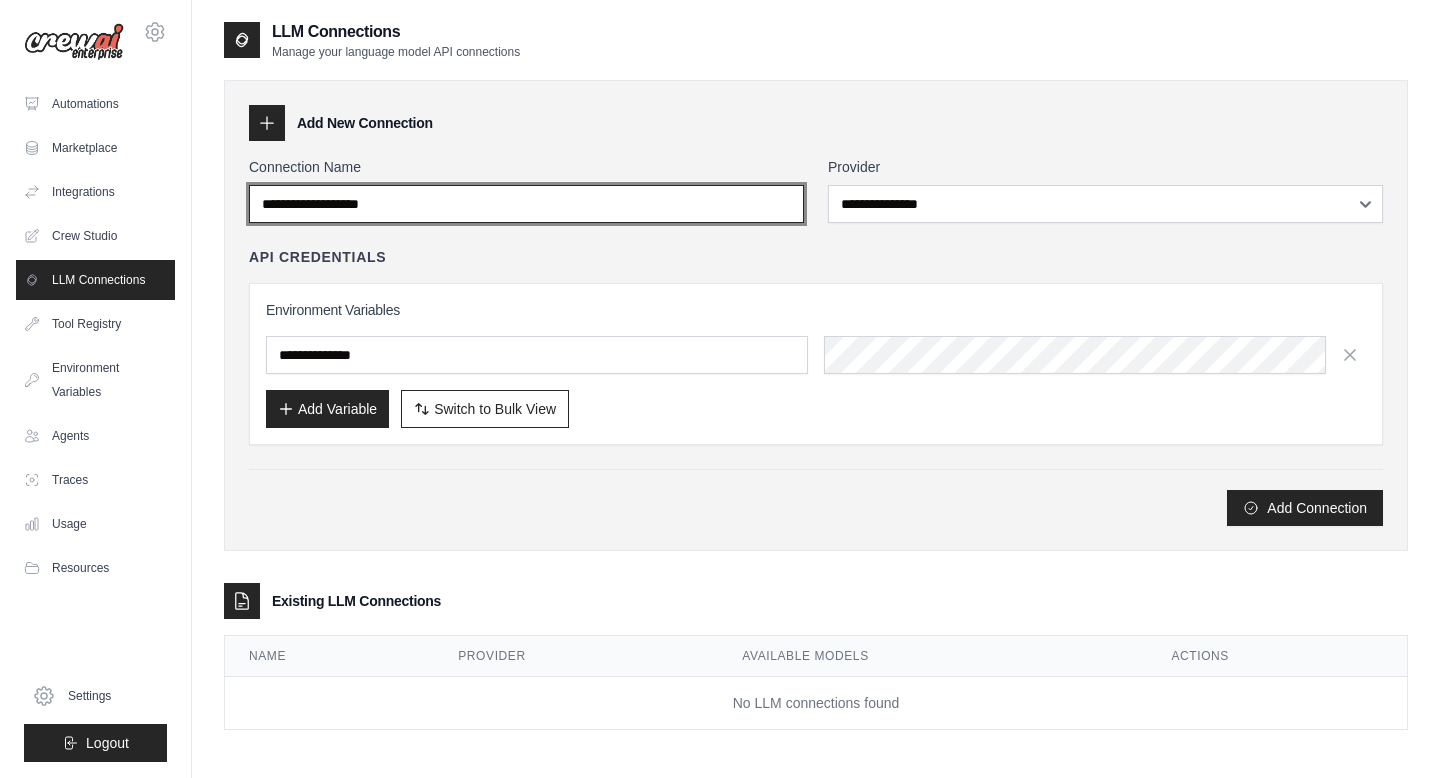 click on "Connection Name" at bounding box center [526, 204] 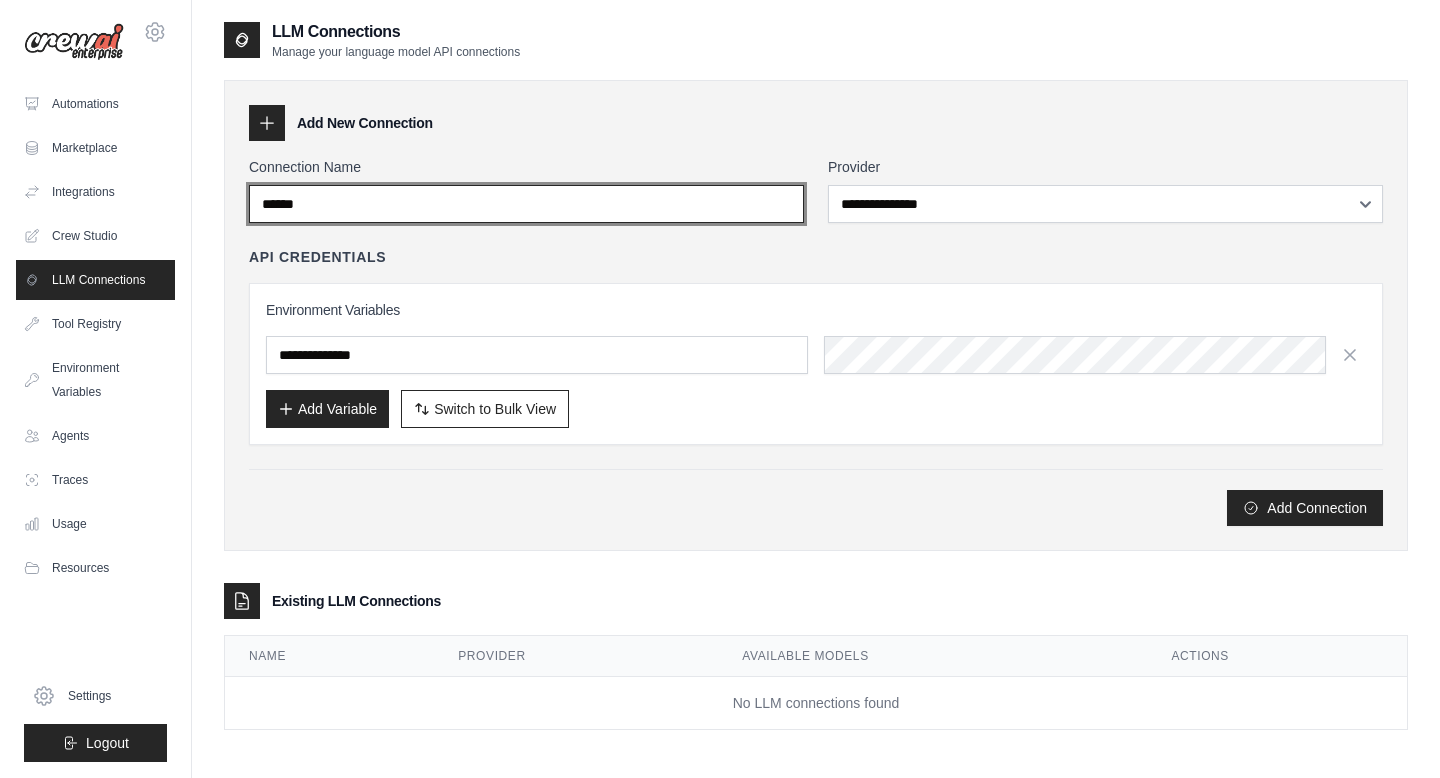 type on "******" 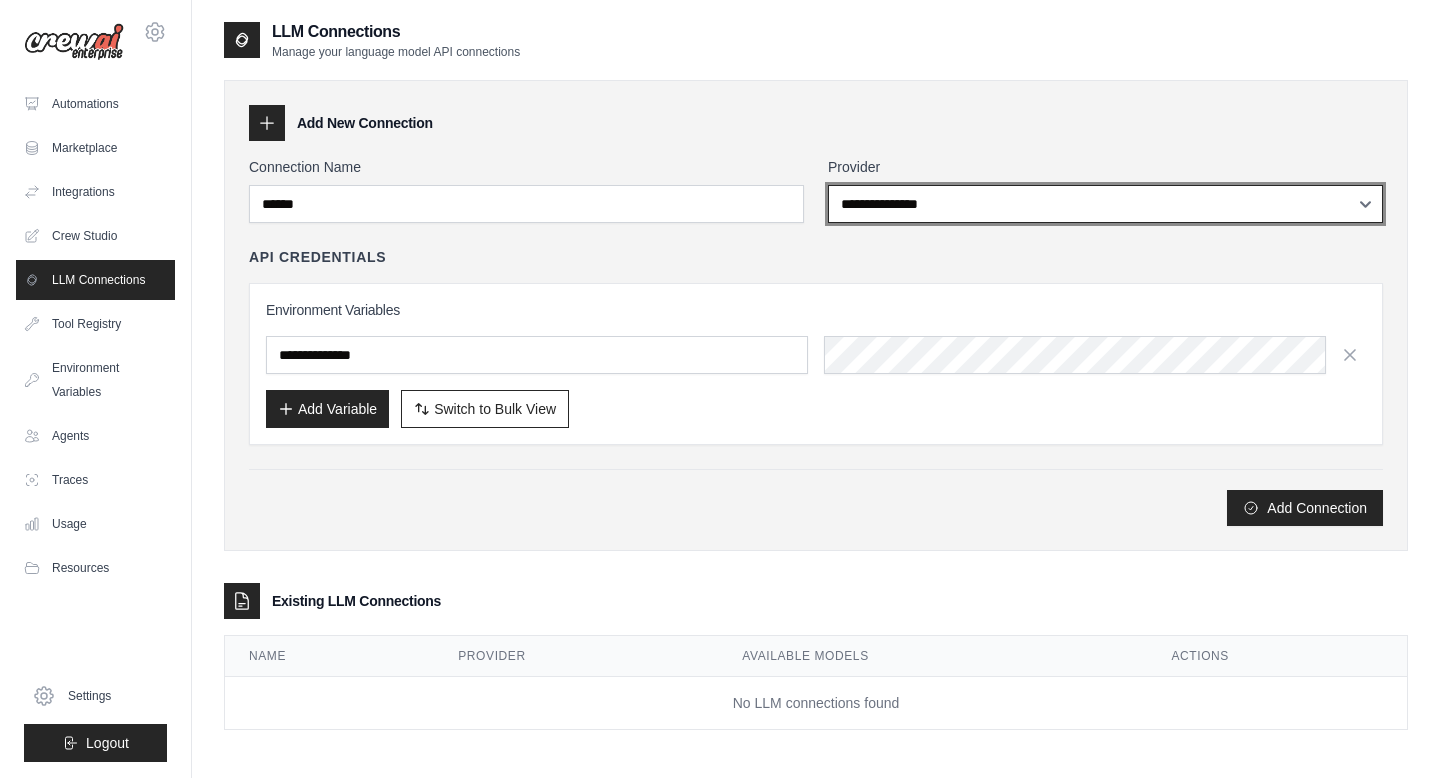 click on "**********" at bounding box center [1105, 204] 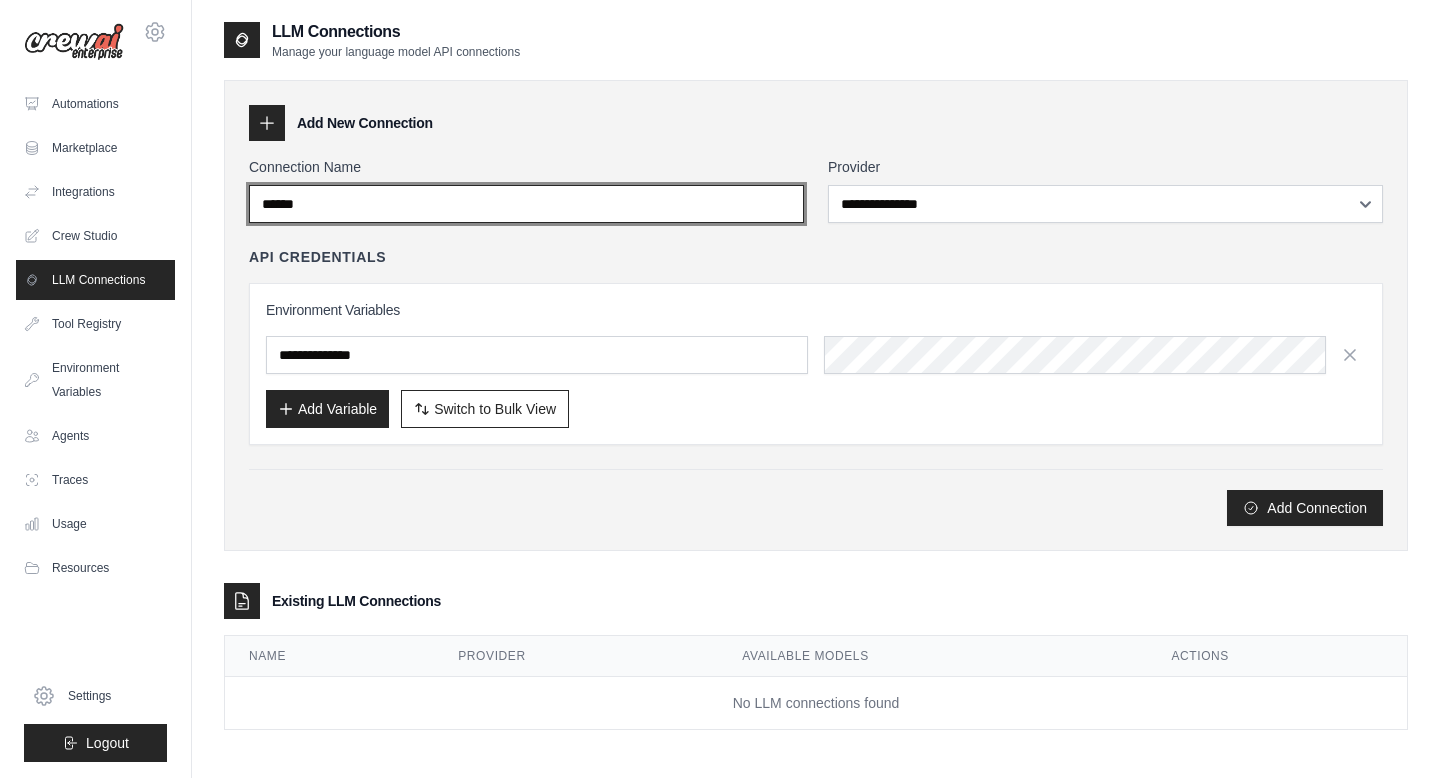 click on "******" at bounding box center (526, 204) 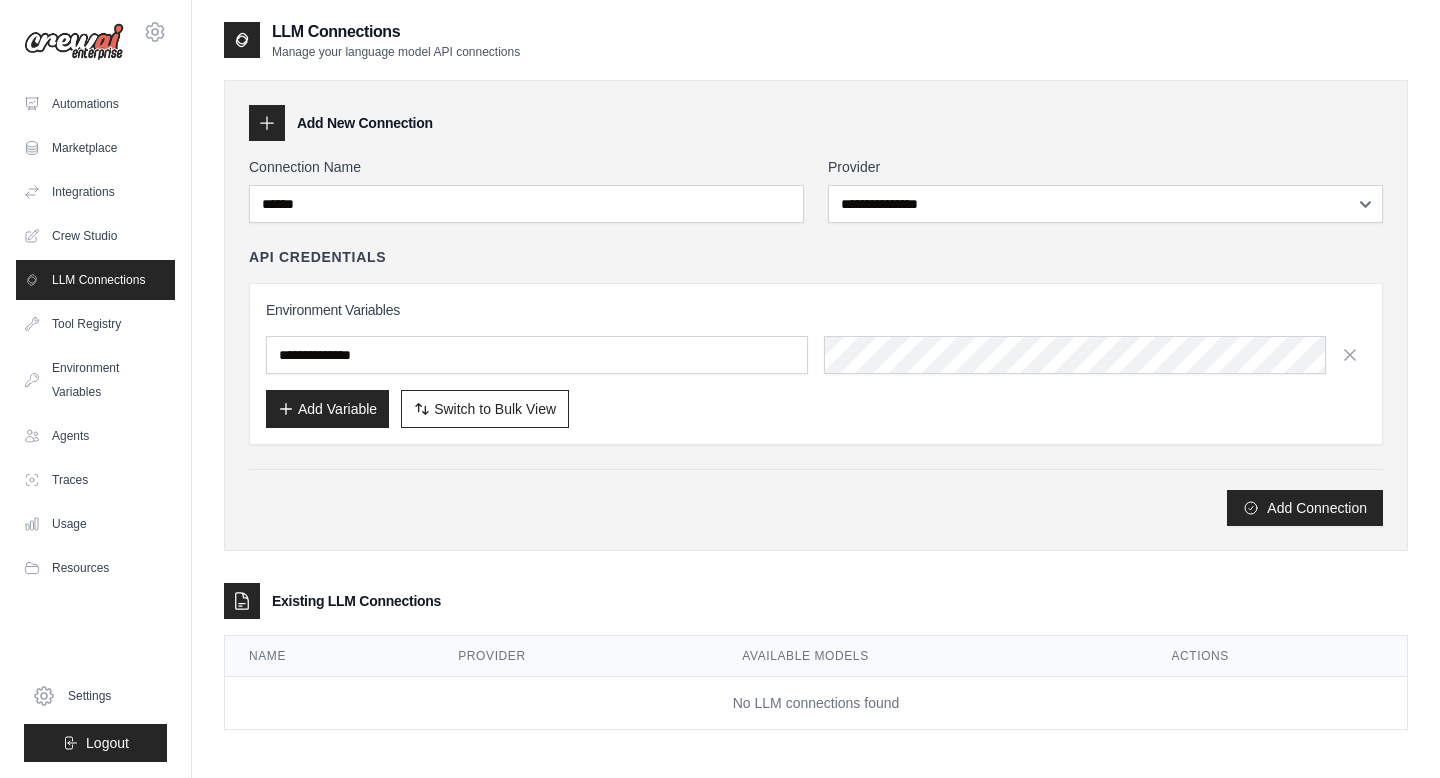 click on "**********" at bounding box center (816, 341) 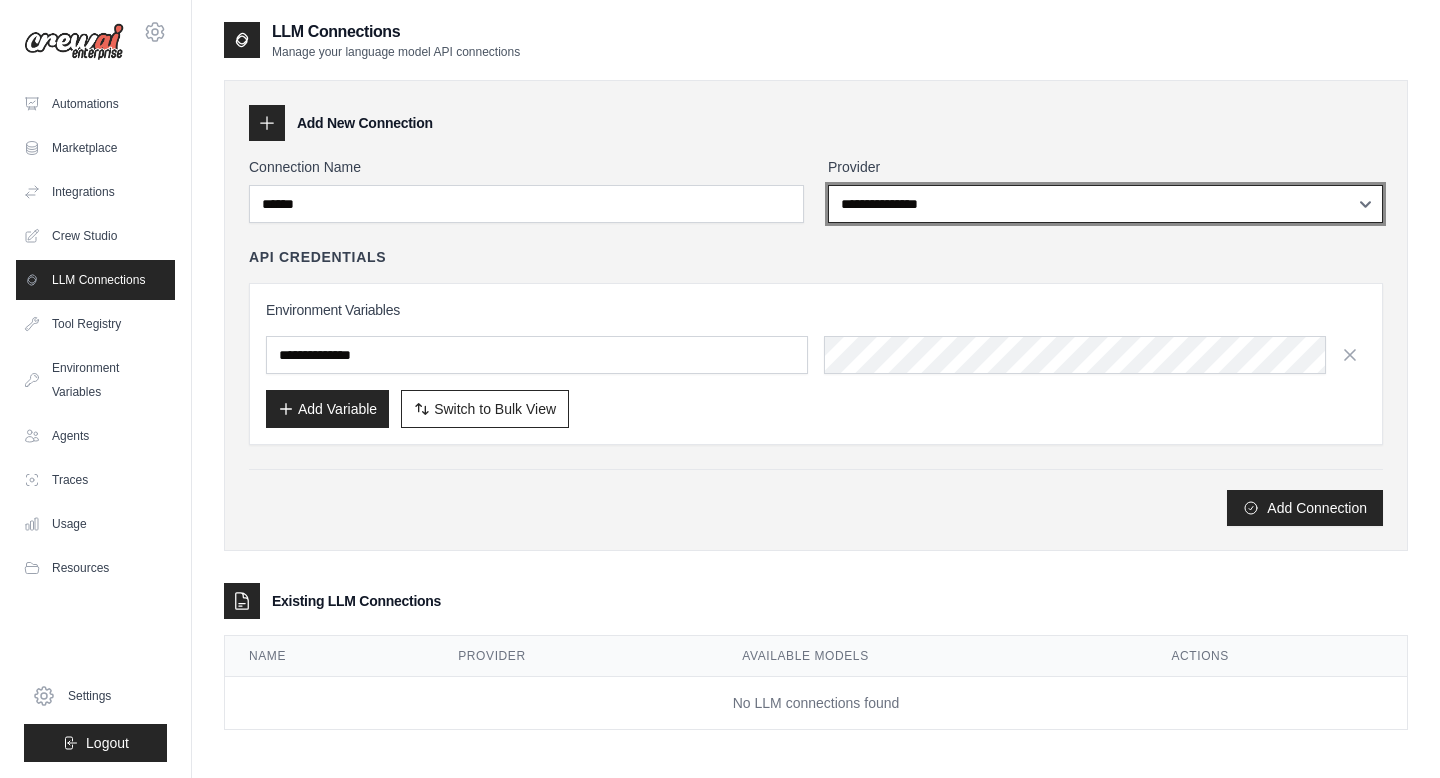 click on "**********" at bounding box center [1105, 204] 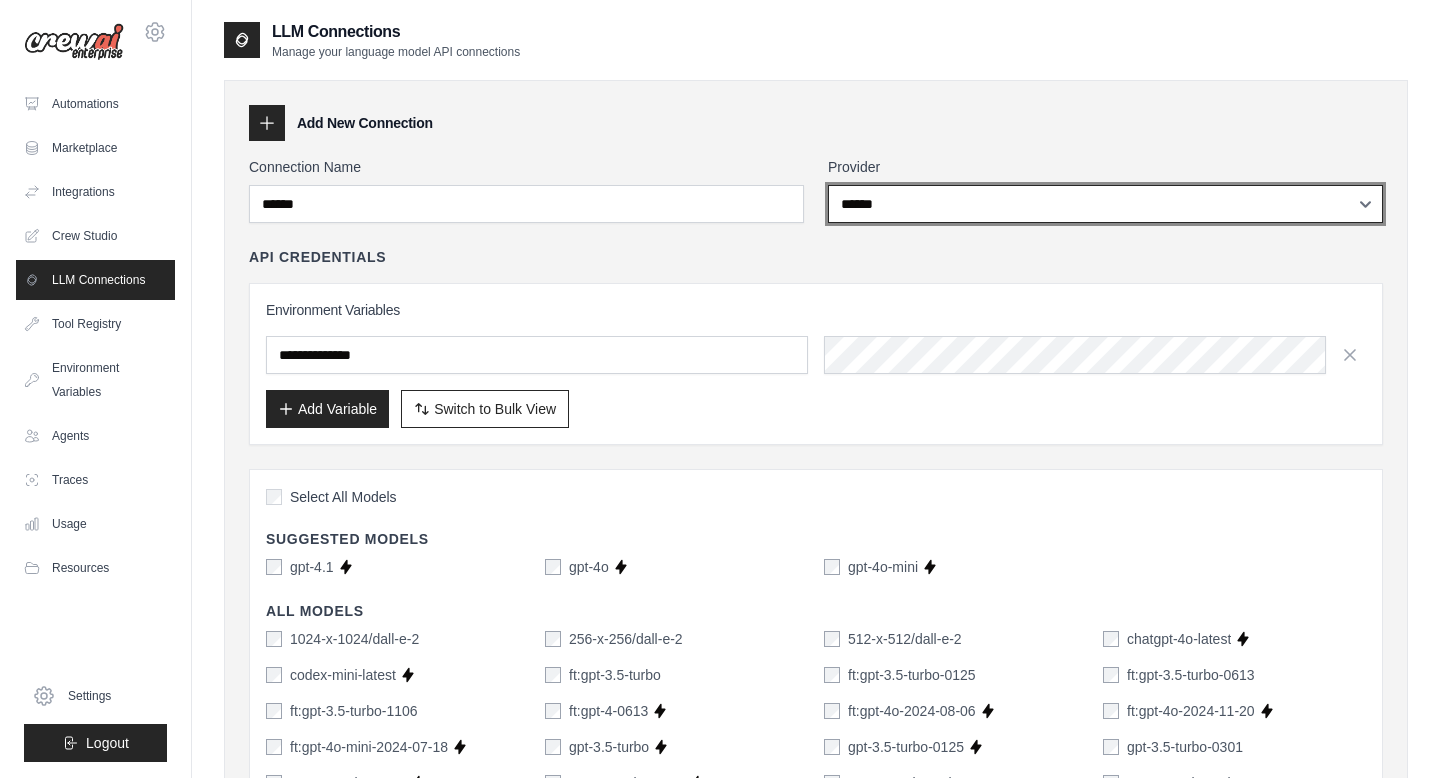 scroll, scrollTop: 214, scrollLeft: 0, axis: vertical 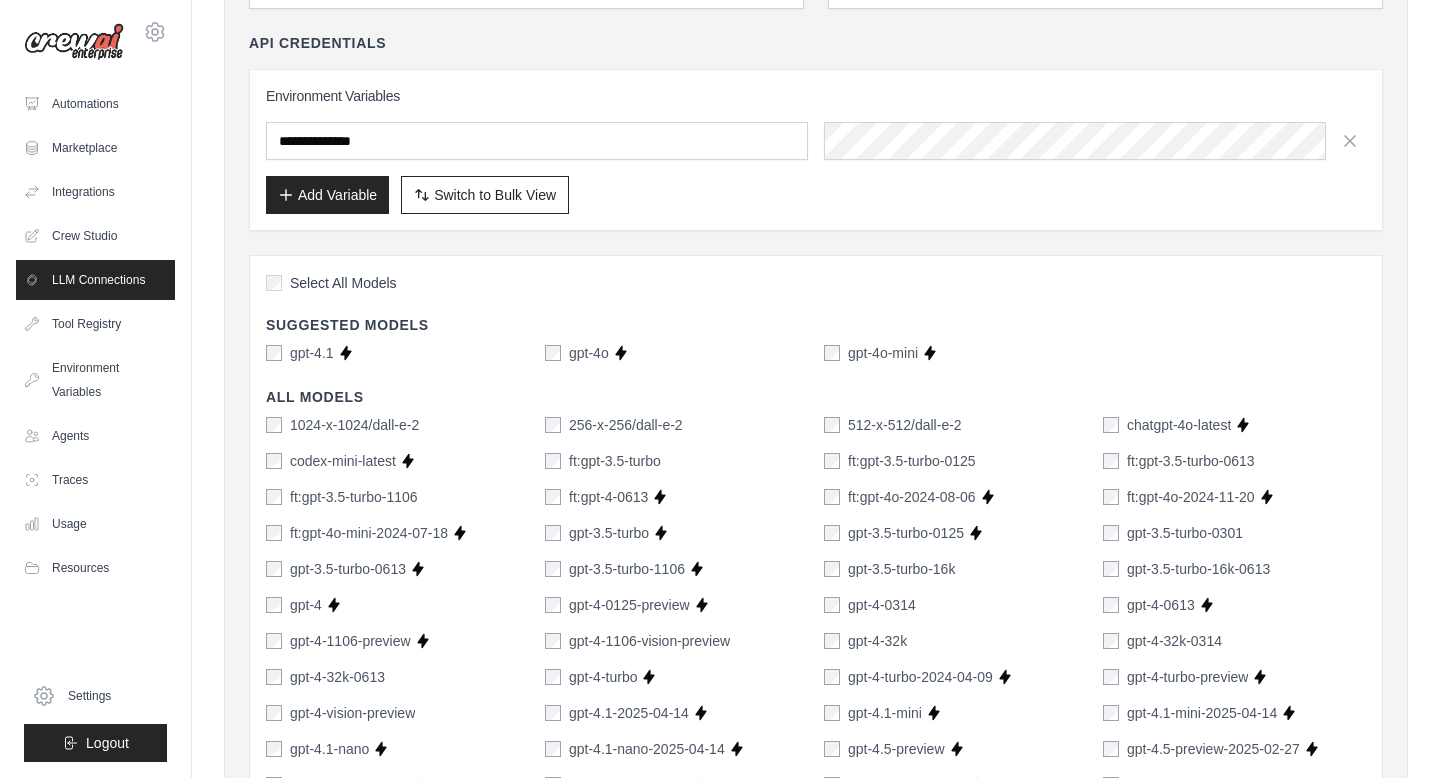click on "gpt-4o-mini" at bounding box center [883, 353] 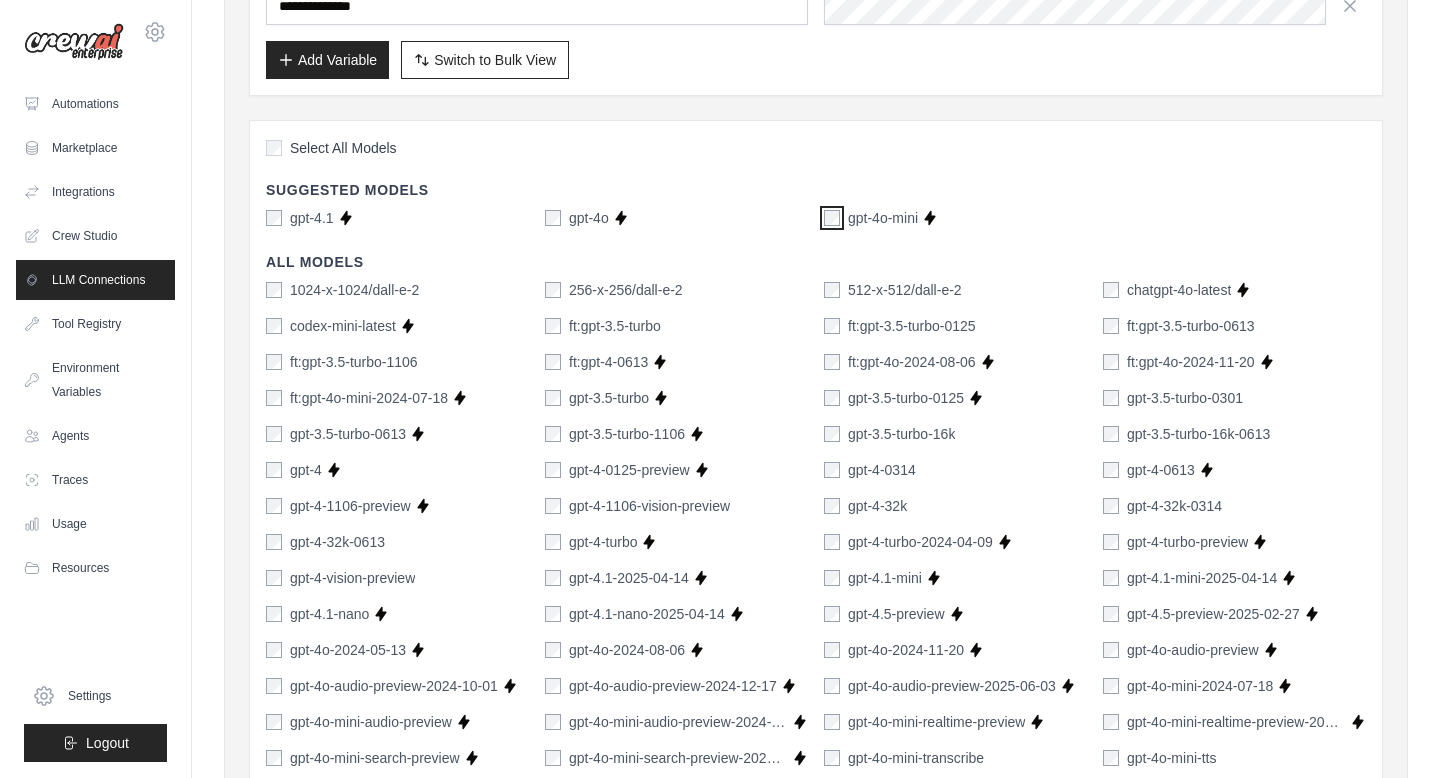 scroll, scrollTop: 376, scrollLeft: 0, axis: vertical 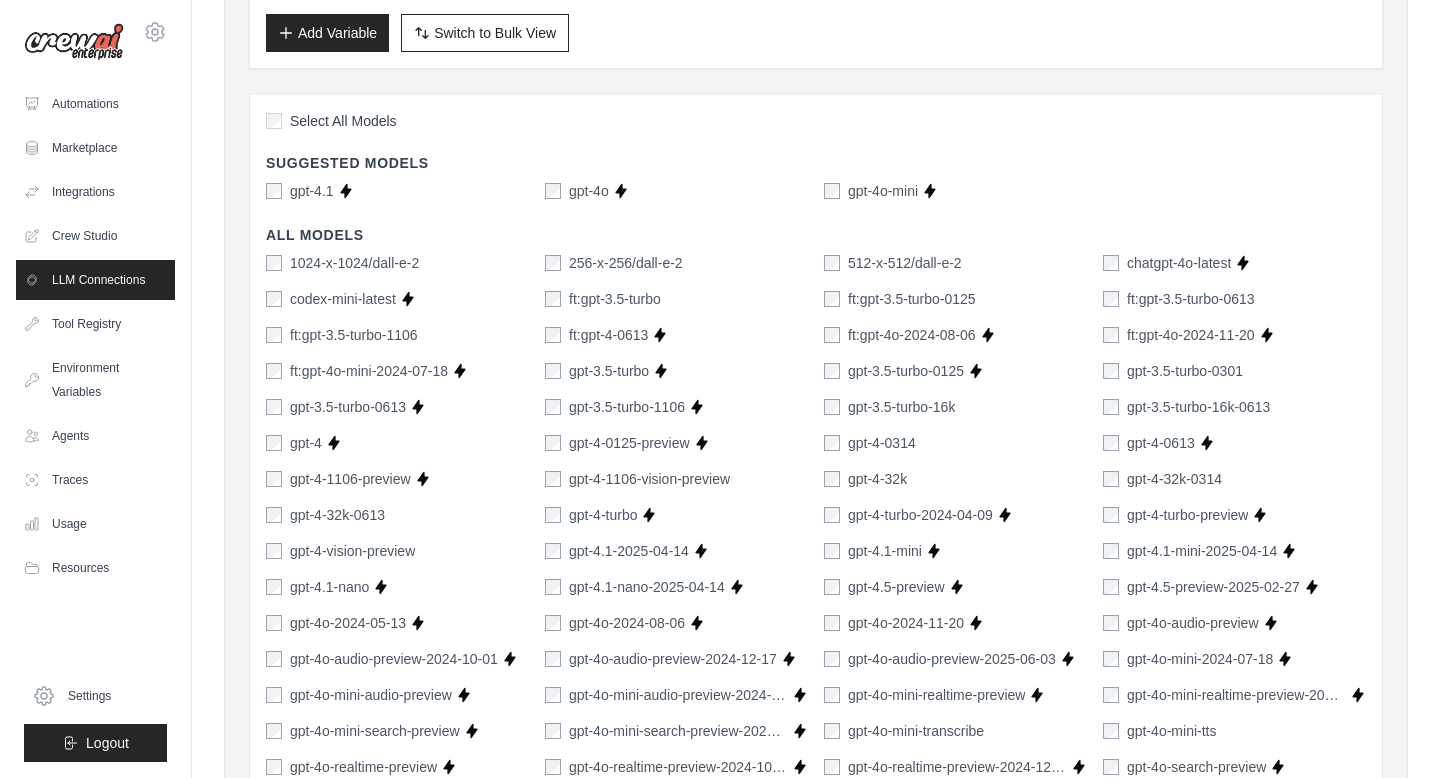 click on "gpt-3.5-turbo-0125" at bounding box center (894, 371) 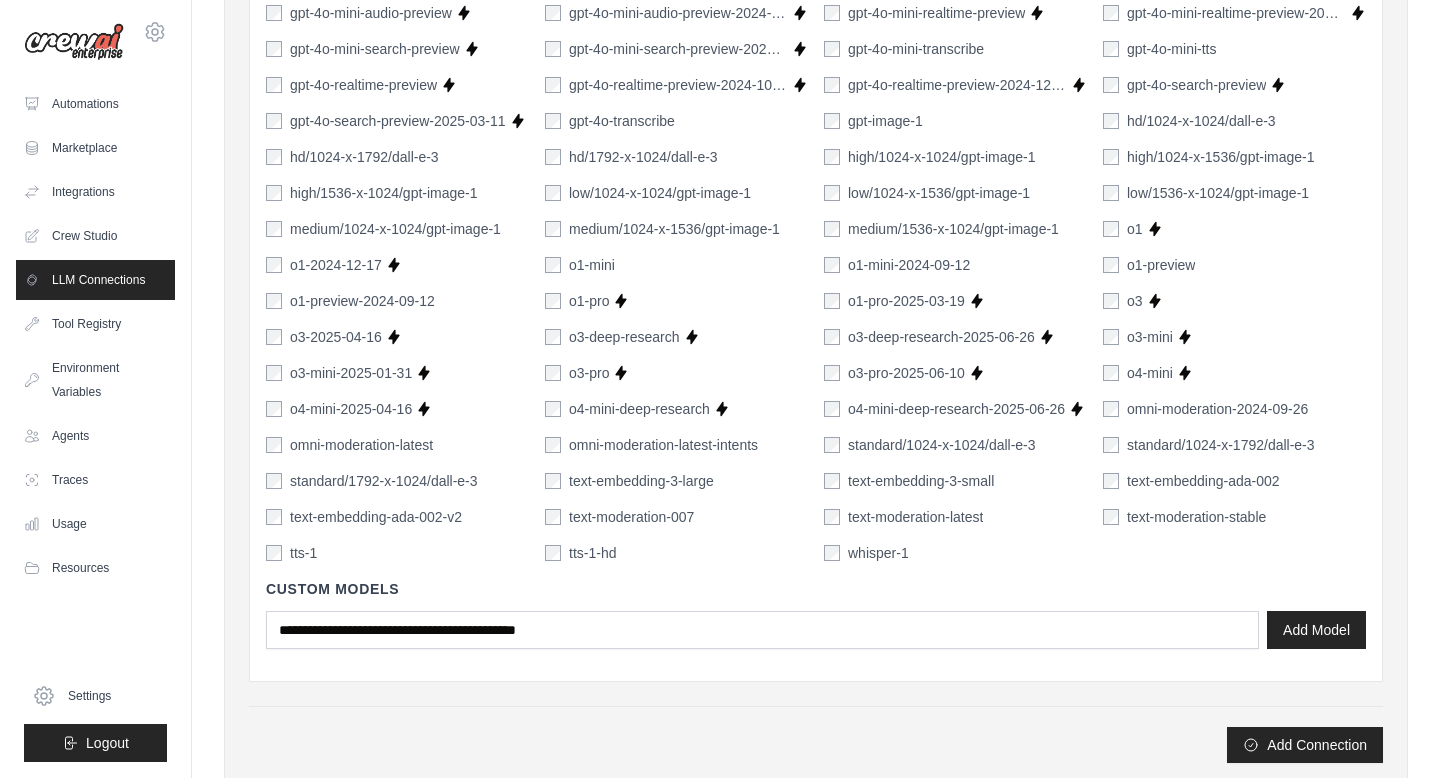 scroll, scrollTop: 1299, scrollLeft: 0, axis: vertical 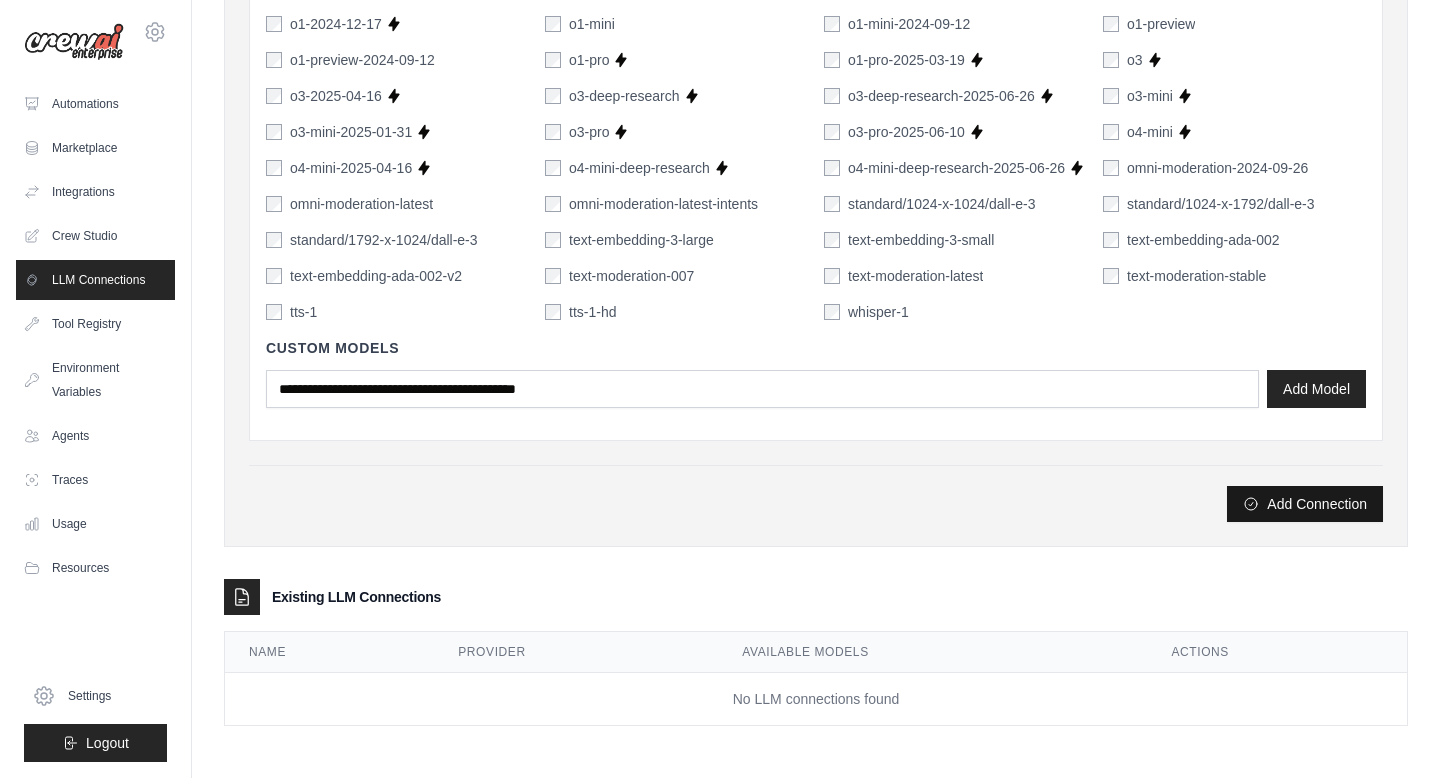 click on "Add Connection" at bounding box center [1305, 504] 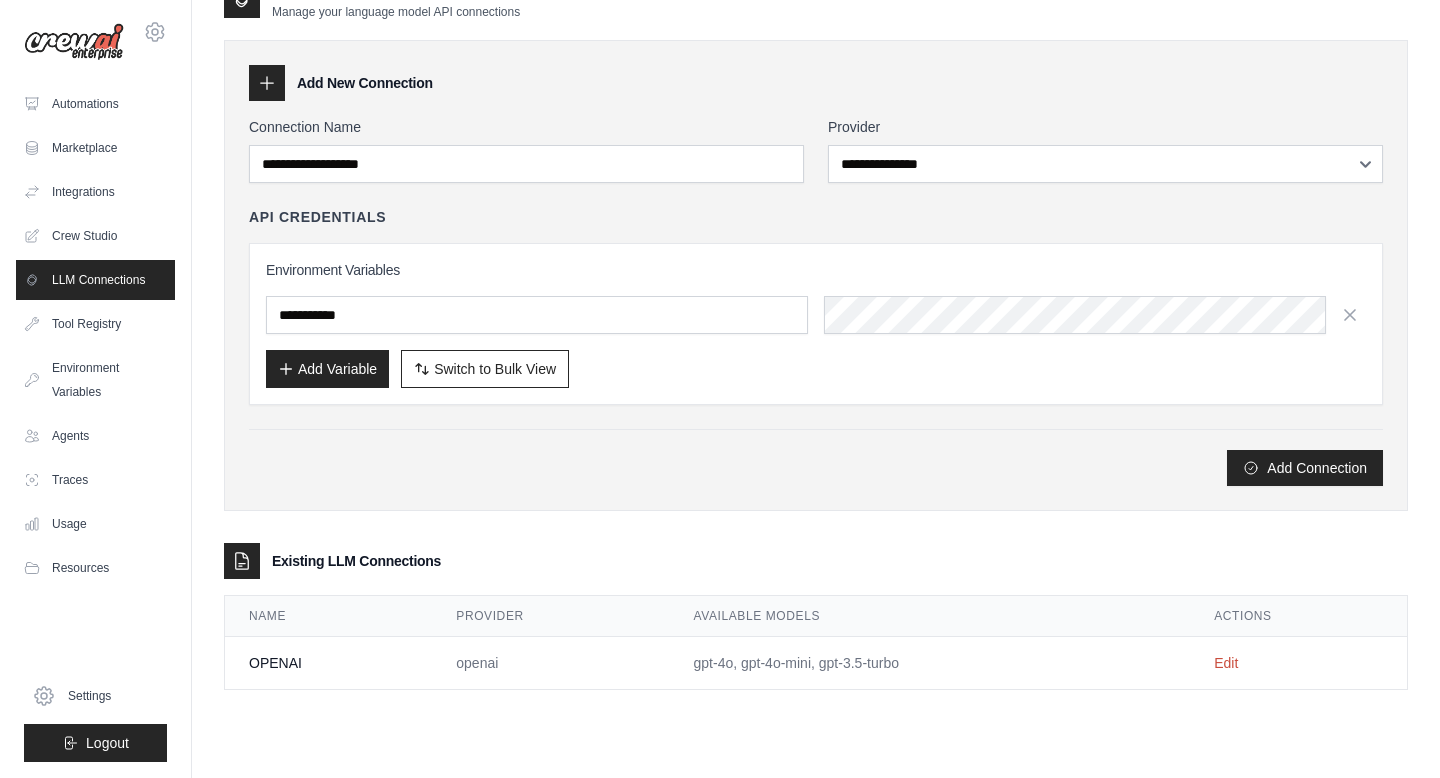 scroll, scrollTop: 0, scrollLeft: 0, axis: both 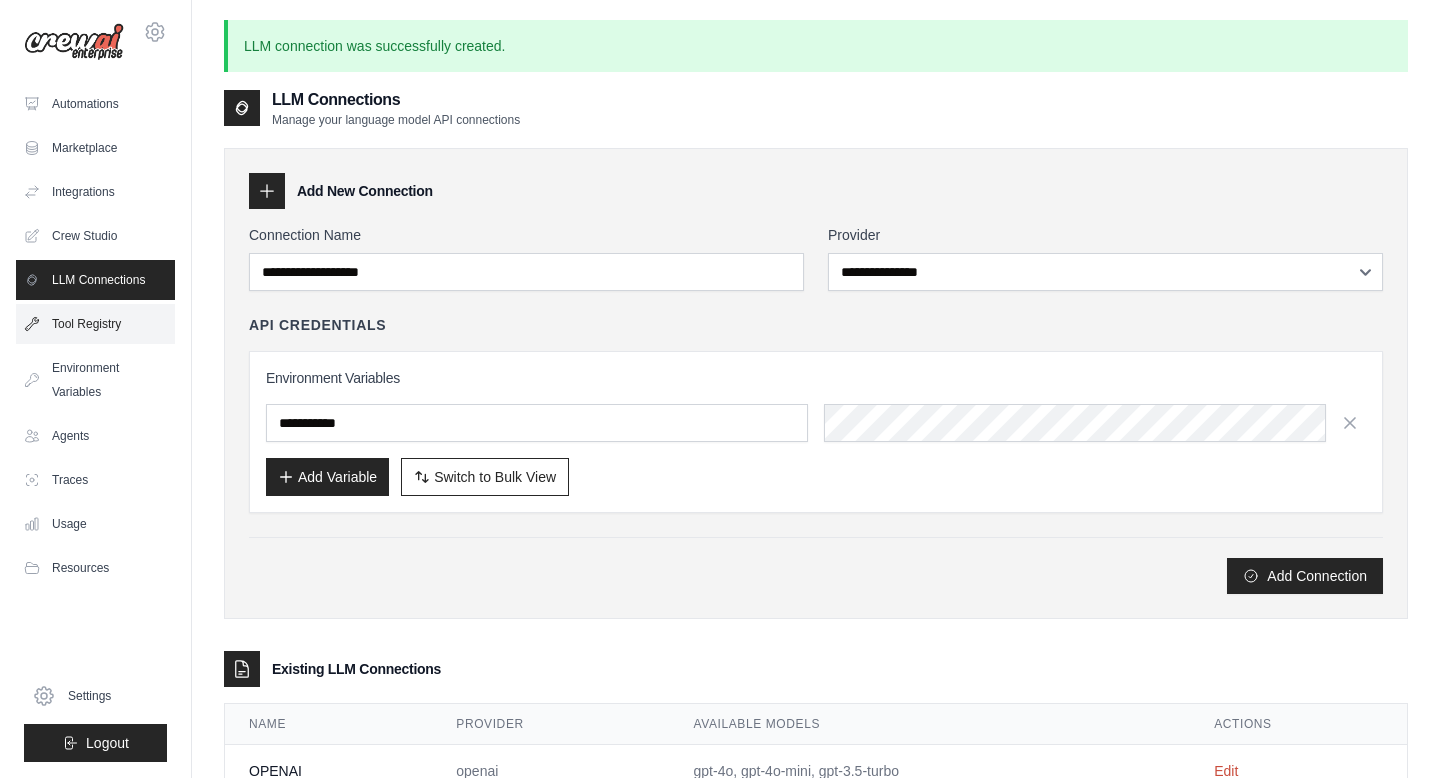click on "Tool Registry" at bounding box center (95, 324) 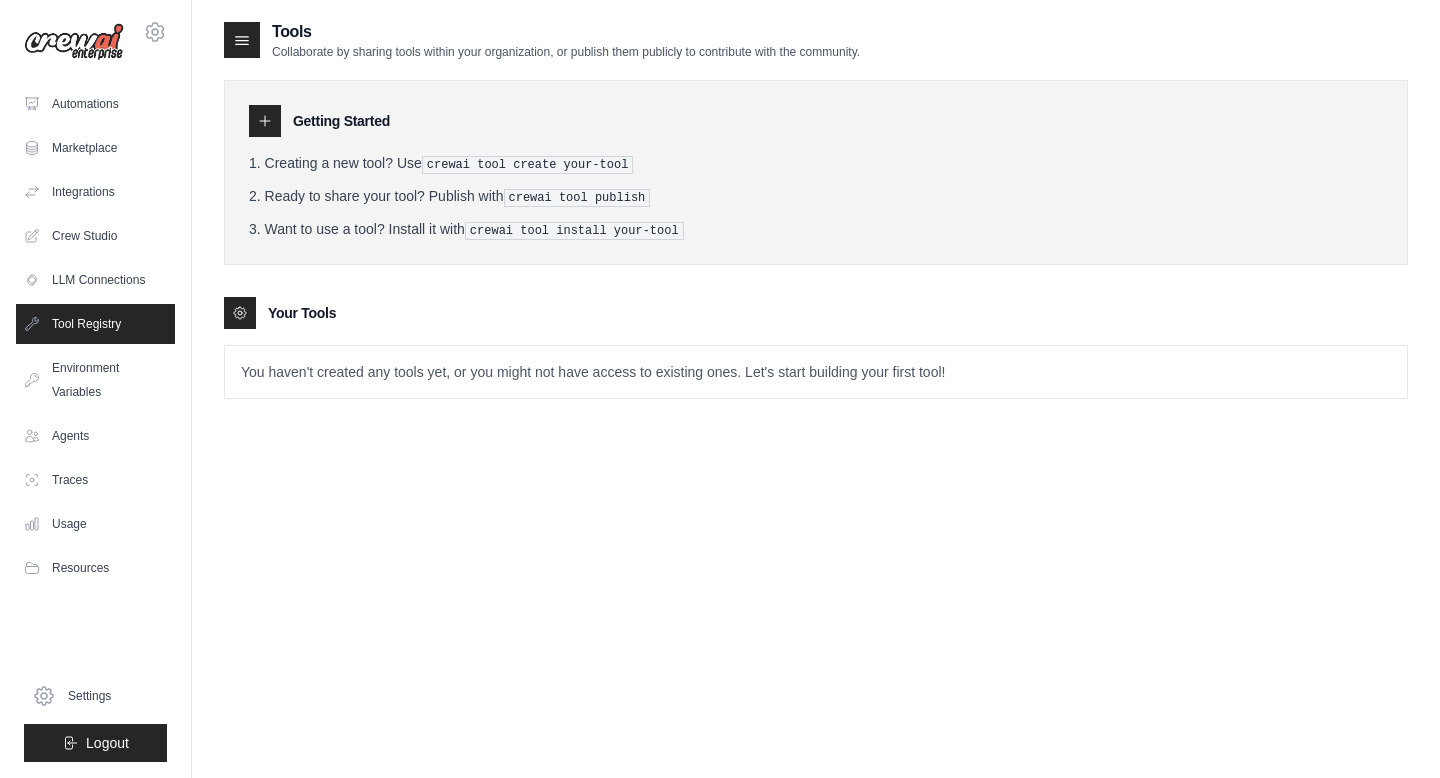 click at bounding box center [240, 313] 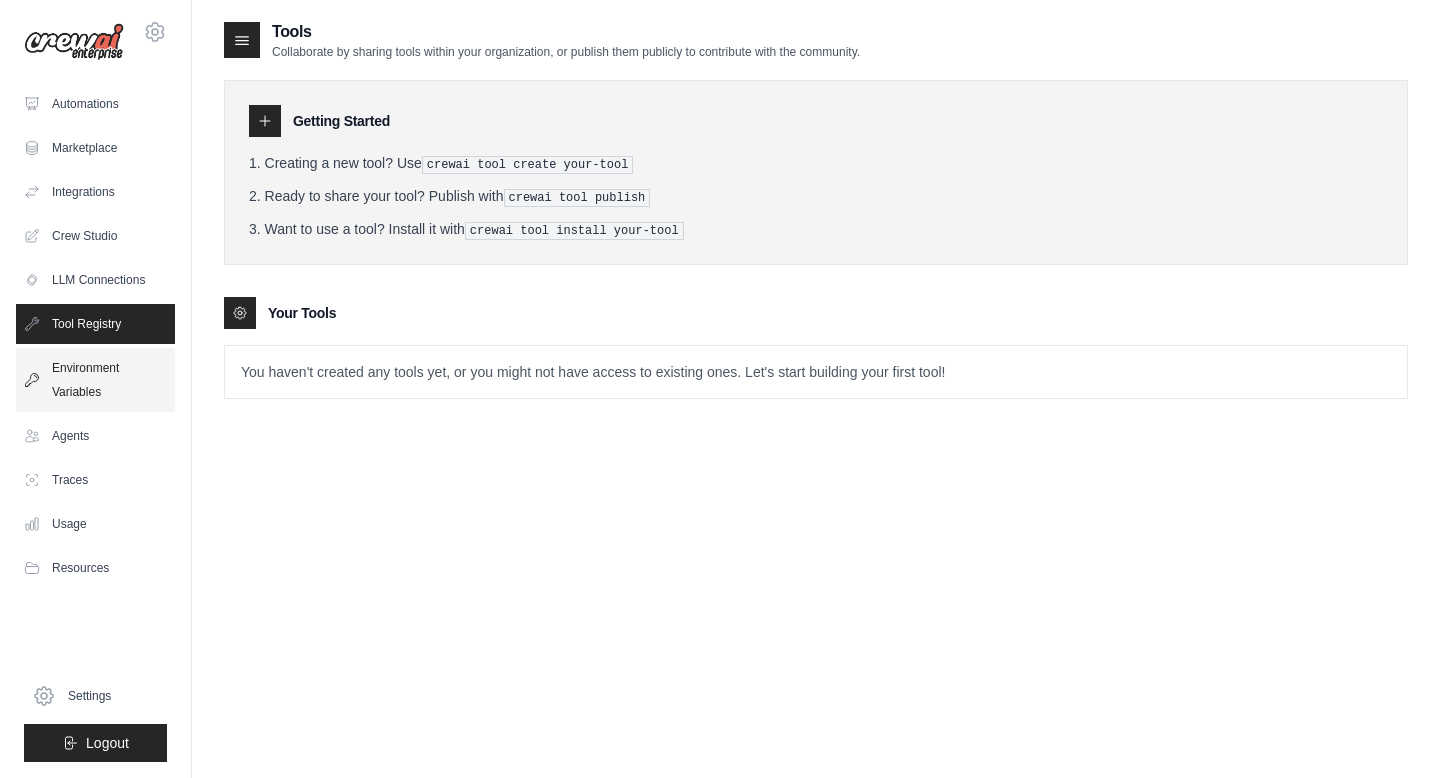 click on "Environment Variables" at bounding box center (95, 380) 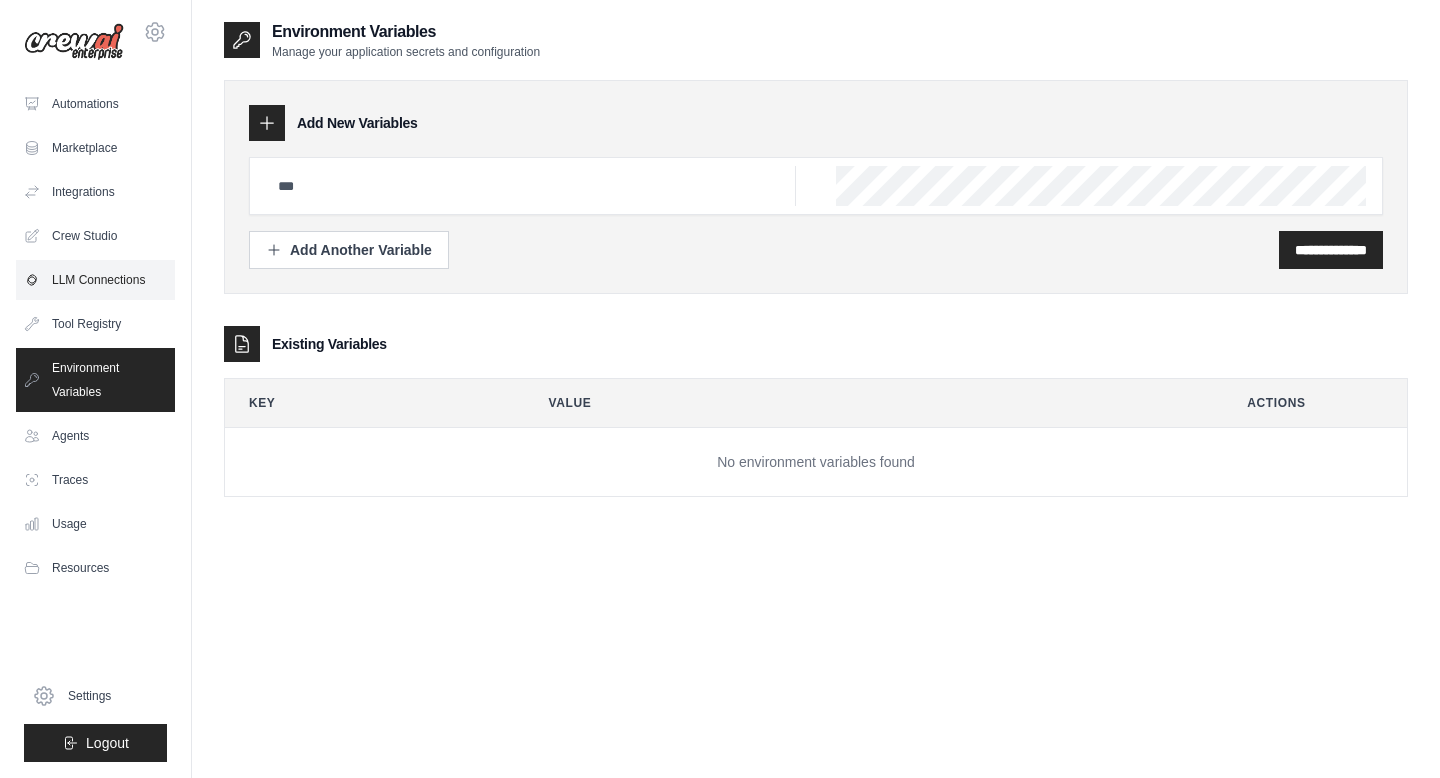 click on "LLM Connections" at bounding box center [95, 280] 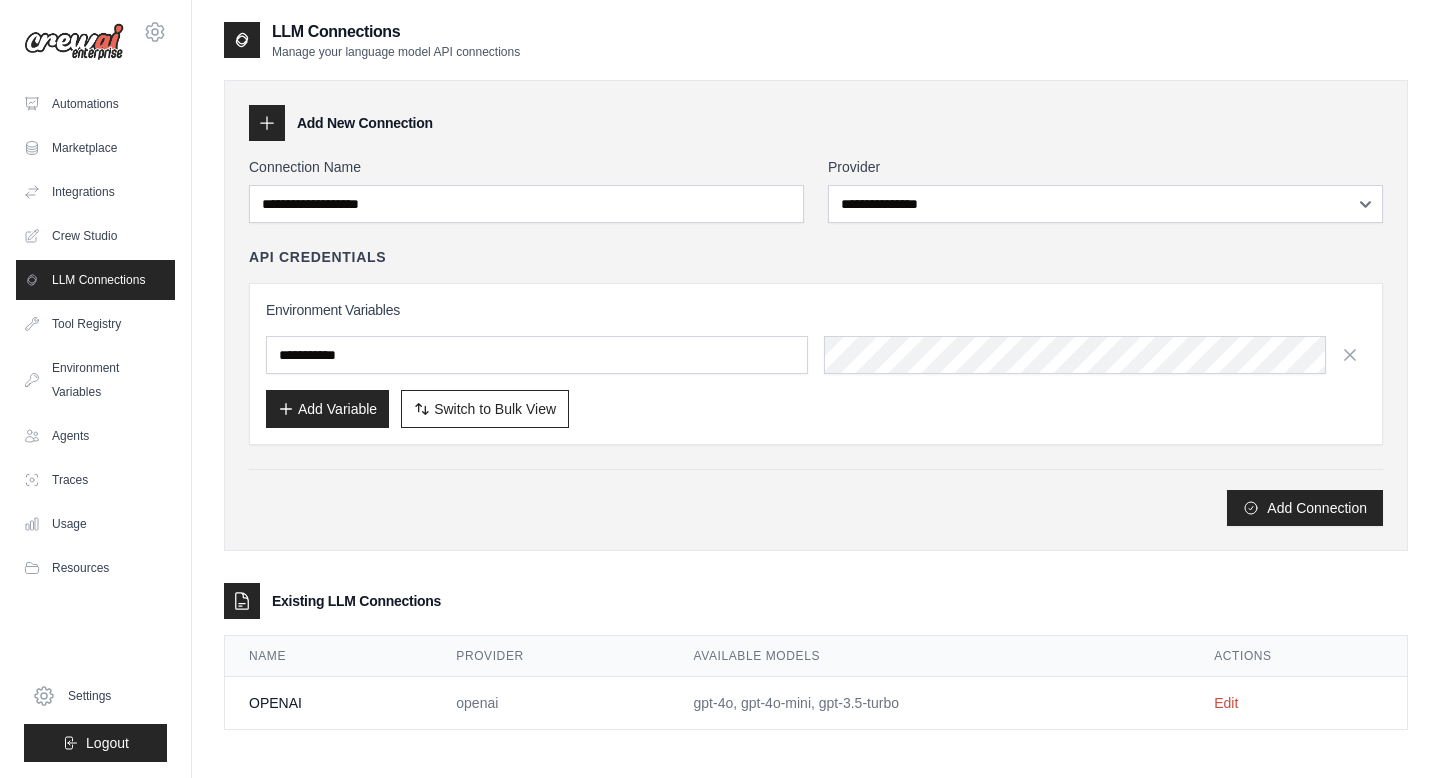 click on "Integrations" at bounding box center (95, 192) 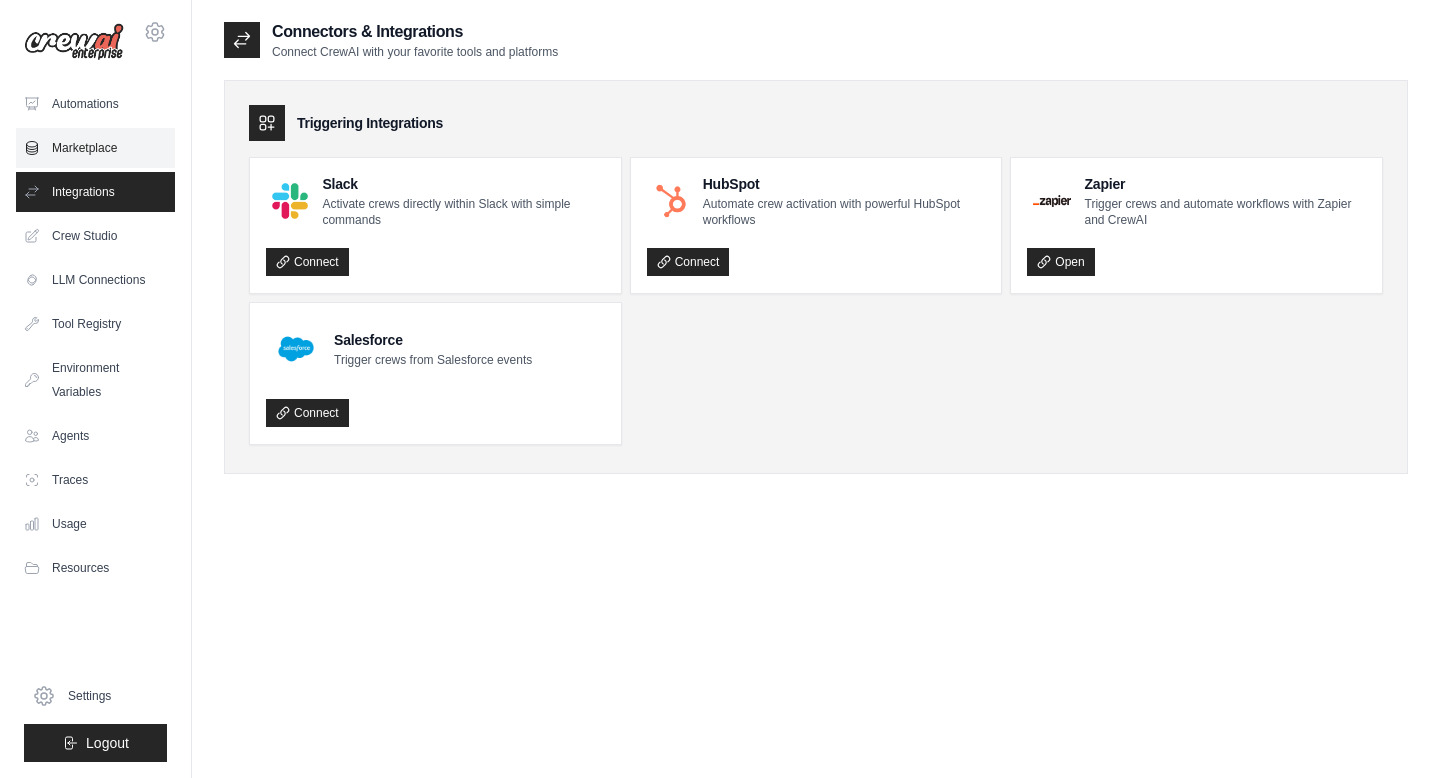 click on "Marketplace" at bounding box center (95, 148) 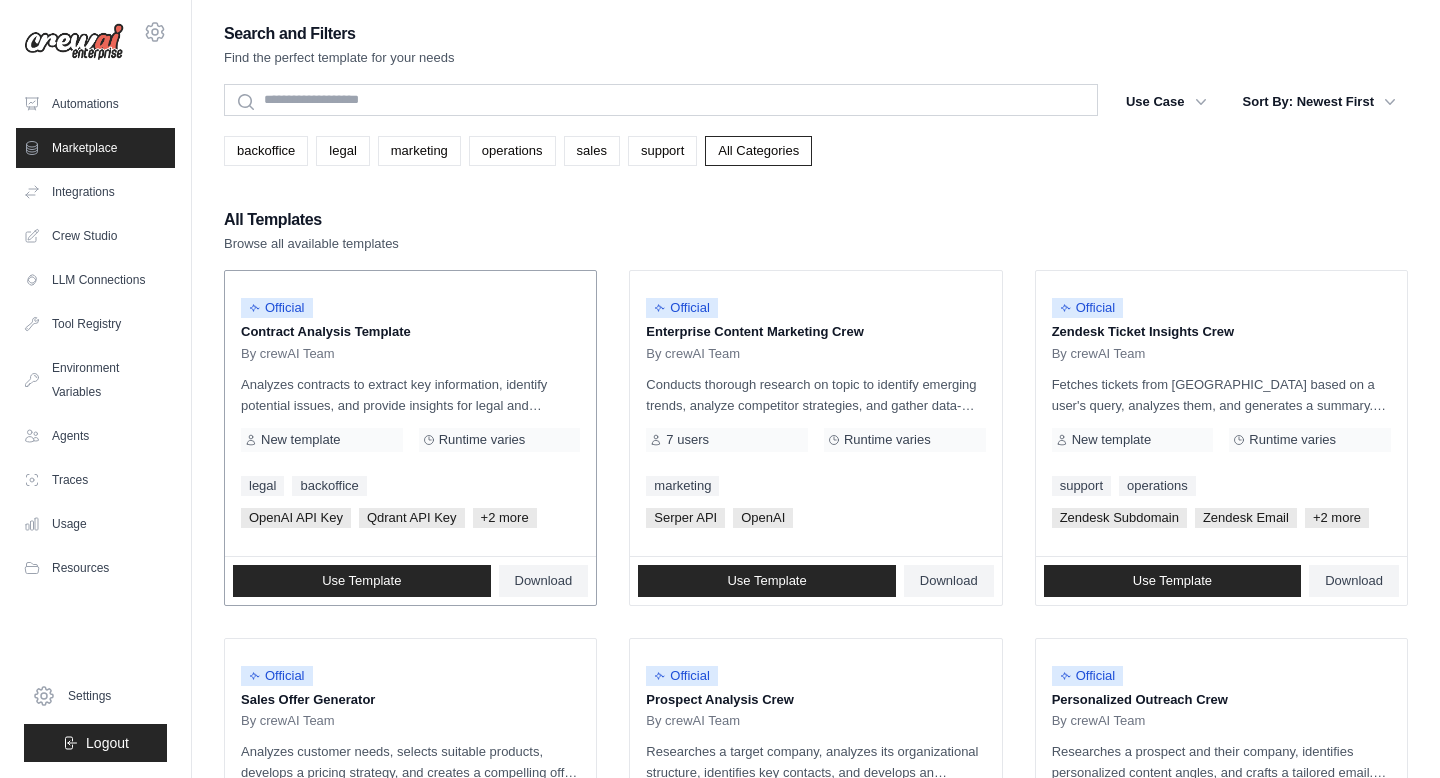 click on "Analyzes contracts to extract key information, identify potential issues, and provide insights for legal and business decisions using a qdrant vector database." at bounding box center [410, 395] 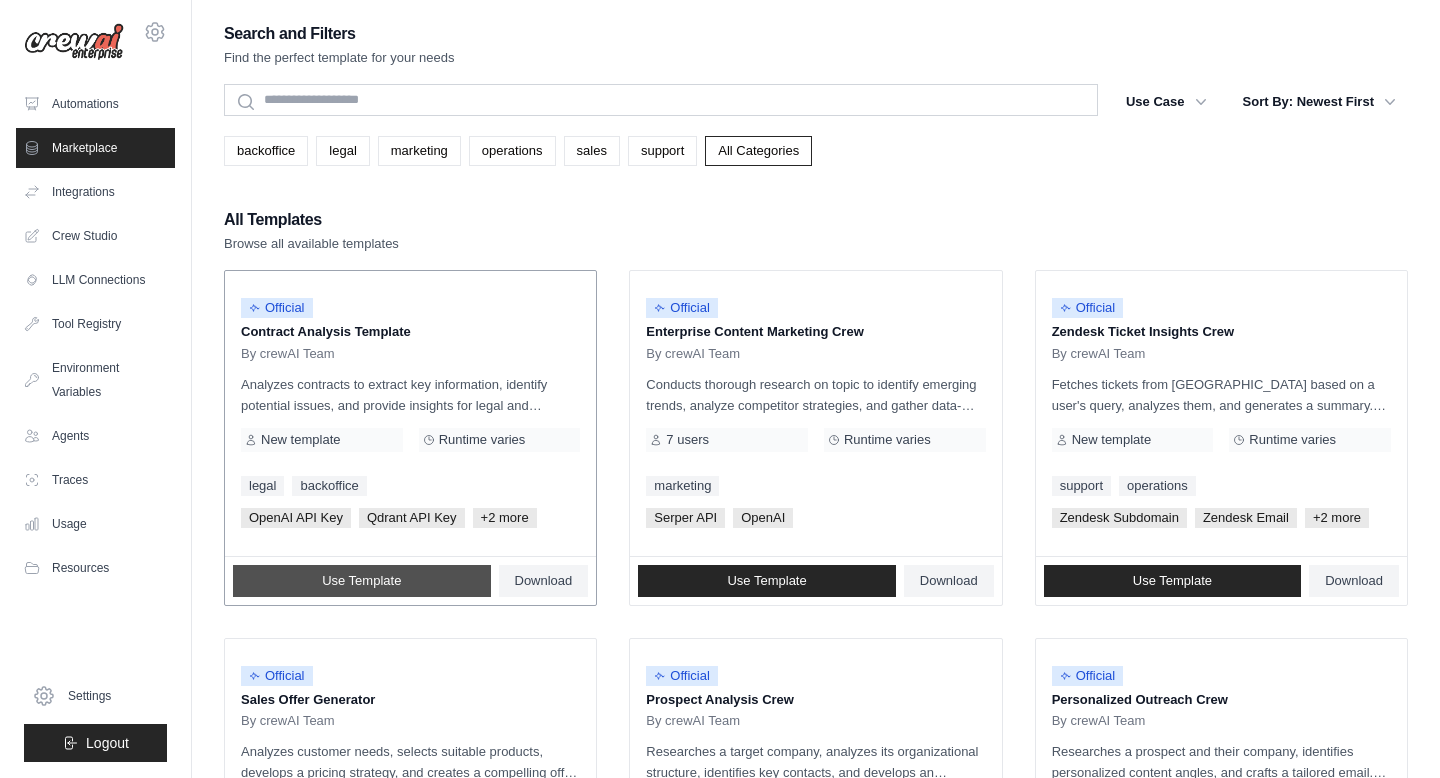 click on "Use Template" at bounding box center (362, 581) 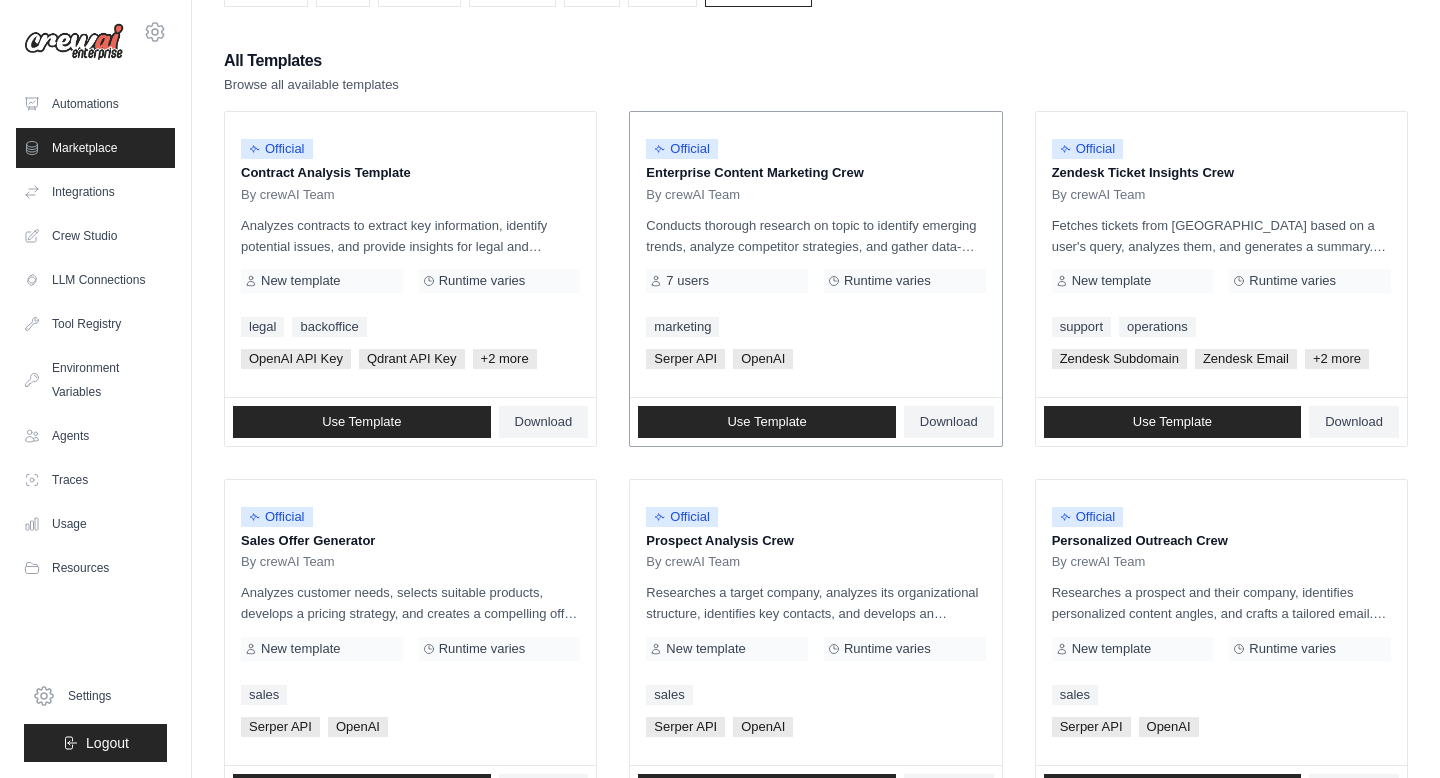 scroll, scrollTop: 0, scrollLeft: 0, axis: both 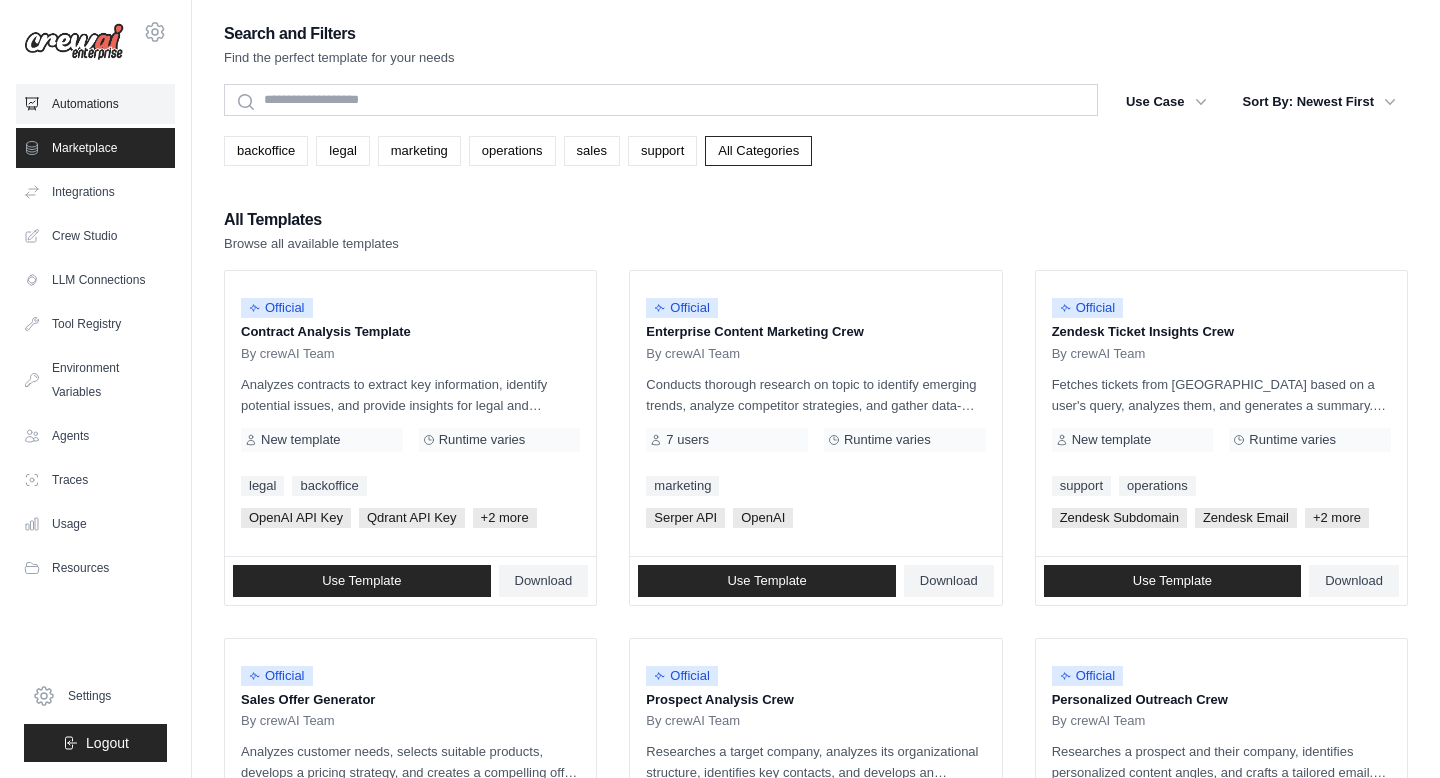 click on "Automations" at bounding box center (95, 104) 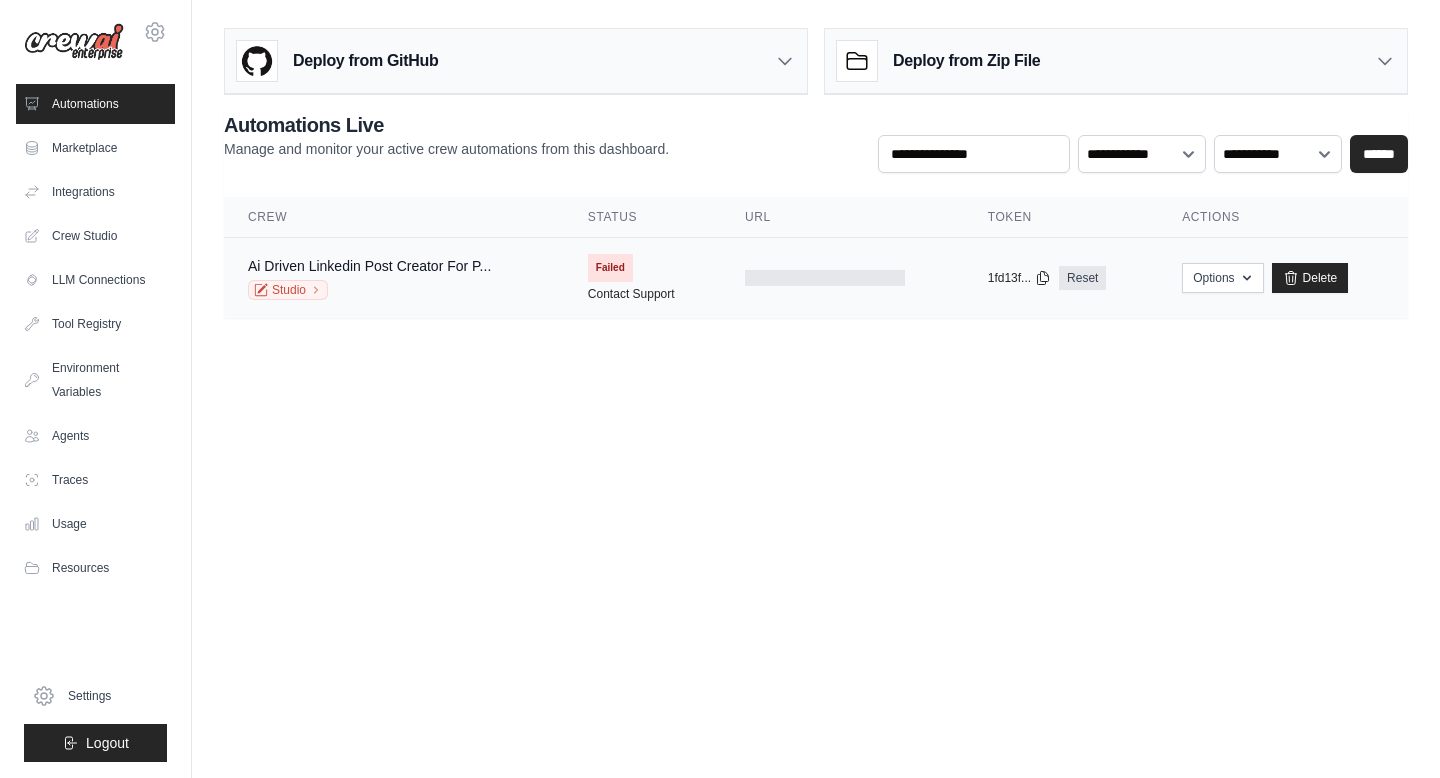 click on "Failed
Contact Support" at bounding box center [642, 278] 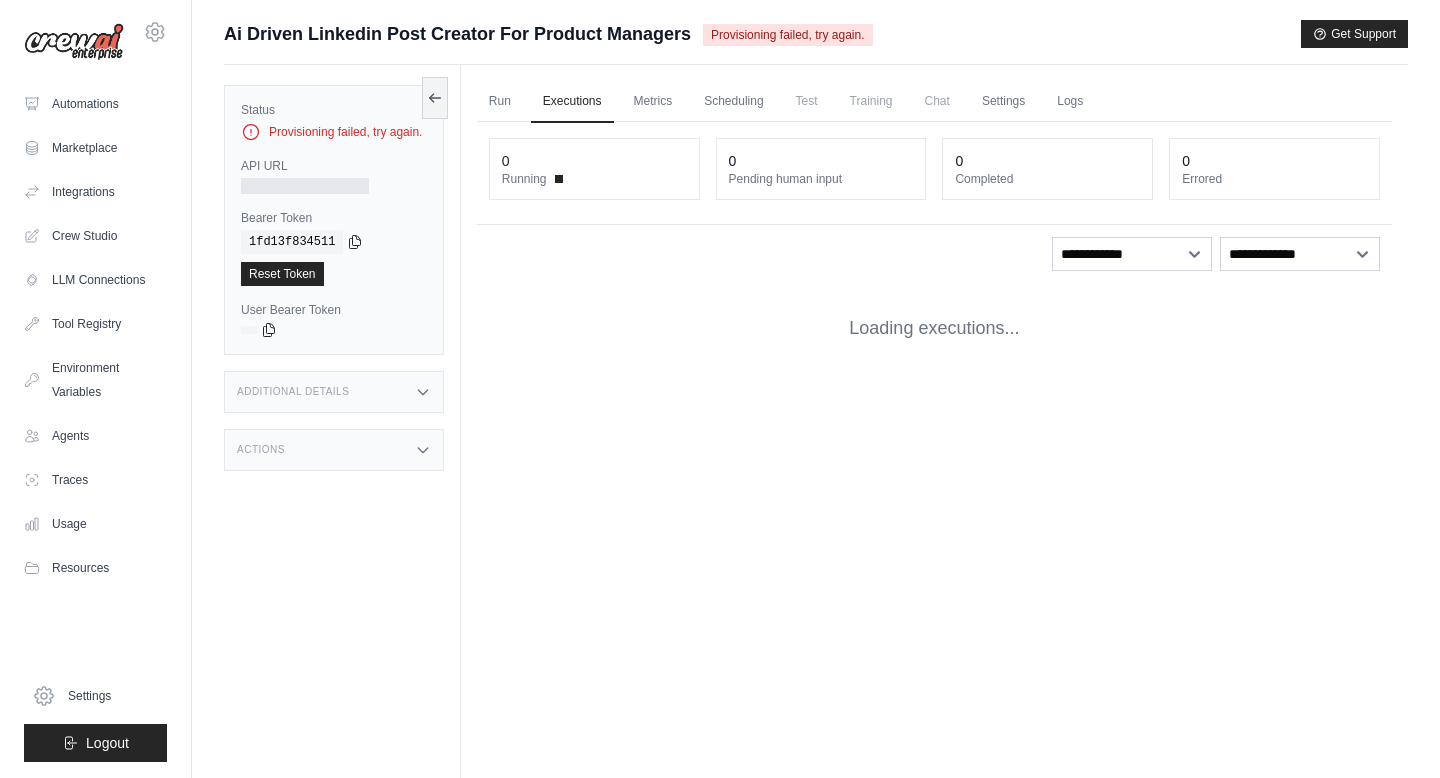 scroll, scrollTop: 0, scrollLeft: 0, axis: both 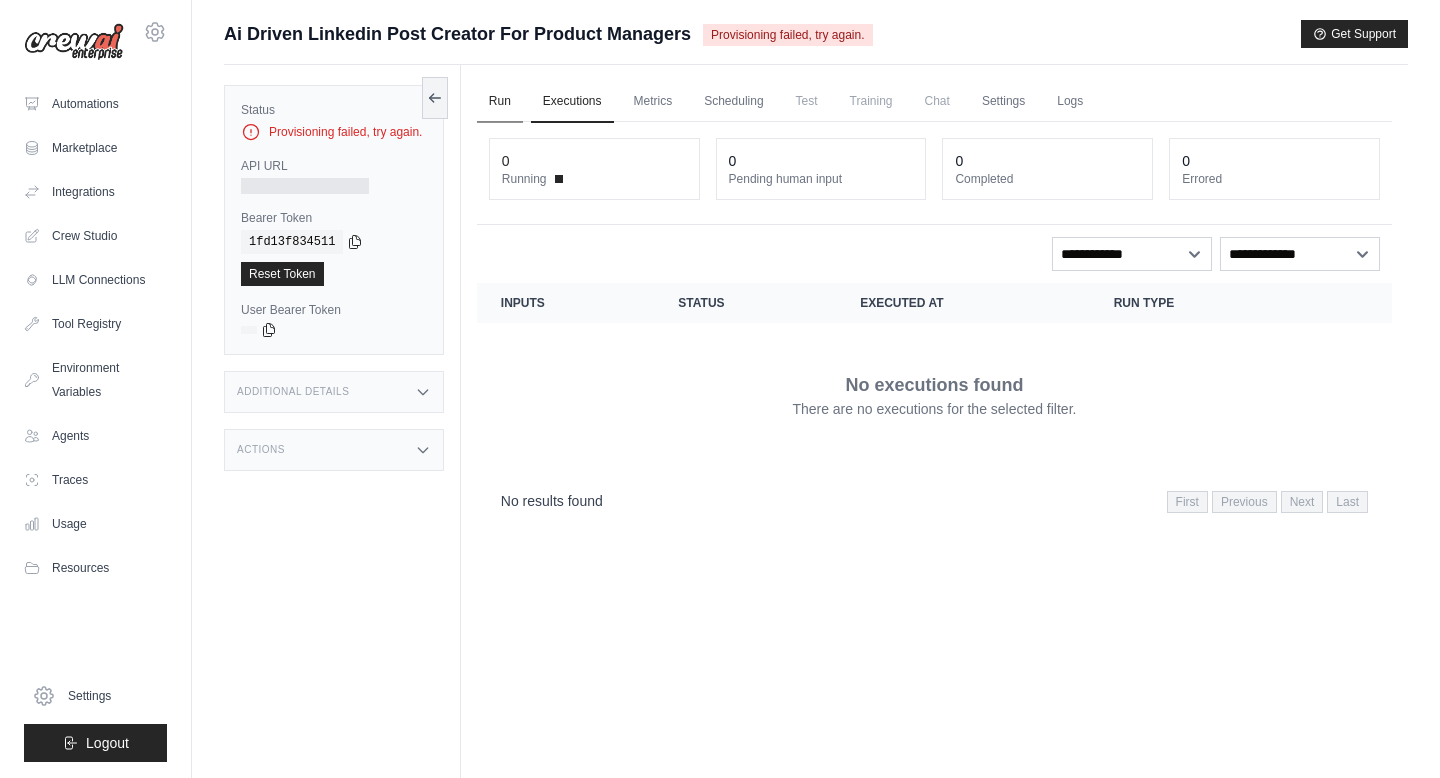 click on "Run" at bounding box center [500, 102] 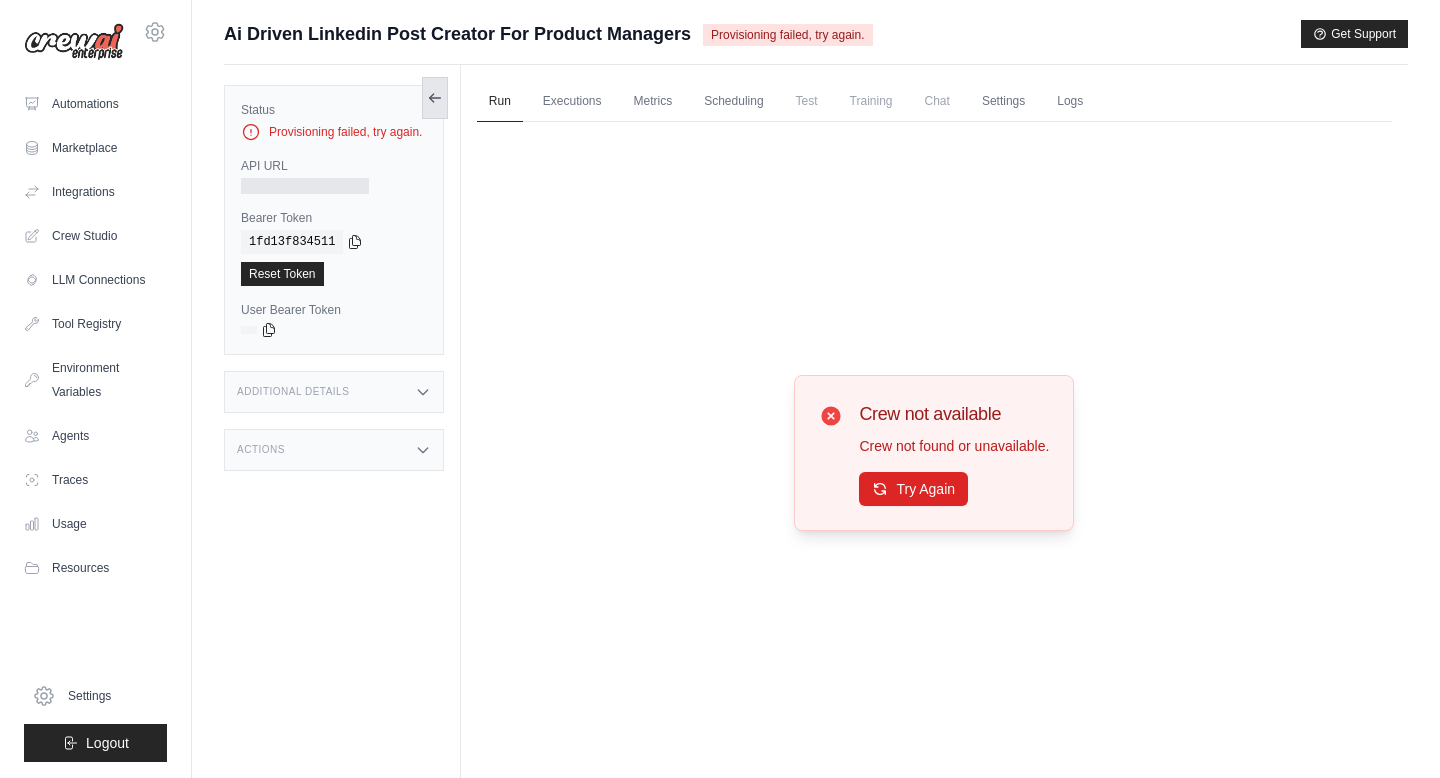 click 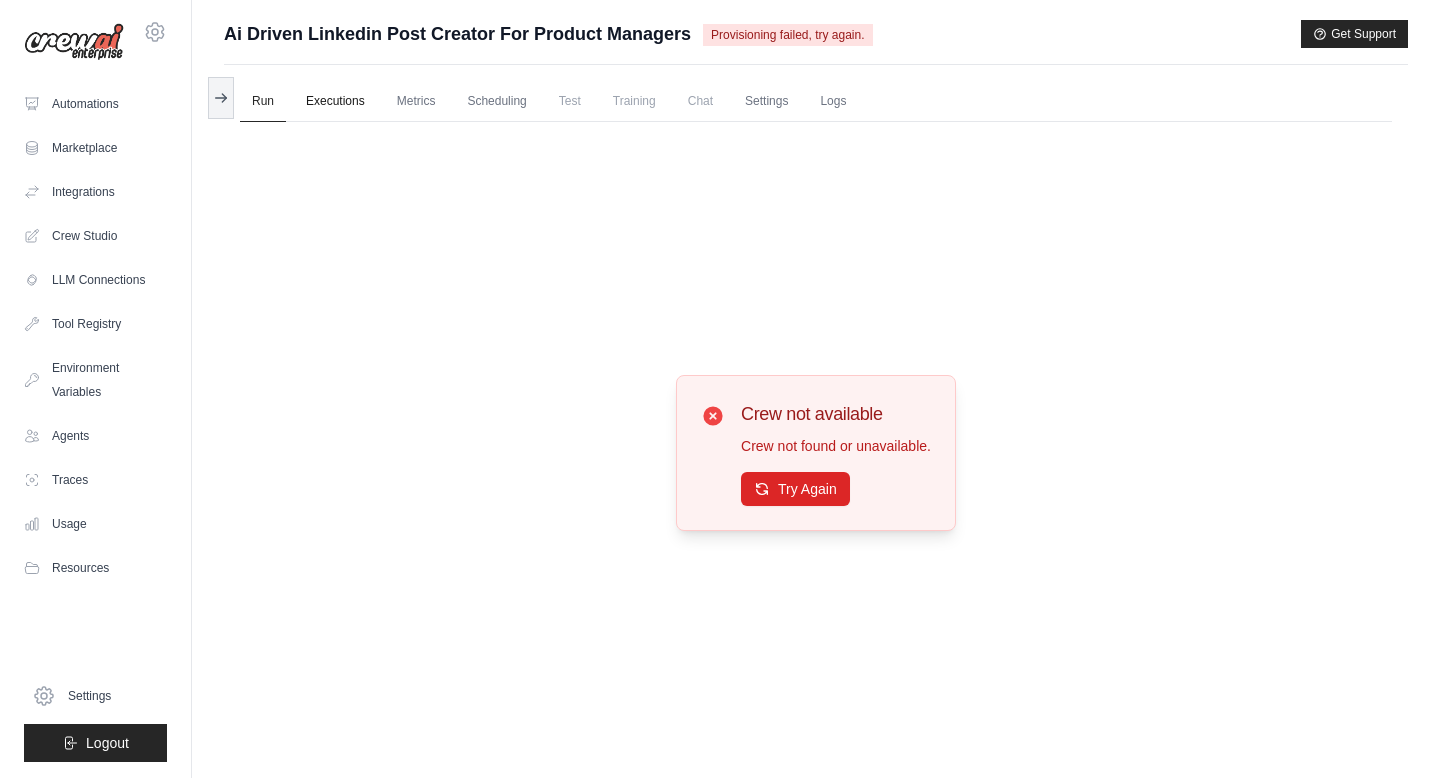 click on "Executions" at bounding box center (335, 102) 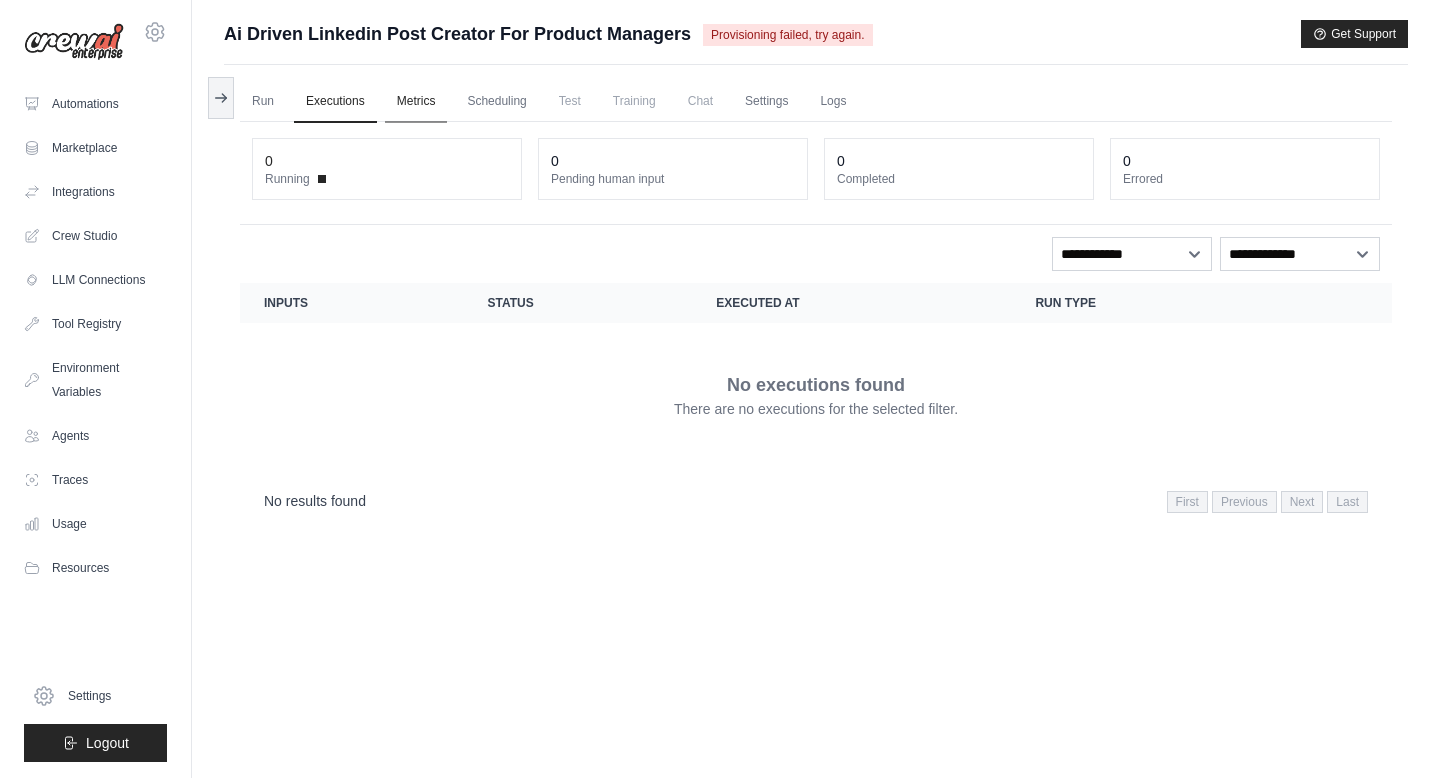 click on "Metrics" at bounding box center (416, 102) 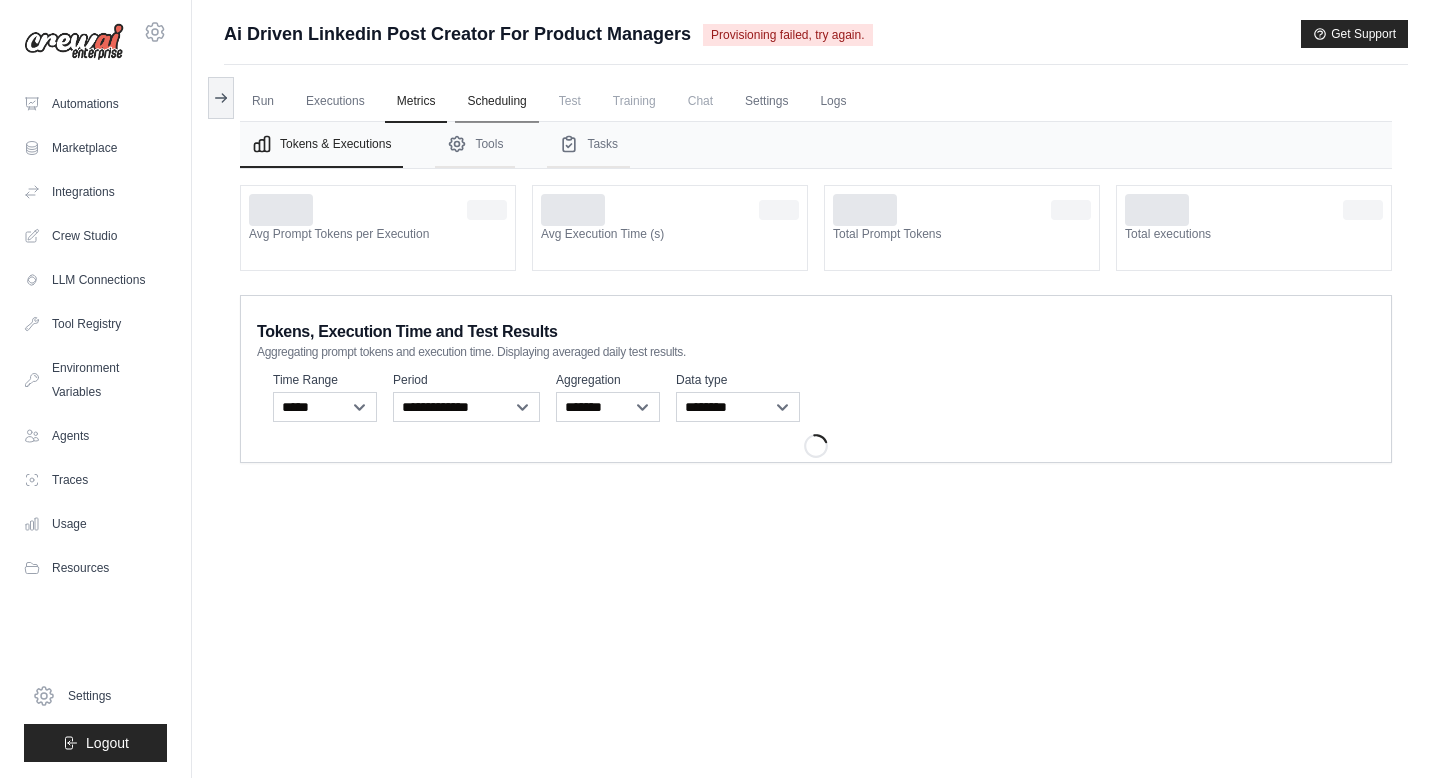 click on "Scheduling" at bounding box center (496, 102) 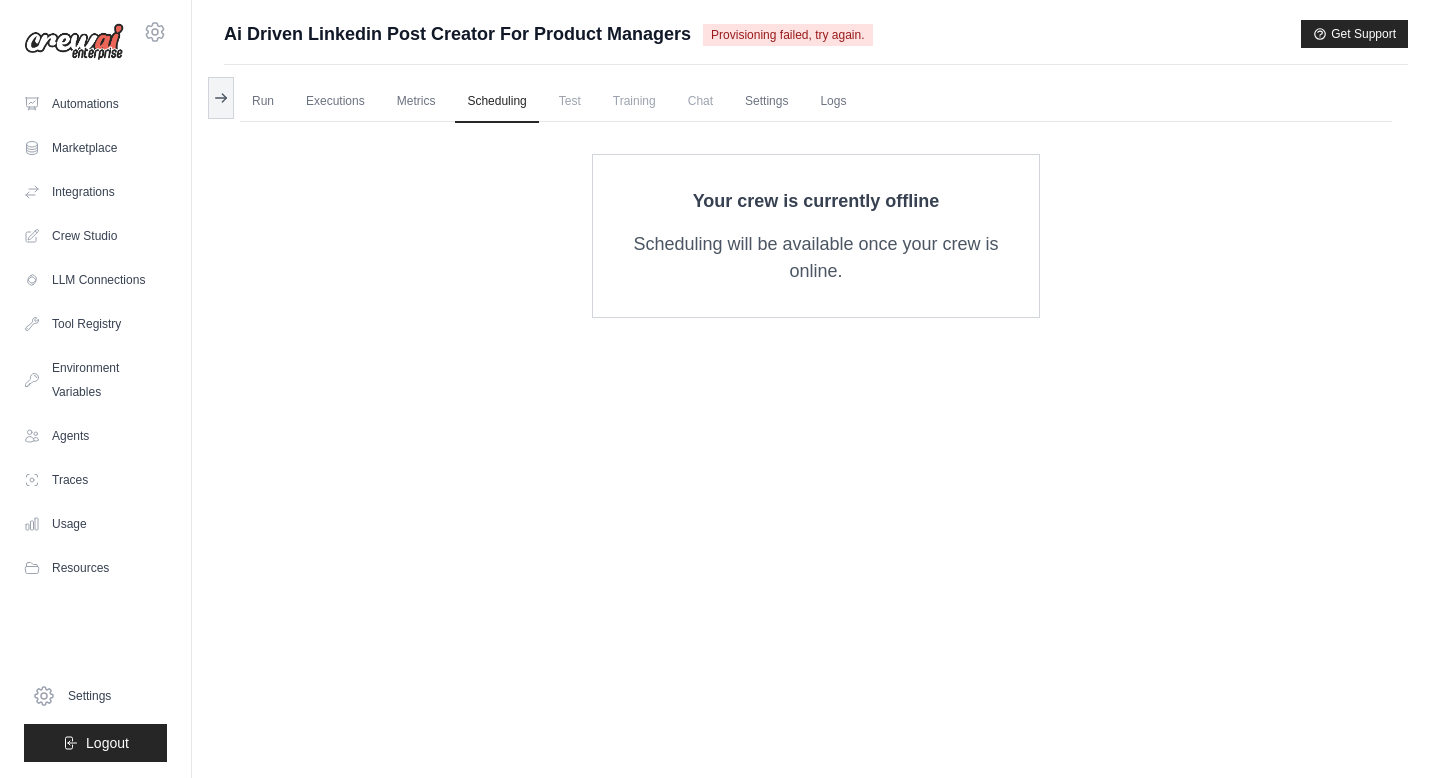 click on "Training" at bounding box center [634, 101] 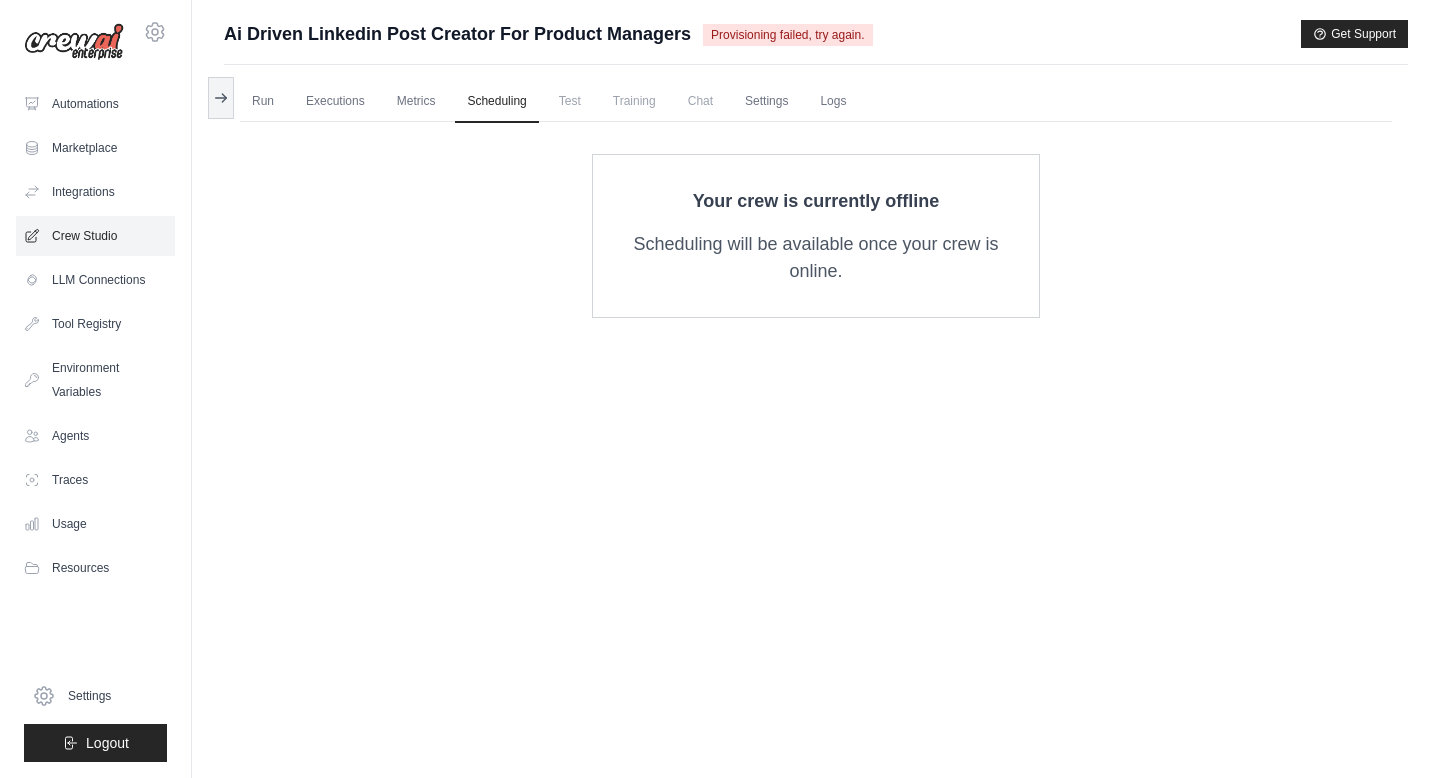 click on "Crew Studio" at bounding box center [95, 236] 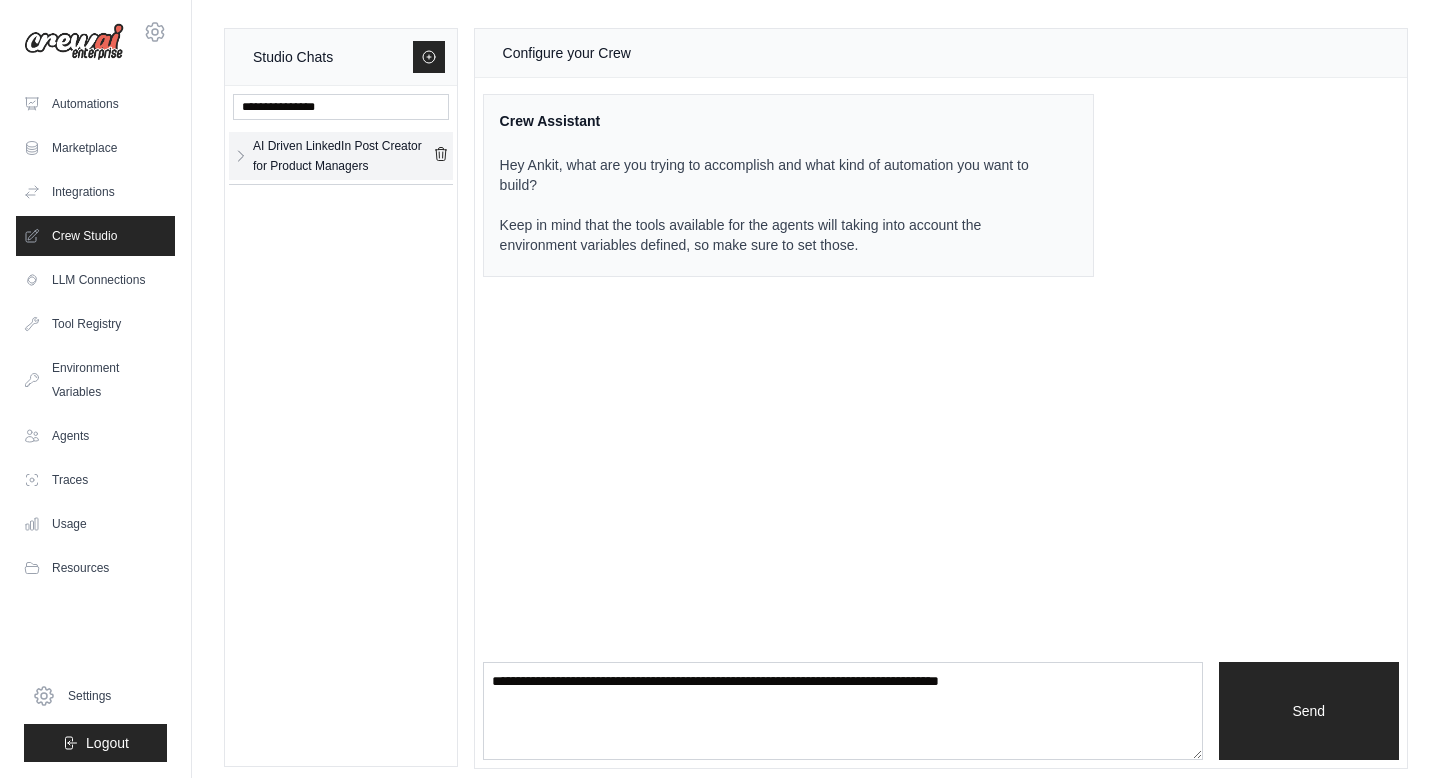 click on "AI Driven LinkedIn Post Creator for Product Managers" at bounding box center (343, 156) 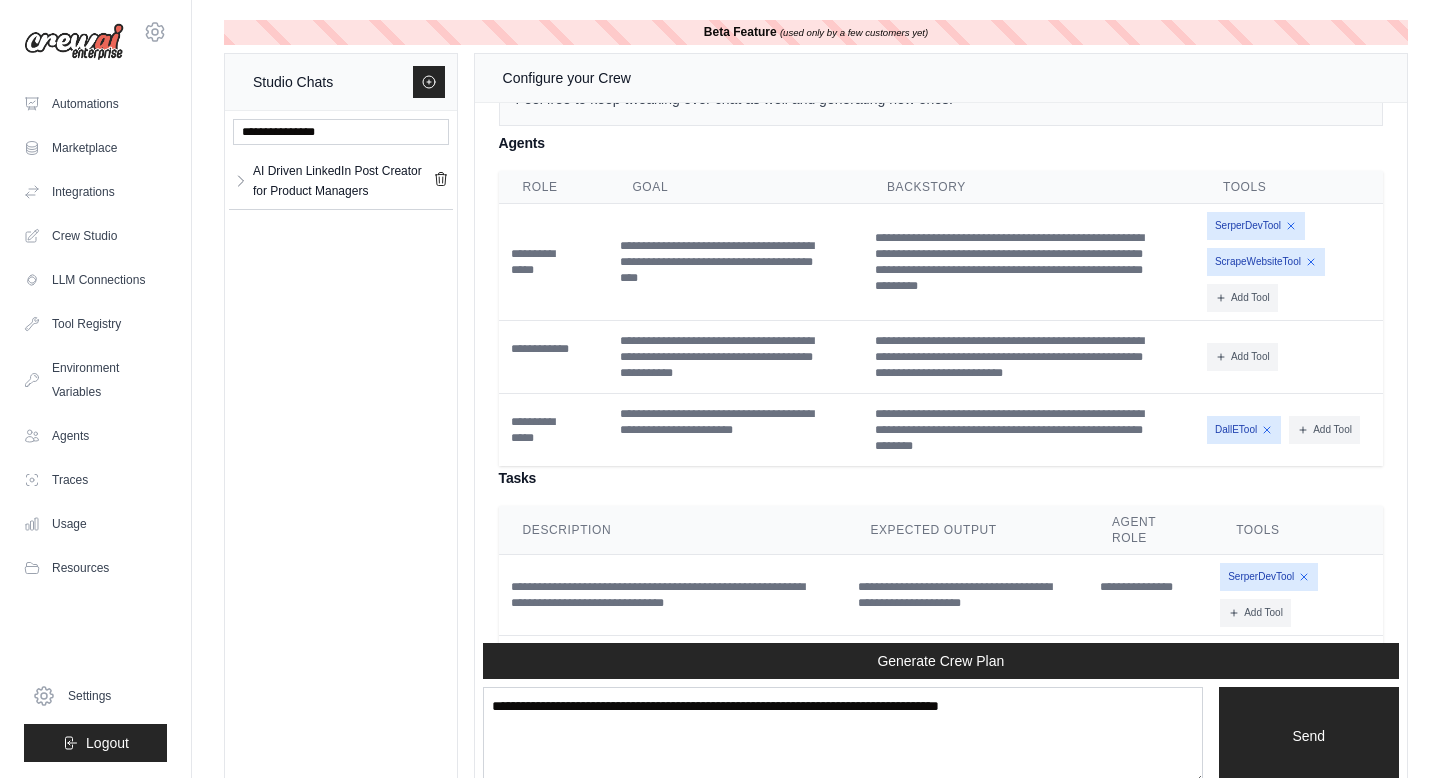 scroll, scrollTop: 1721, scrollLeft: 0, axis: vertical 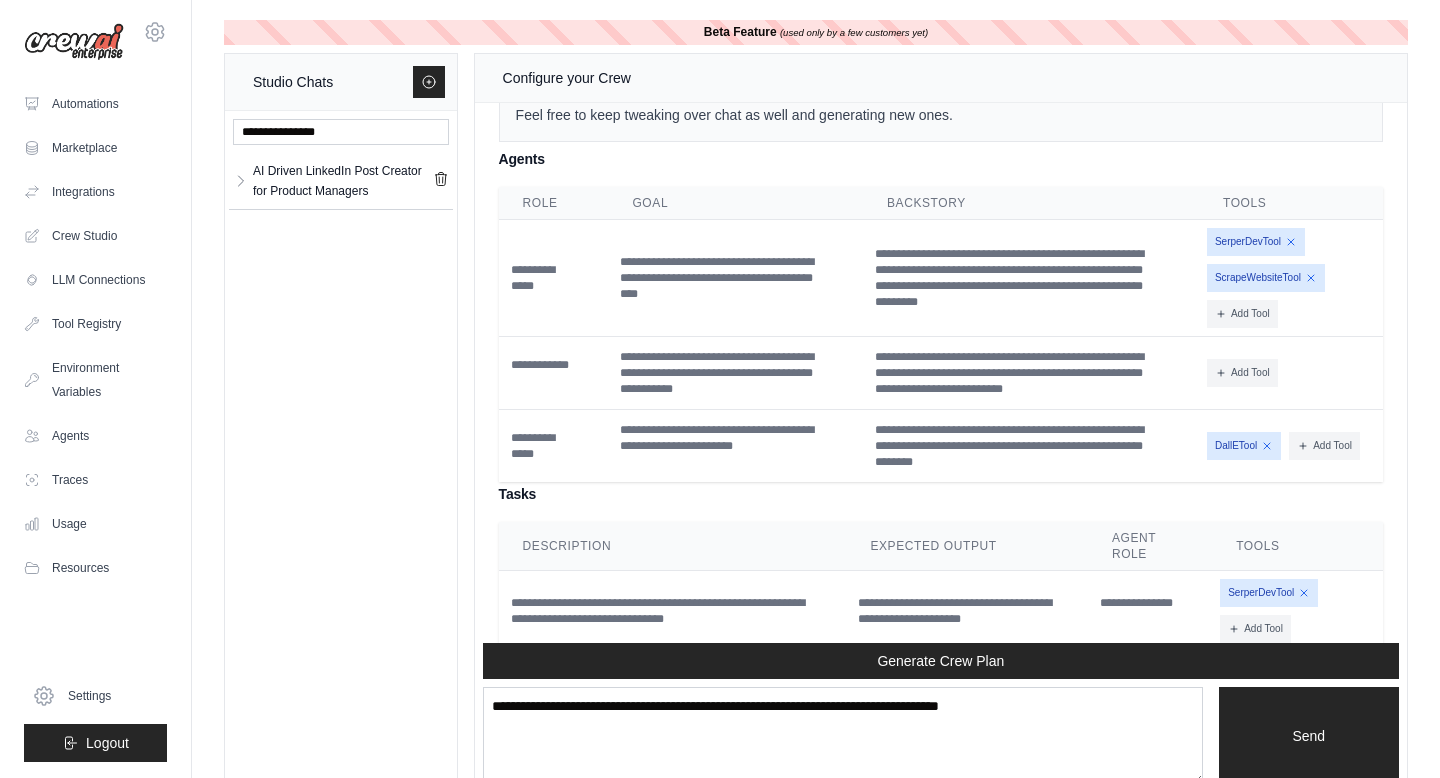 click on "SerperDevTool" at bounding box center [1256, 242] 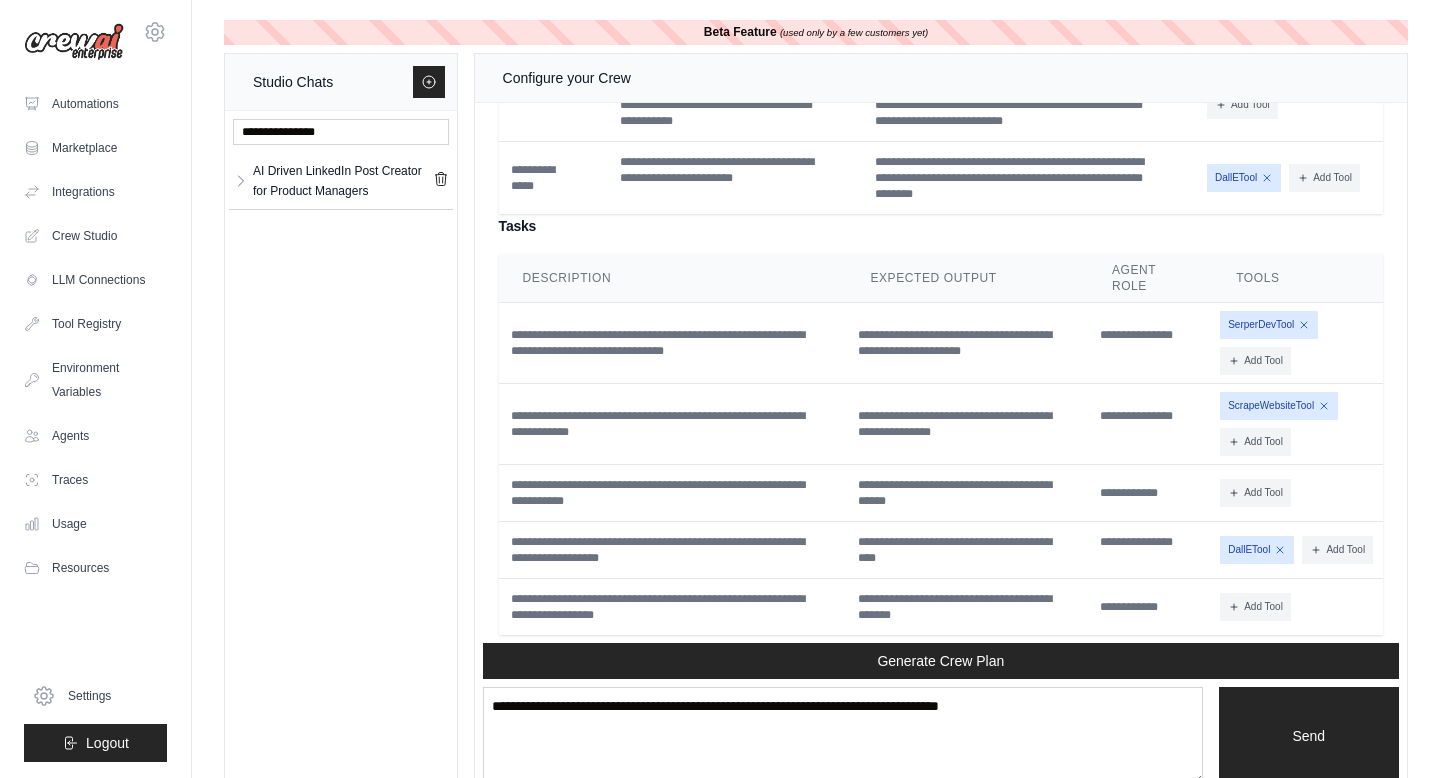 scroll, scrollTop: 2065, scrollLeft: 0, axis: vertical 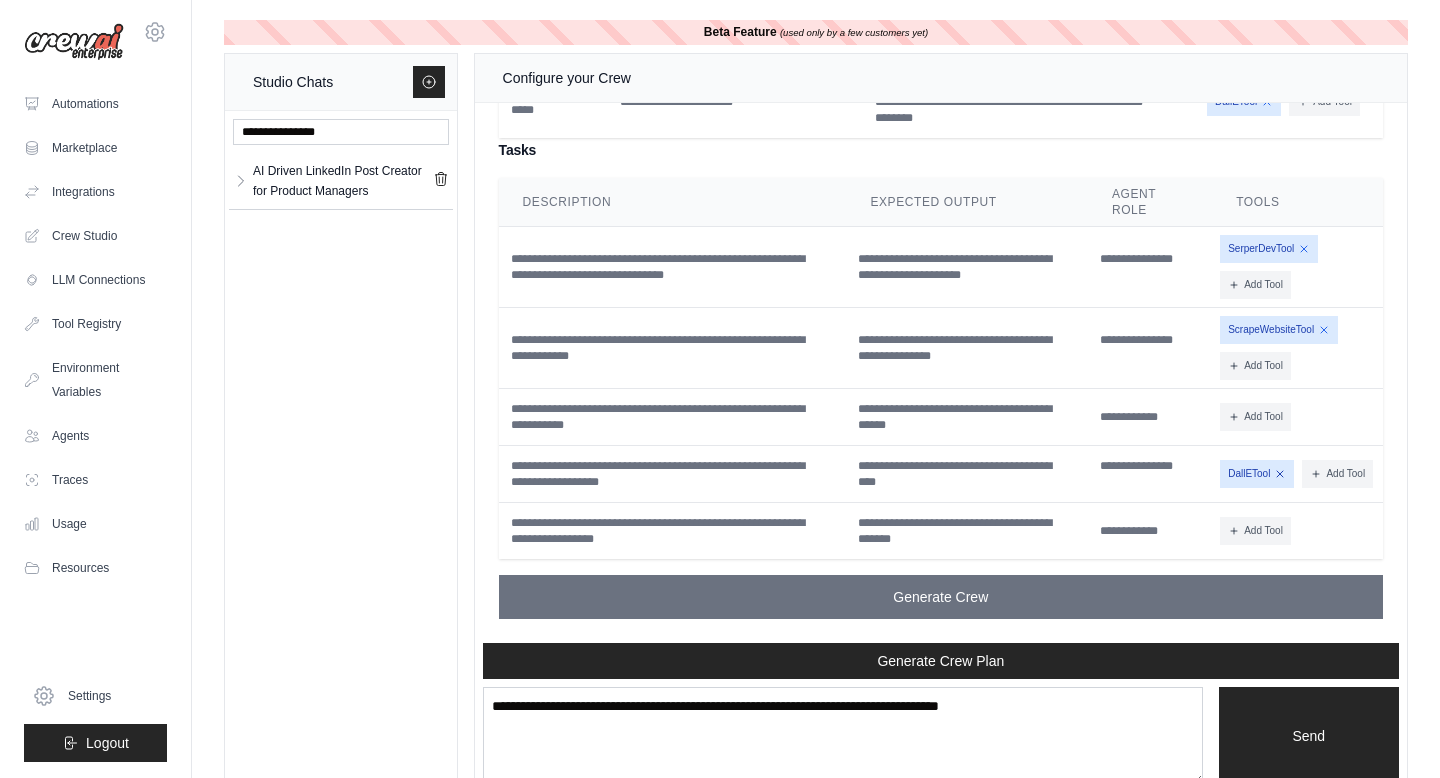 click 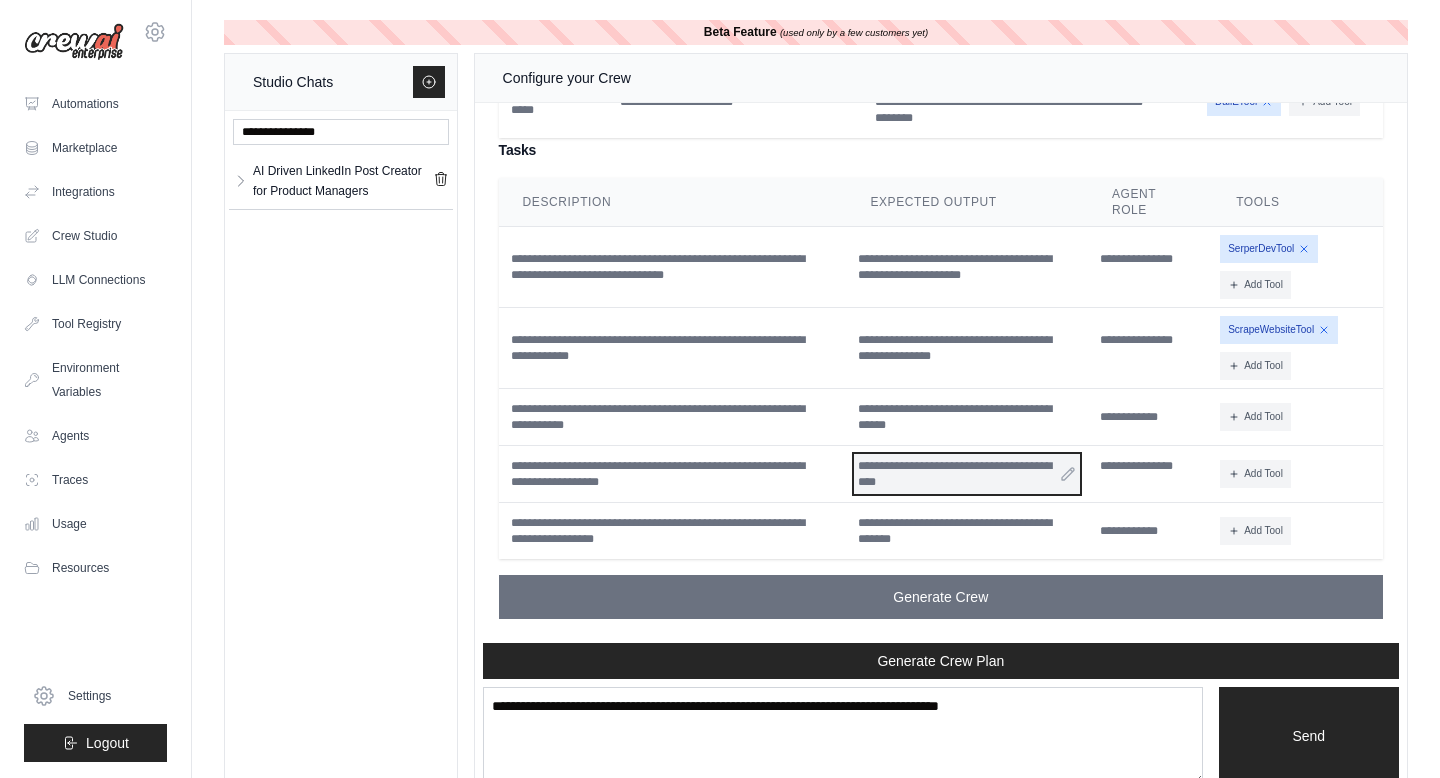 click on "**********" at bounding box center (966, 474) 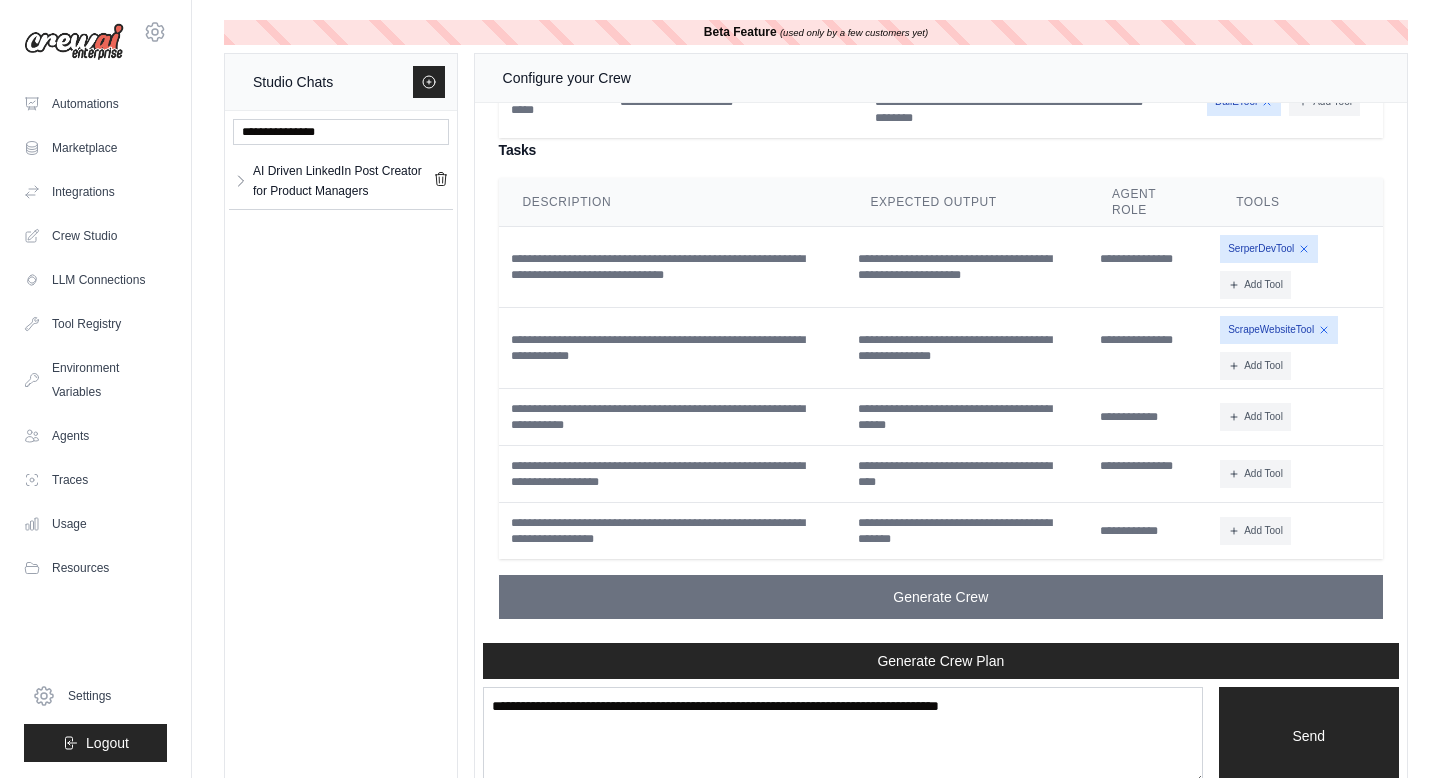 click on "**********" at bounding box center (673, 474) 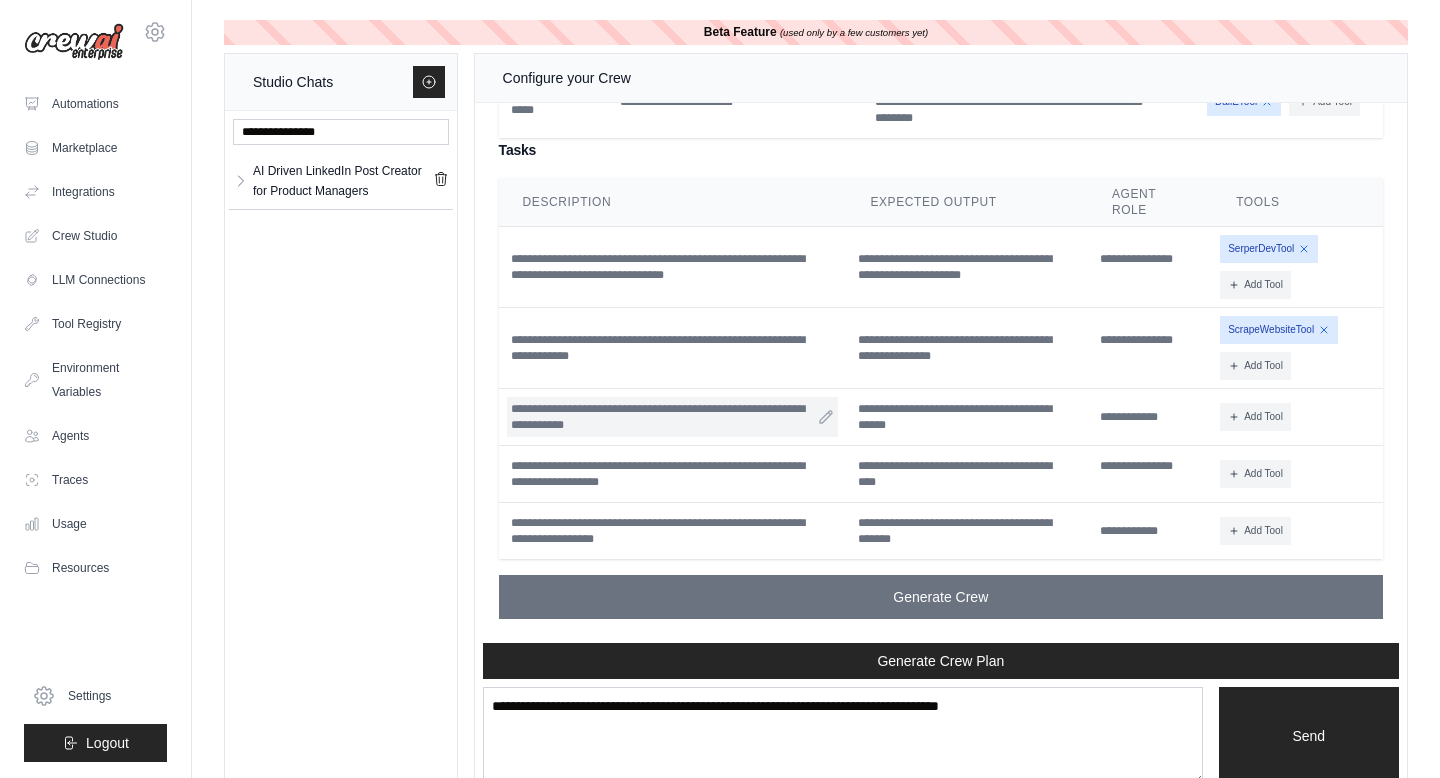 scroll, scrollTop: 36, scrollLeft: 0, axis: vertical 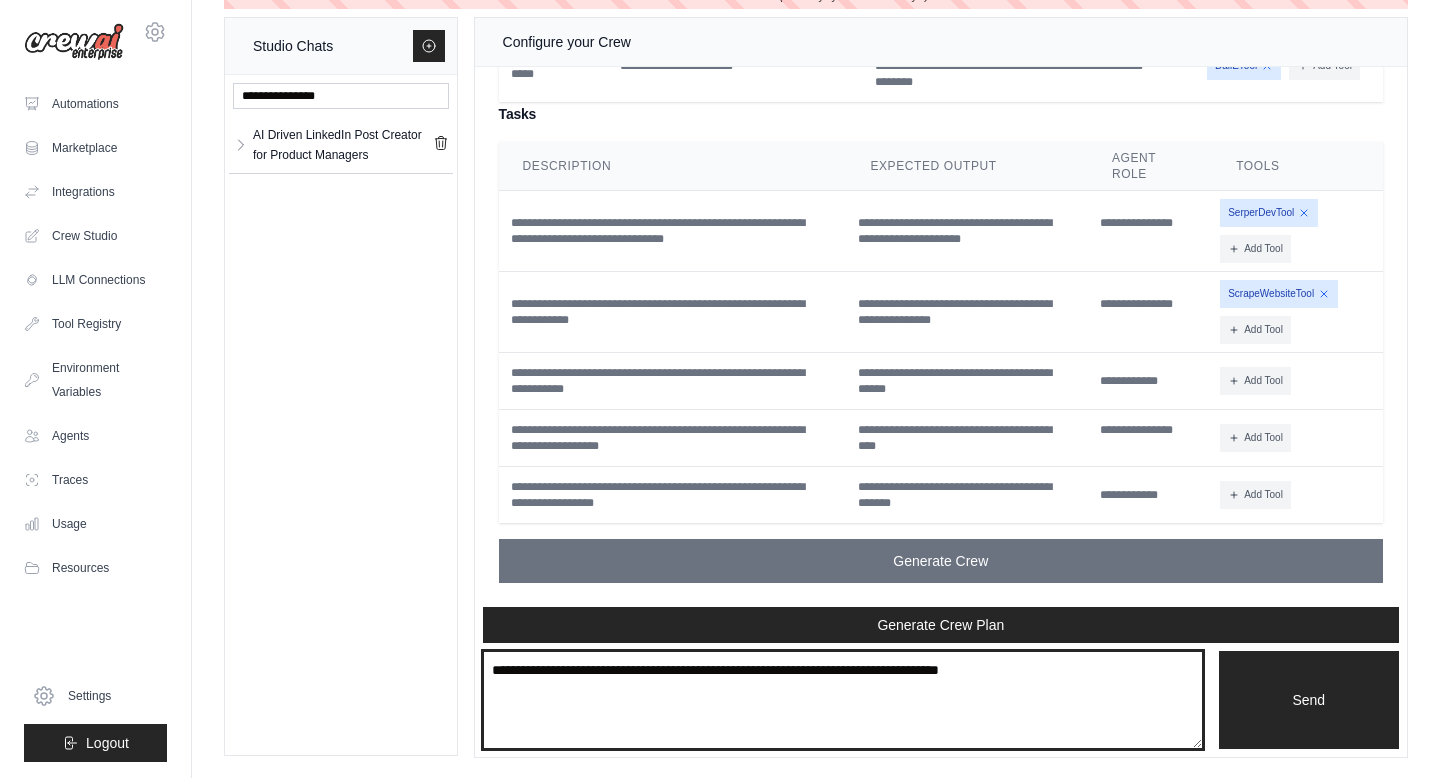 click at bounding box center [843, 700] 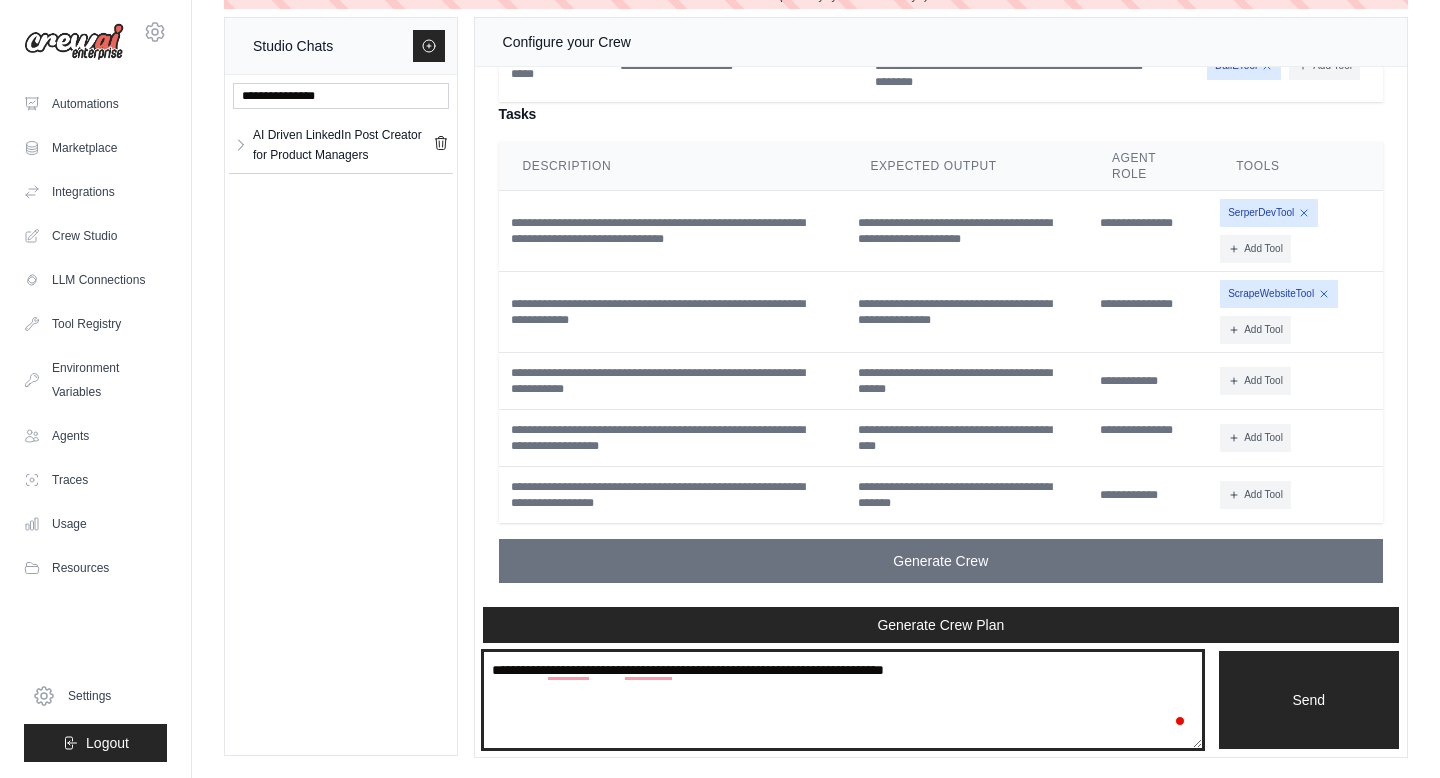 type on "**********" 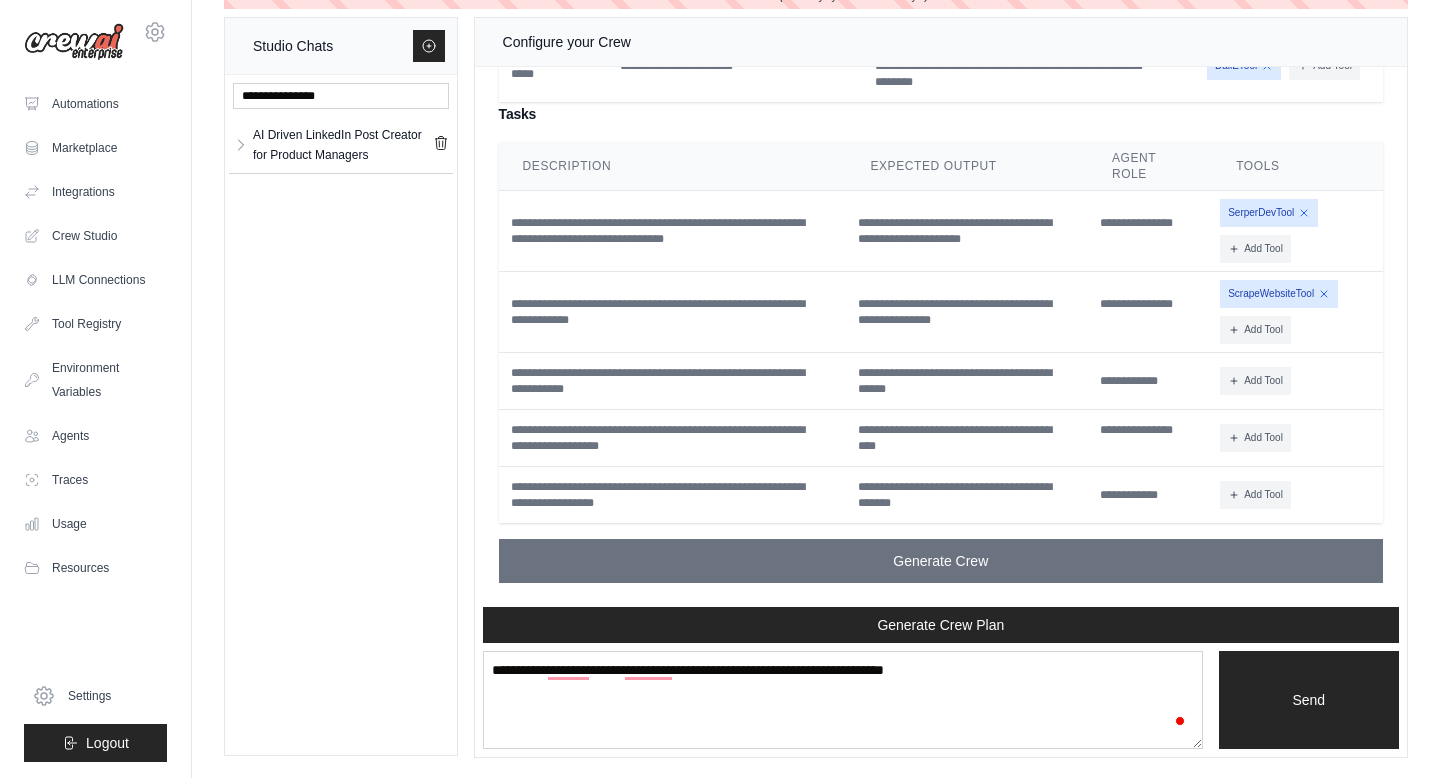 type 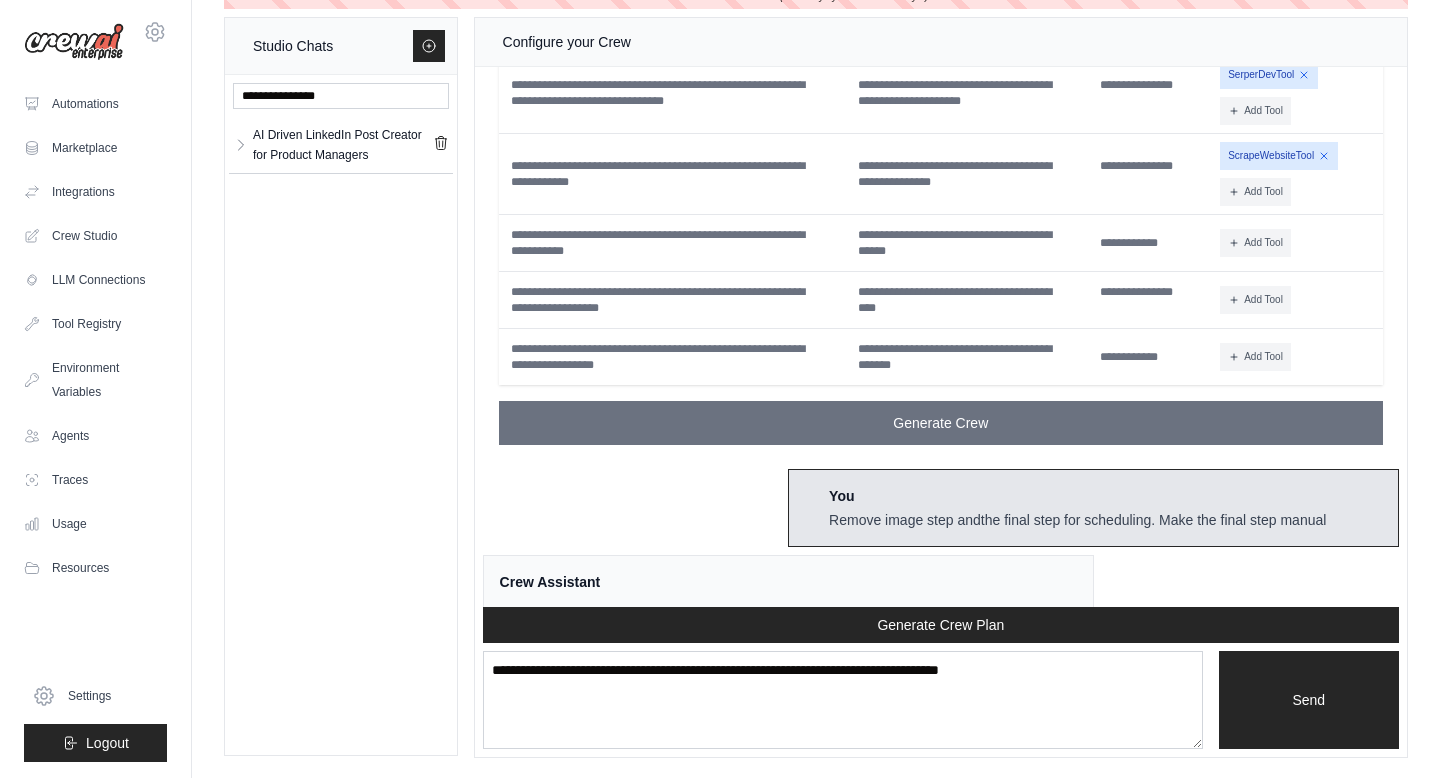 scroll, scrollTop: 2930, scrollLeft: 0, axis: vertical 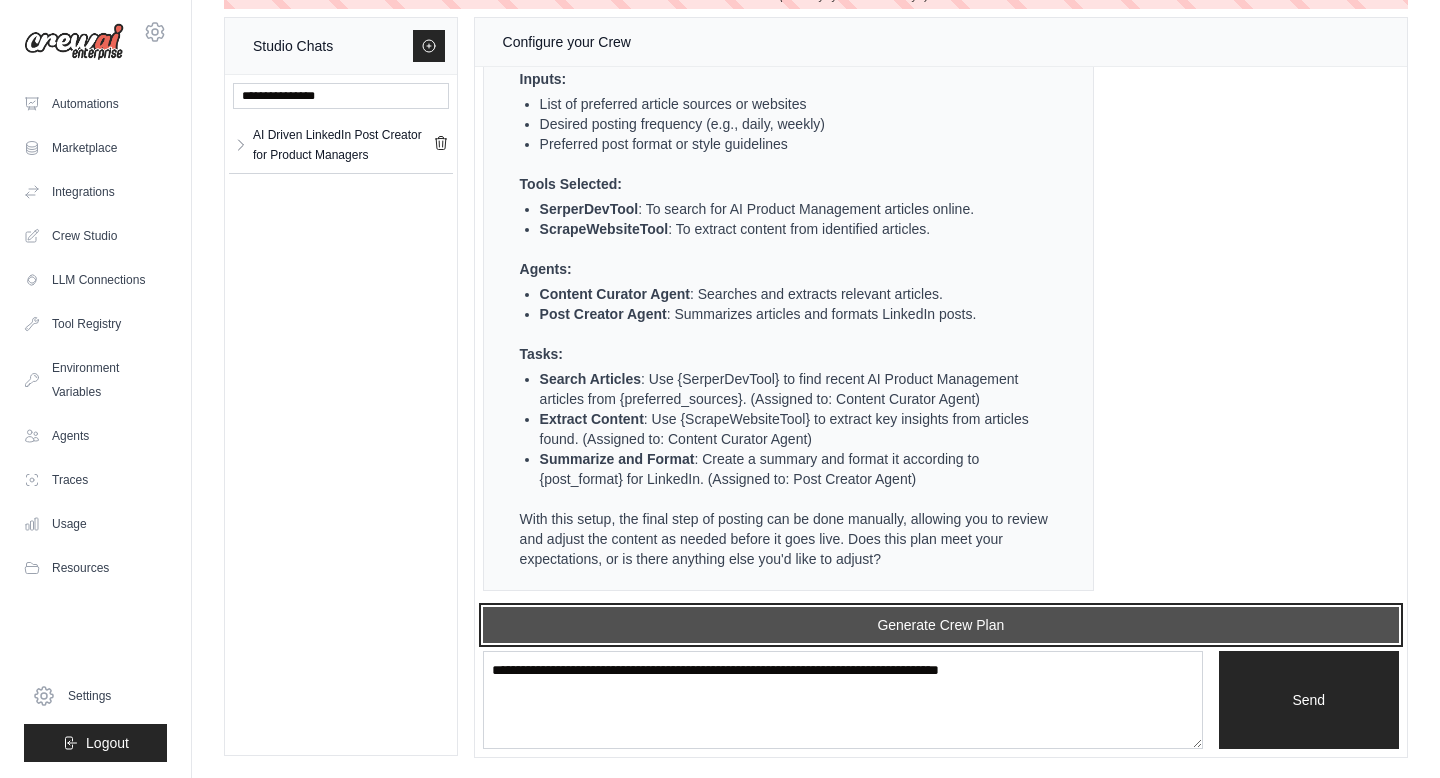 click on "Generate Crew Plan" at bounding box center [941, 625] 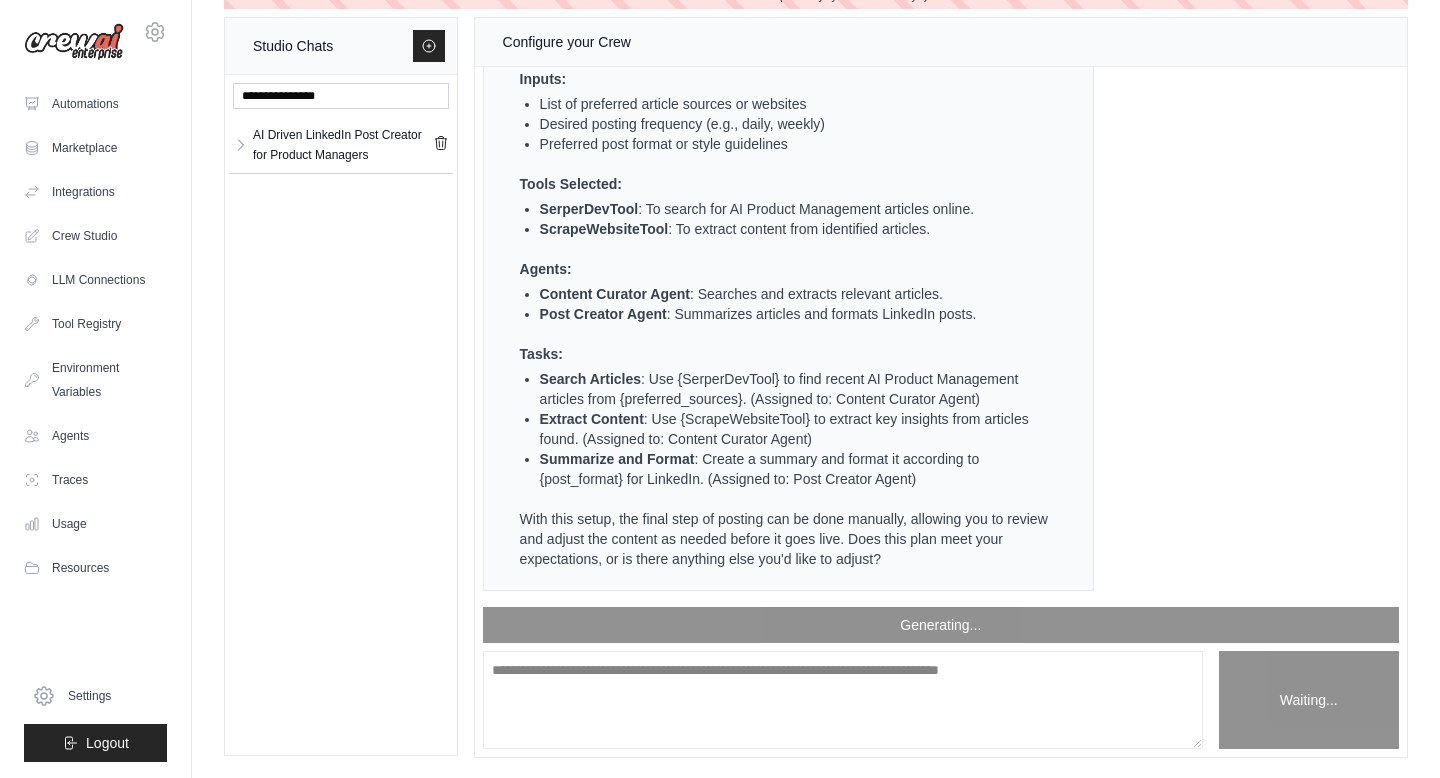 scroll, scrollTop: 3755, scrollLeft: 0, axis: vertical 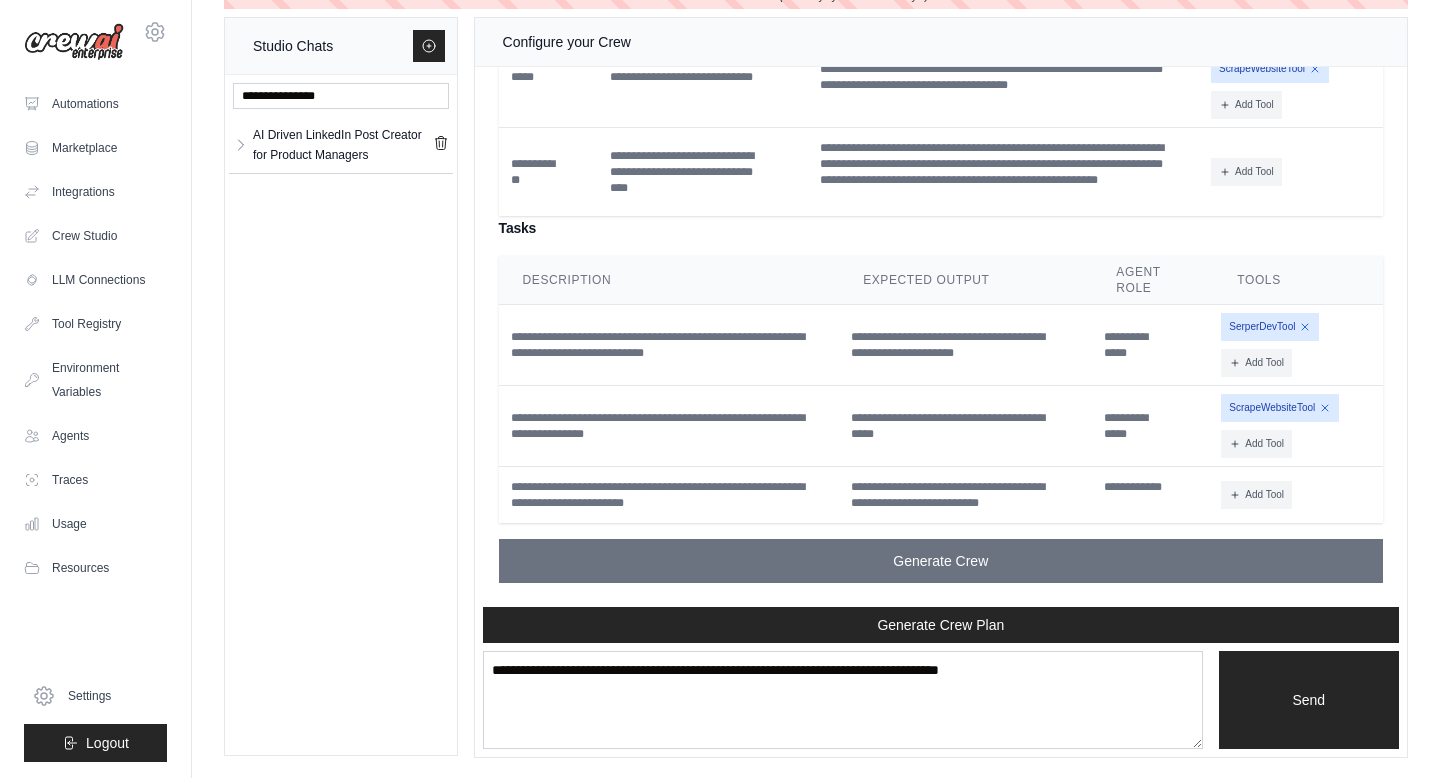 click on "ScrapeWebsiteTool" at bounding box center (1280, 408) 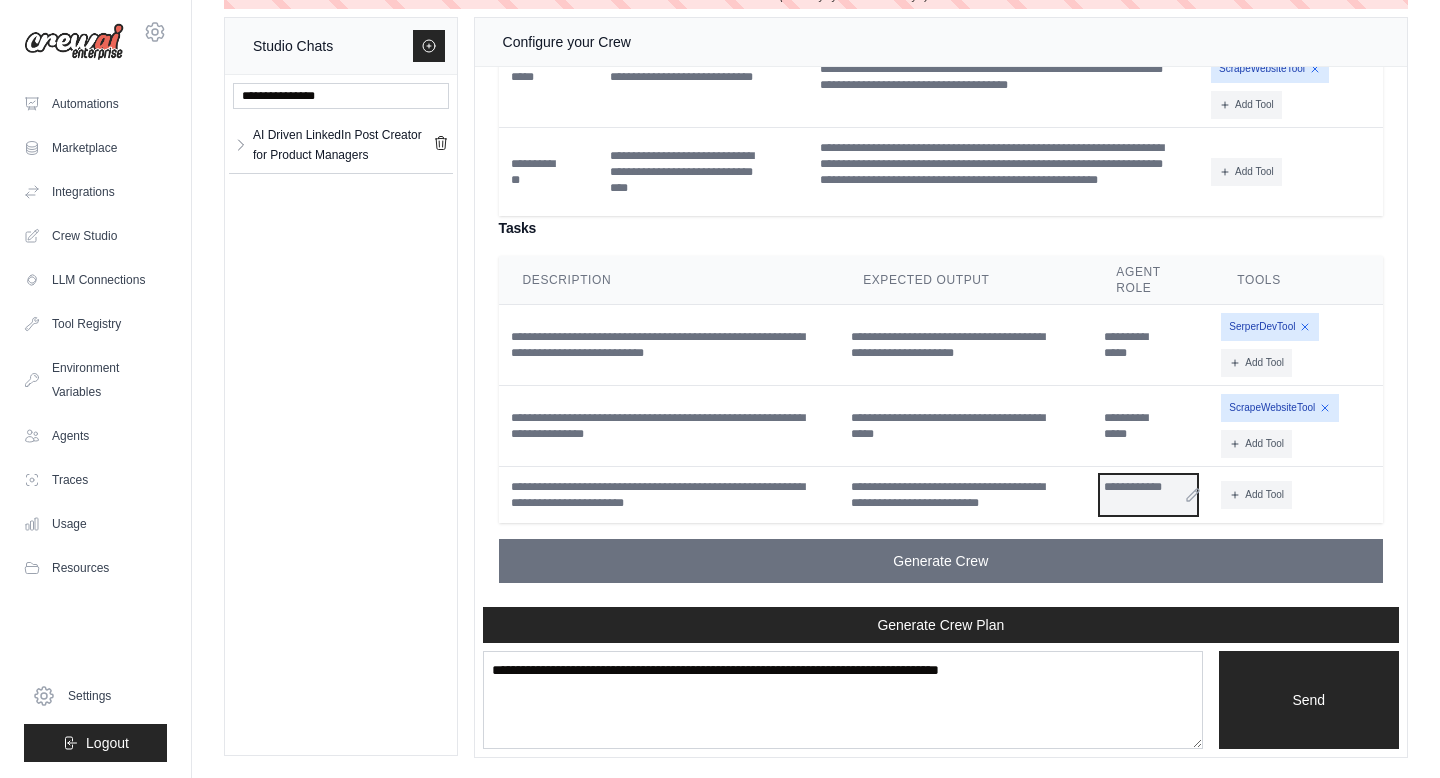click on "**********" at bounding box center (1148, 495) 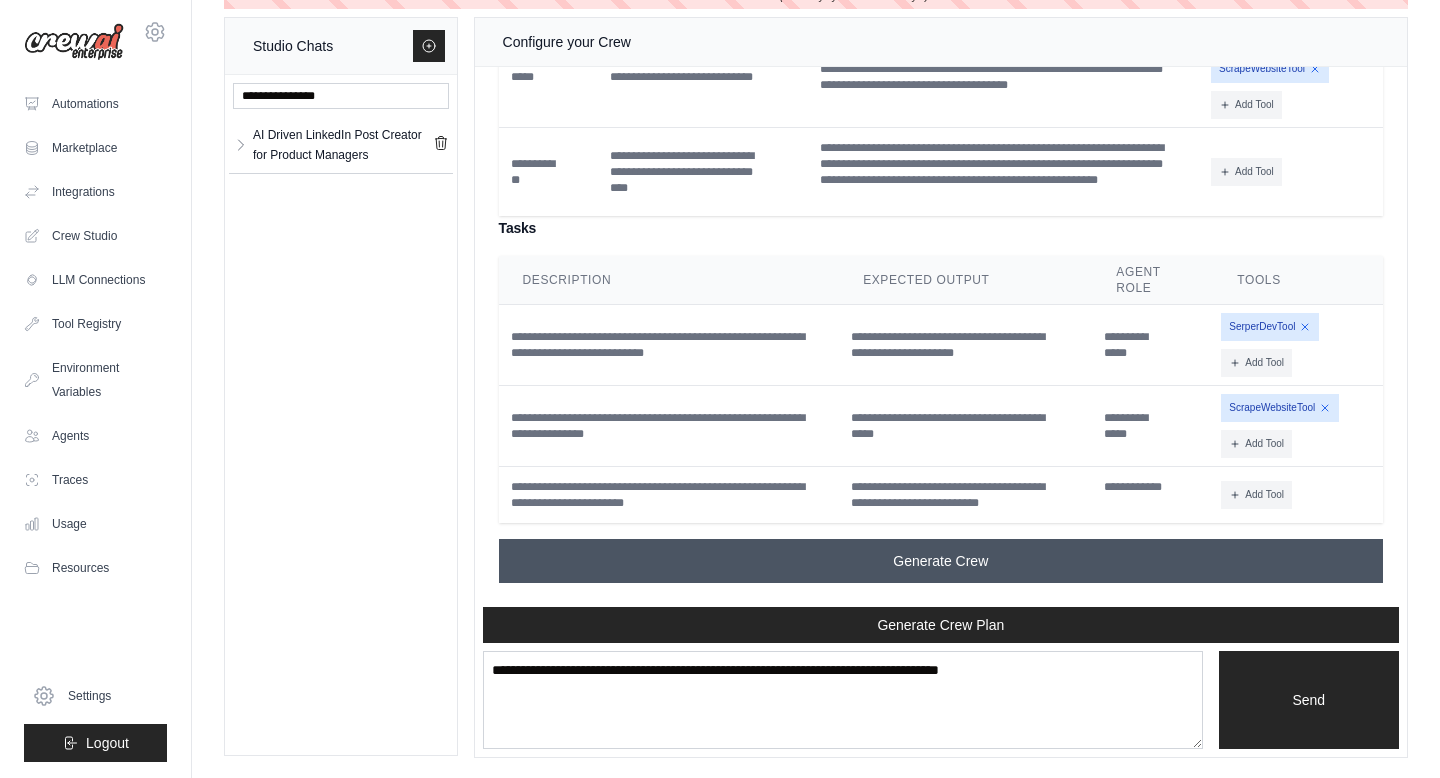 click on "Generate Crew" at bounding box center (940, 561) 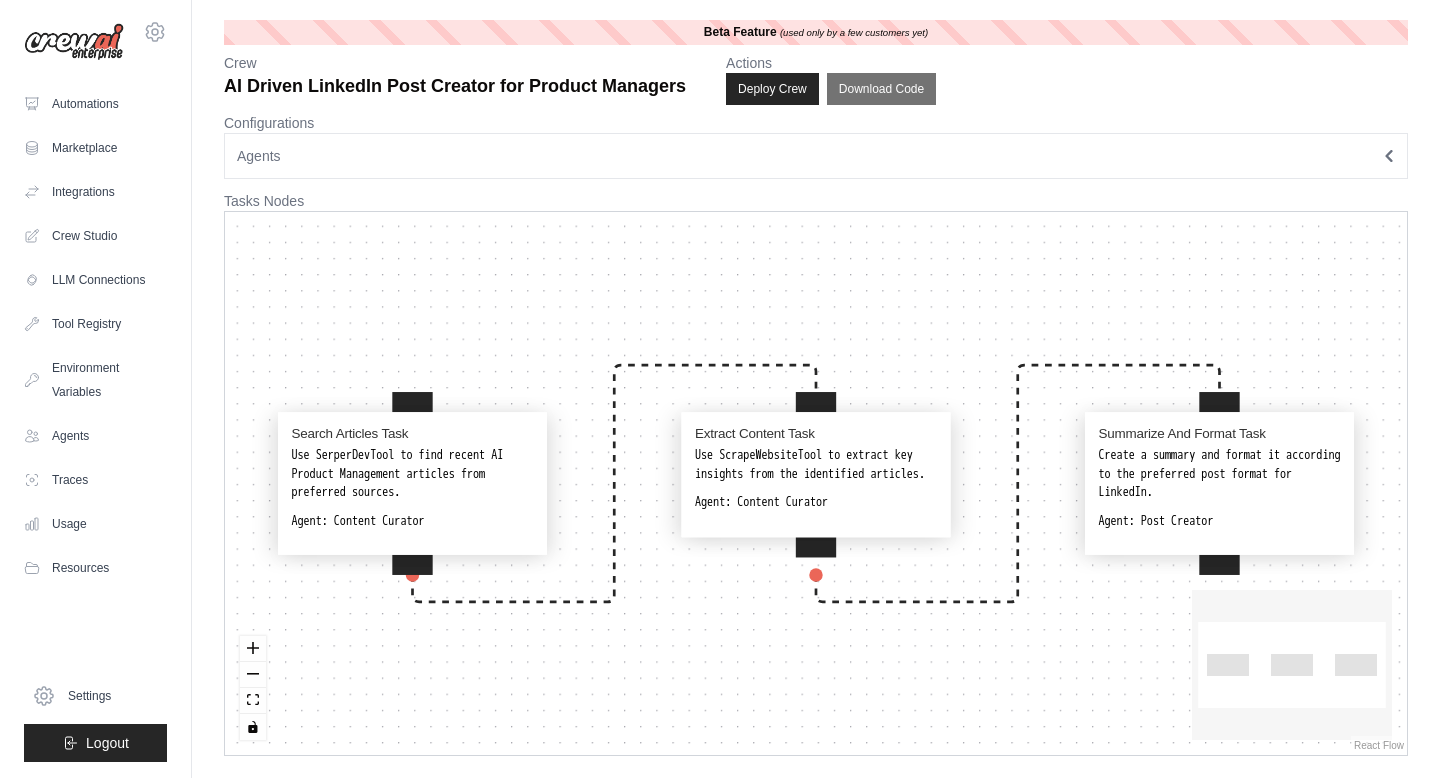 scroll, scrollTop: 0, scrollLeft: 0, axis: both 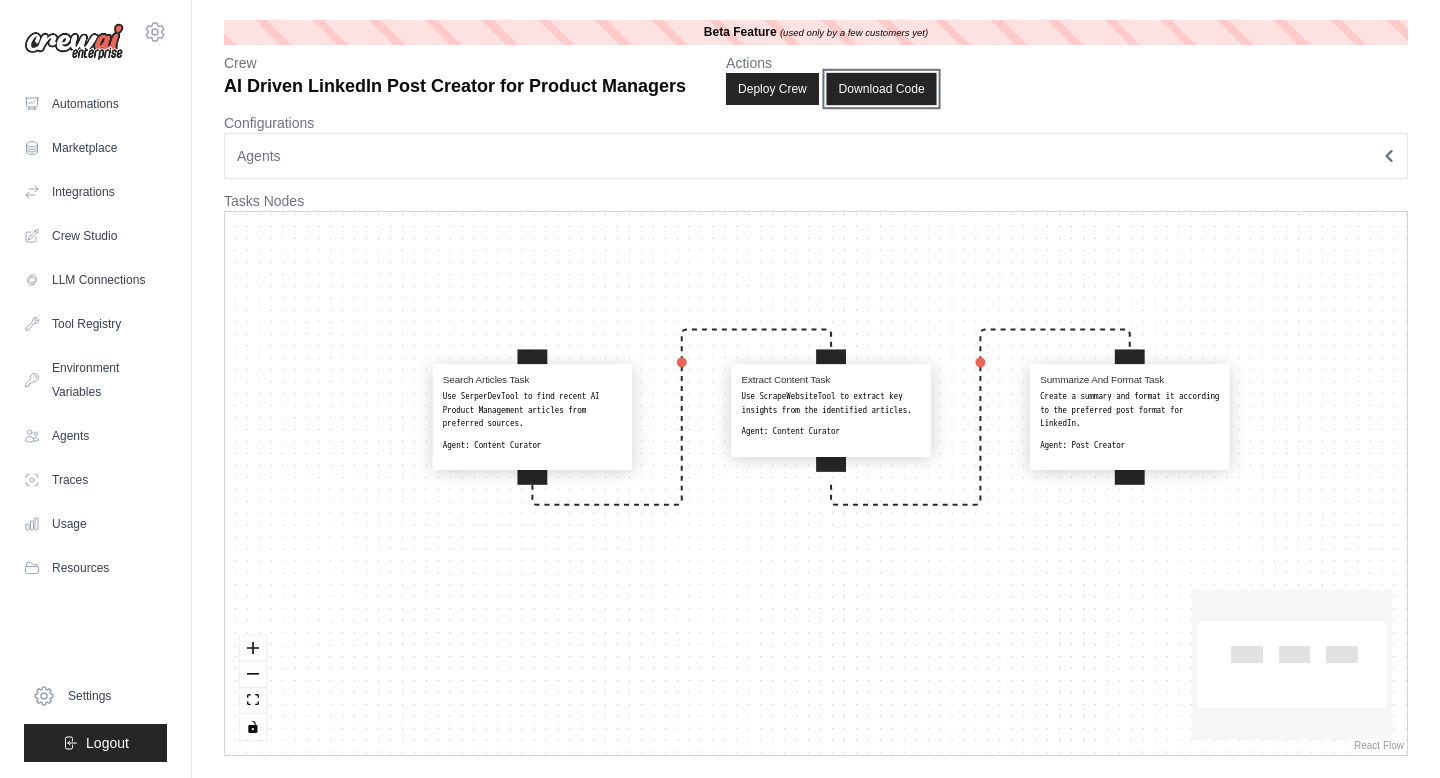 click on "Download Code" at bounding box center [881, 89] 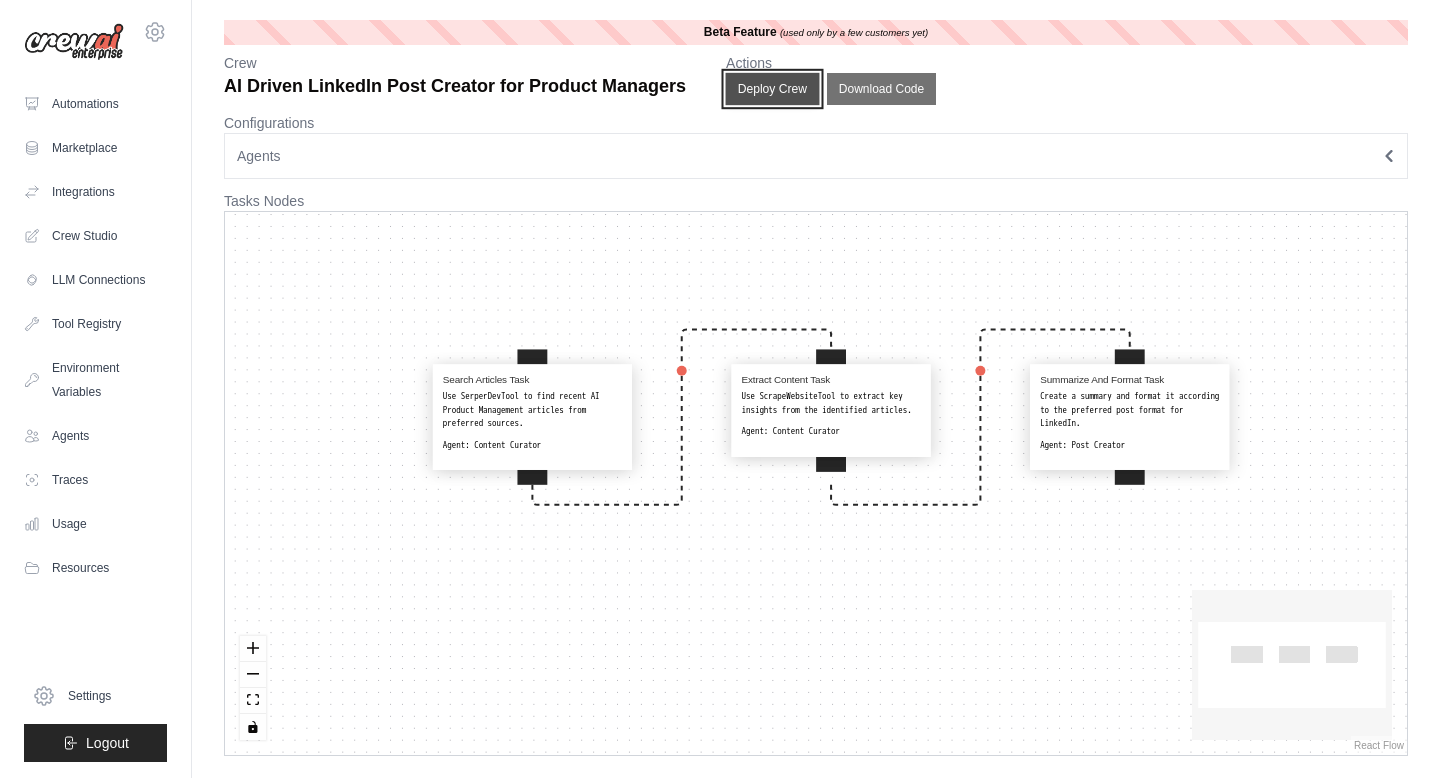 click on "Deploy Crew" at bounding box center [773, 89] 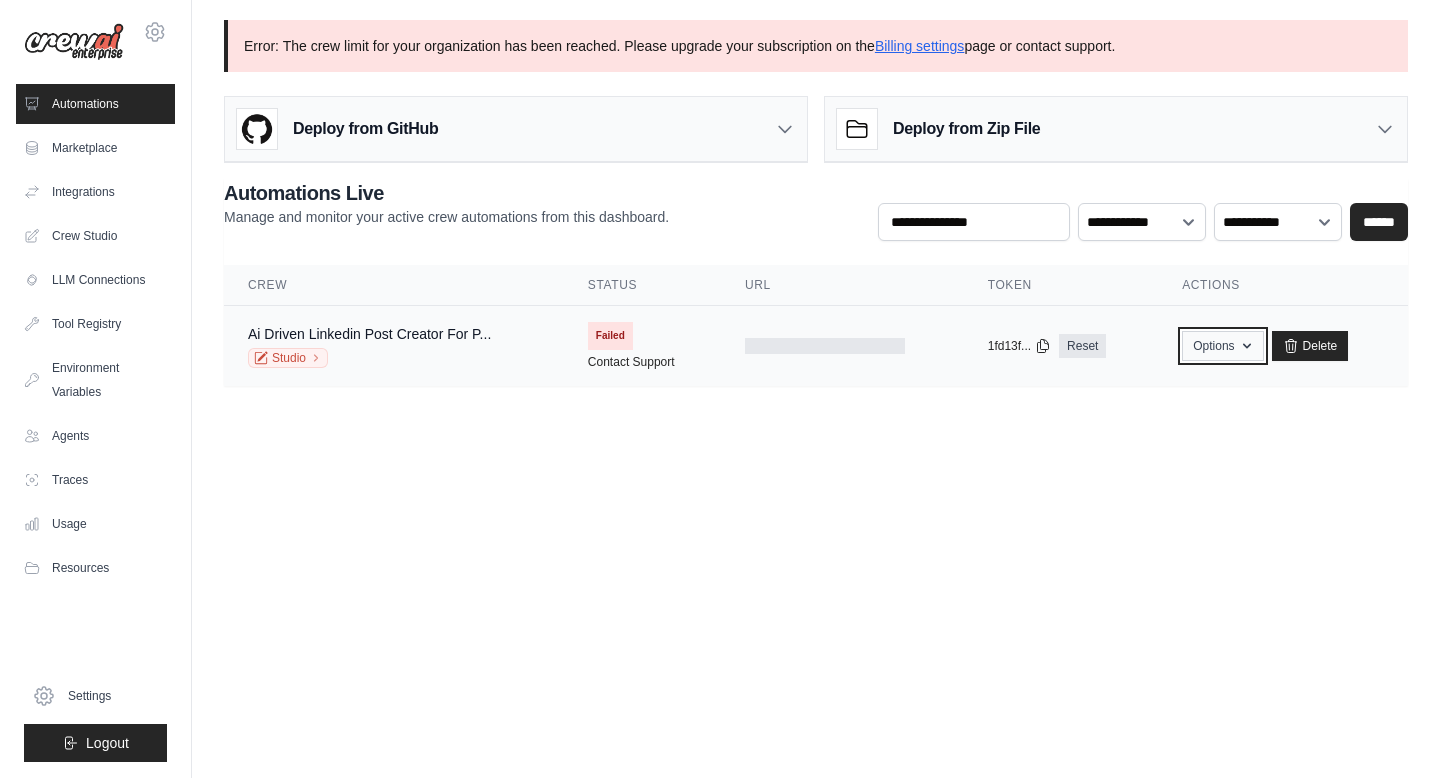 click 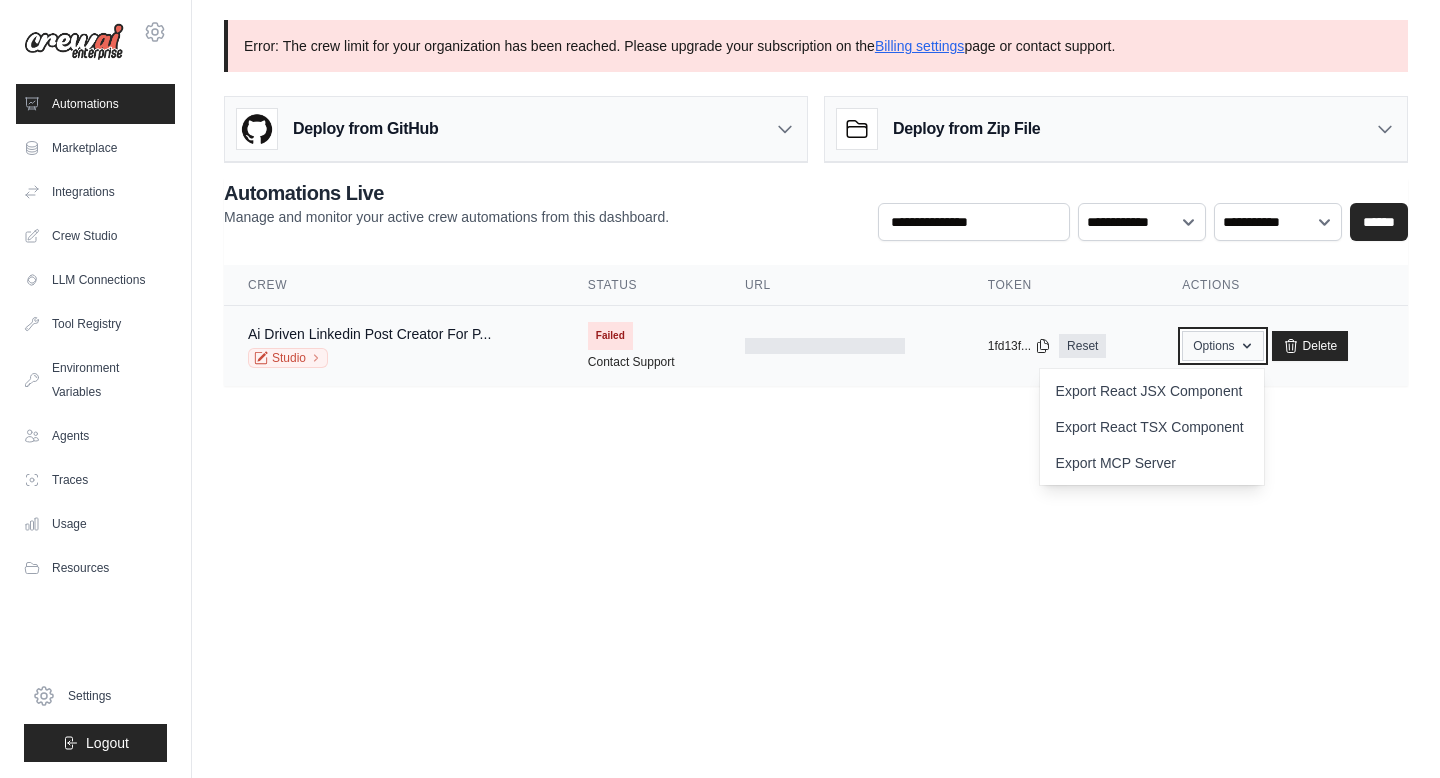 click 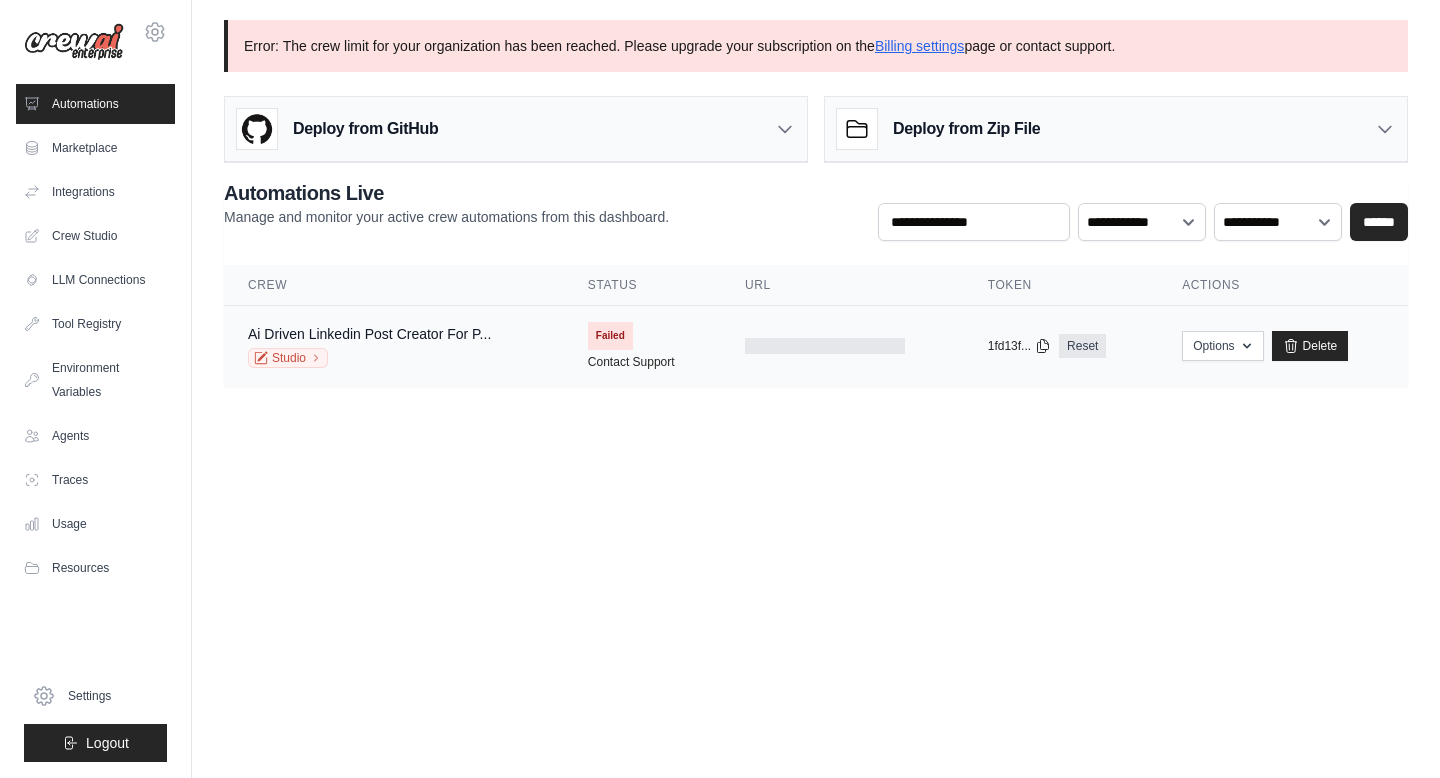click at bounding box center (825, 346) 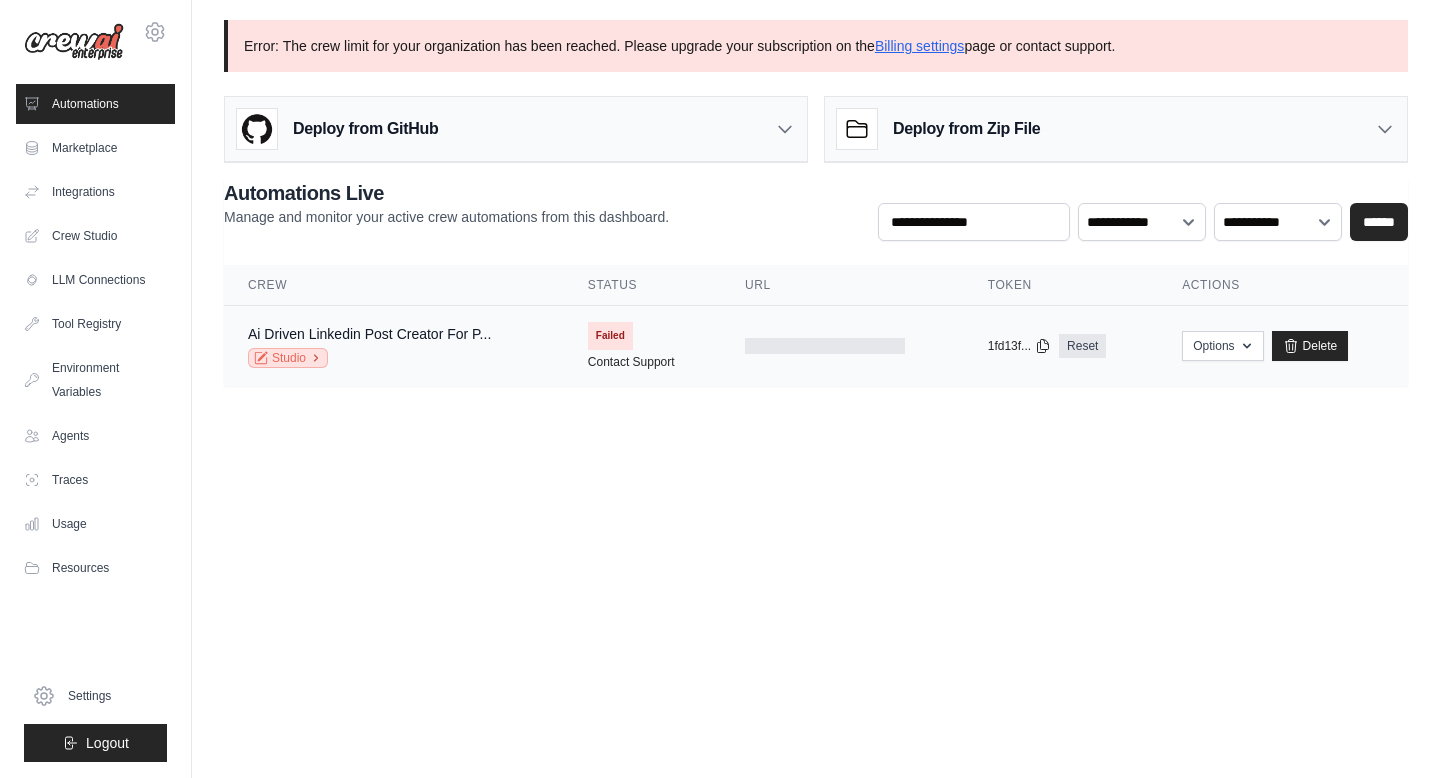 click on "Studio" at bounding box center (288, 358) 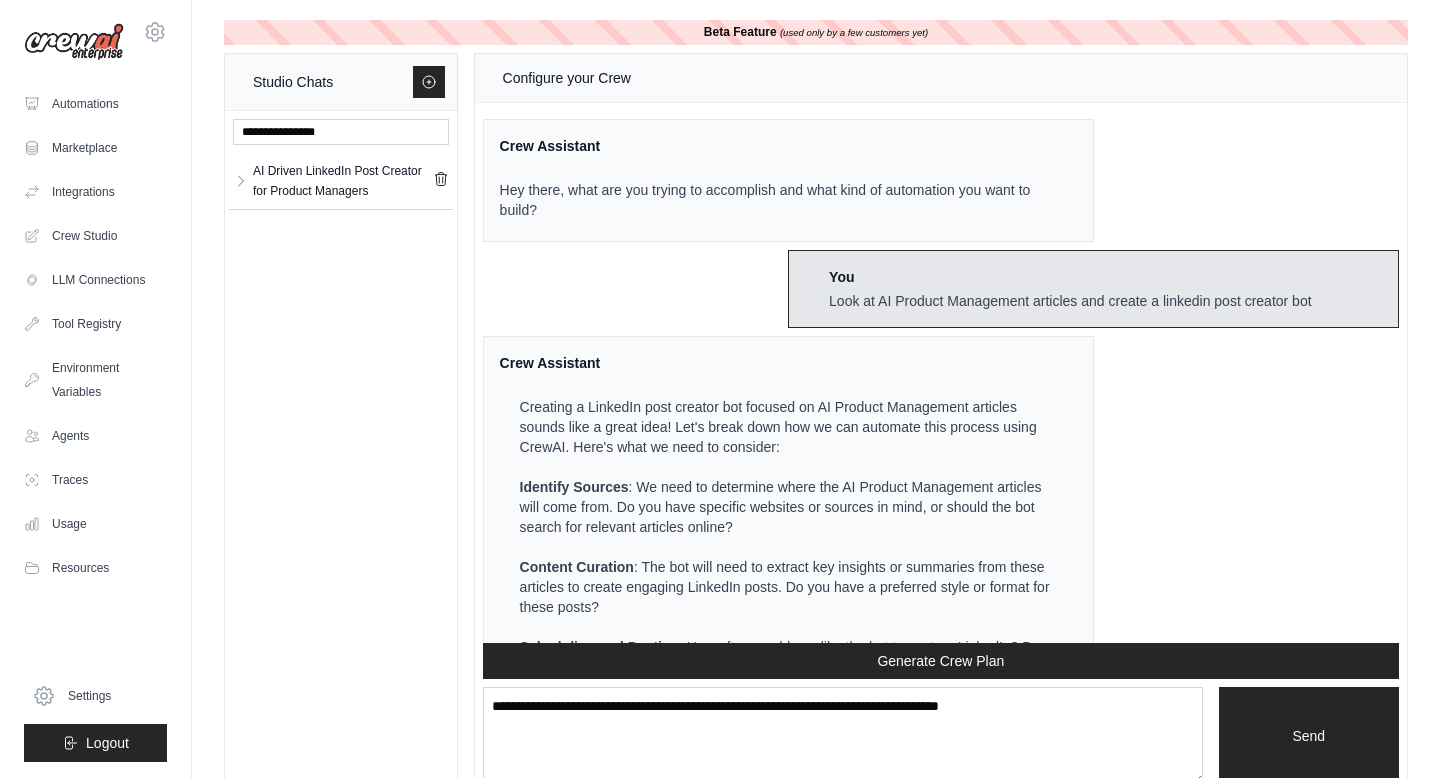 scroll, scrollTop: 3755, scrollLeft: 0, axis: vertical 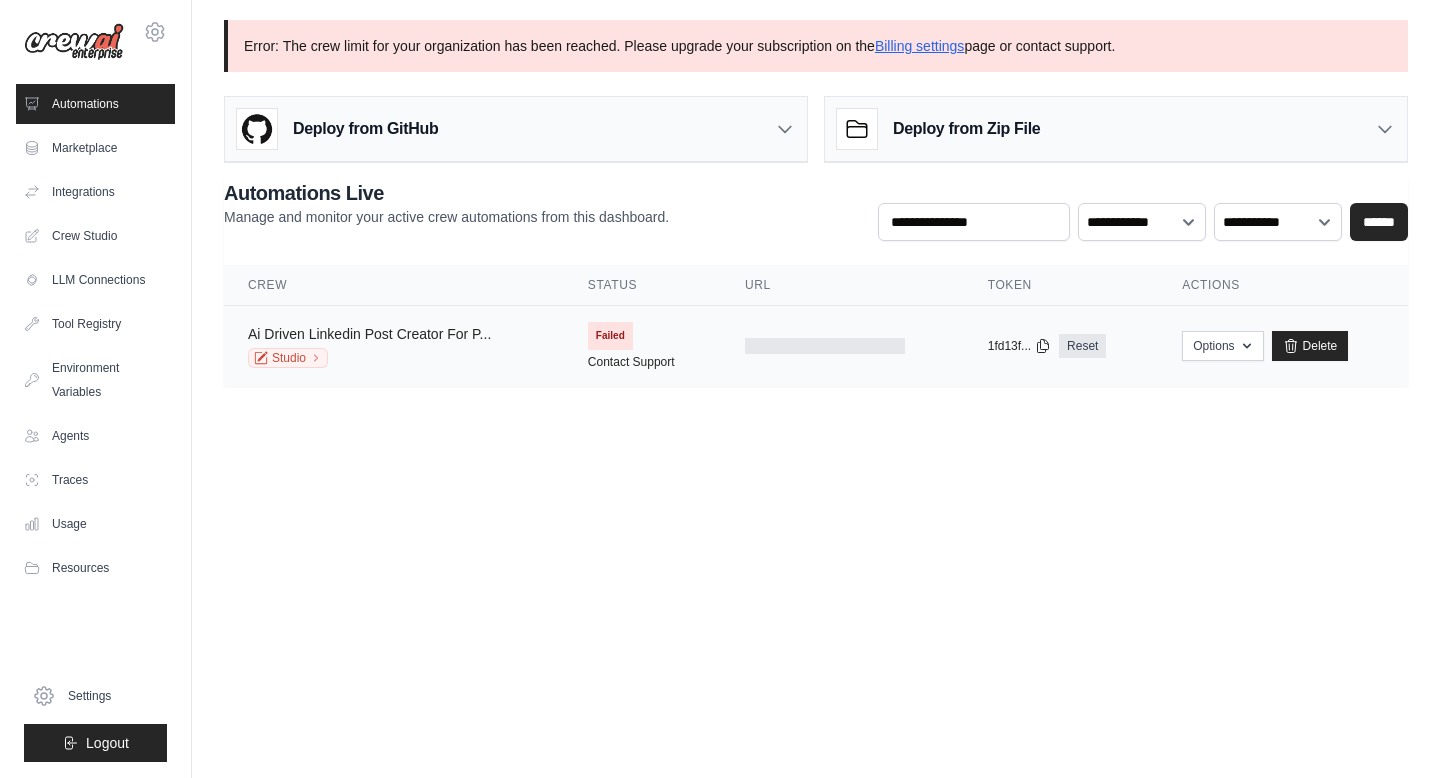 click on "Ai Driven Linkedin Post Creator For P..." at bounding box center [369, 334] 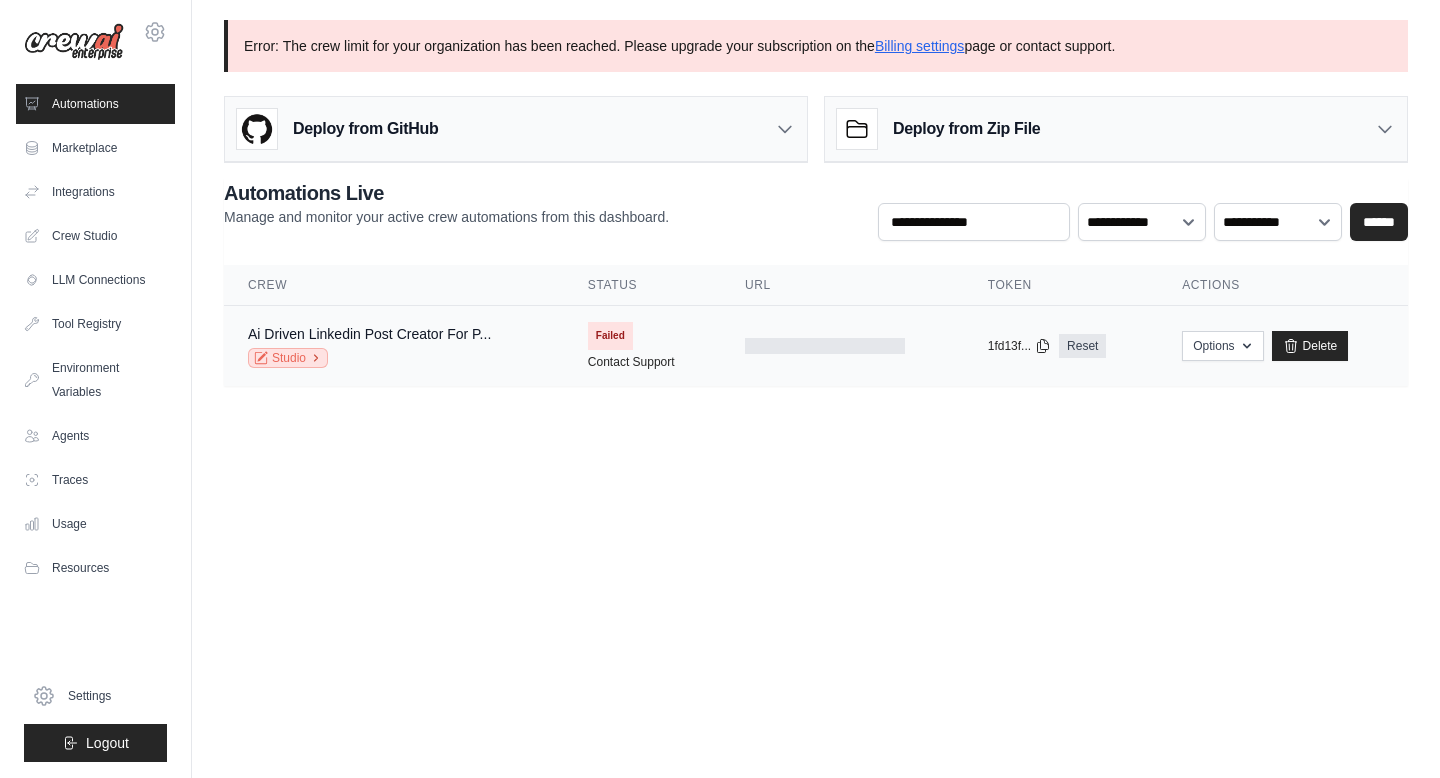 click on "Studio" at bounding box center (288, 358) 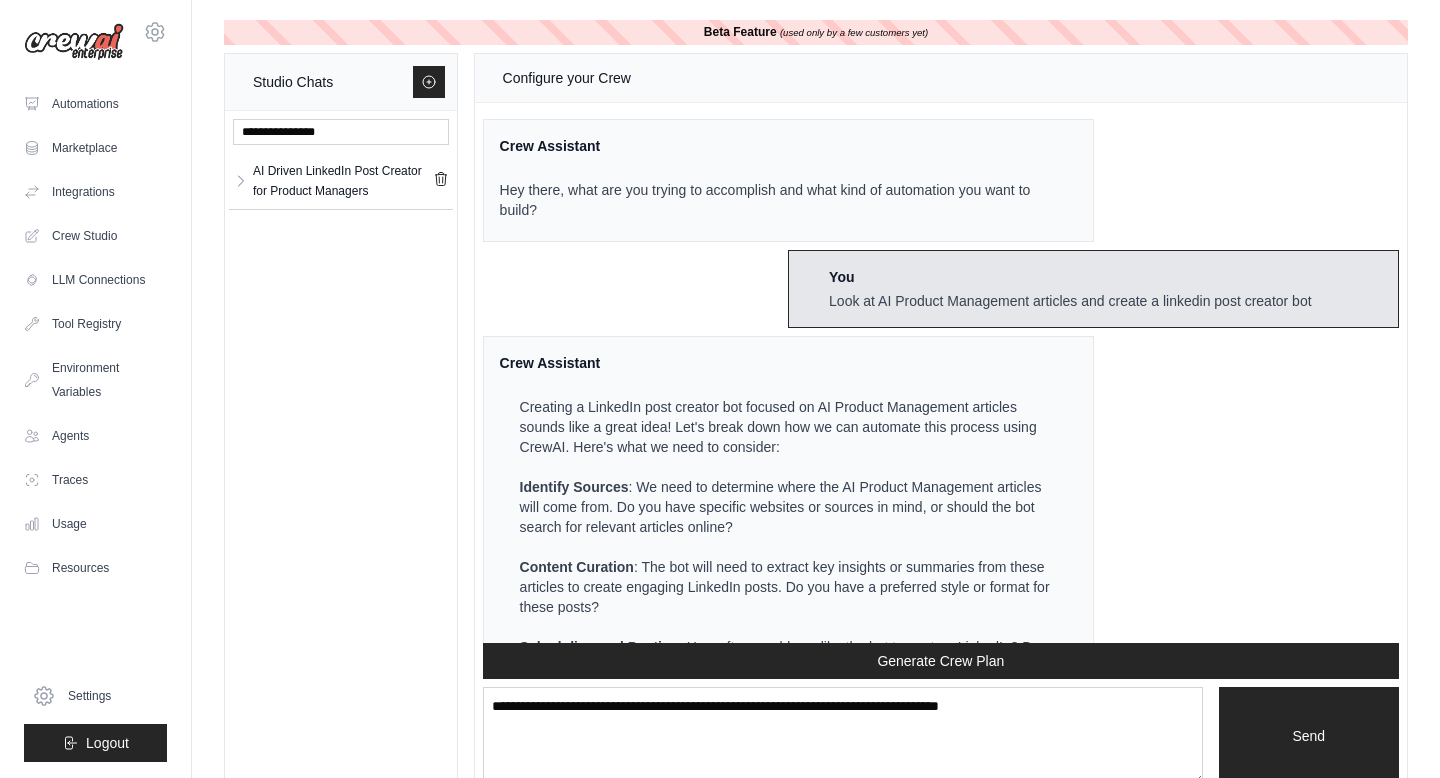 scroll, scrollTop: 3755, scrollLeft: 0, axis: vertical 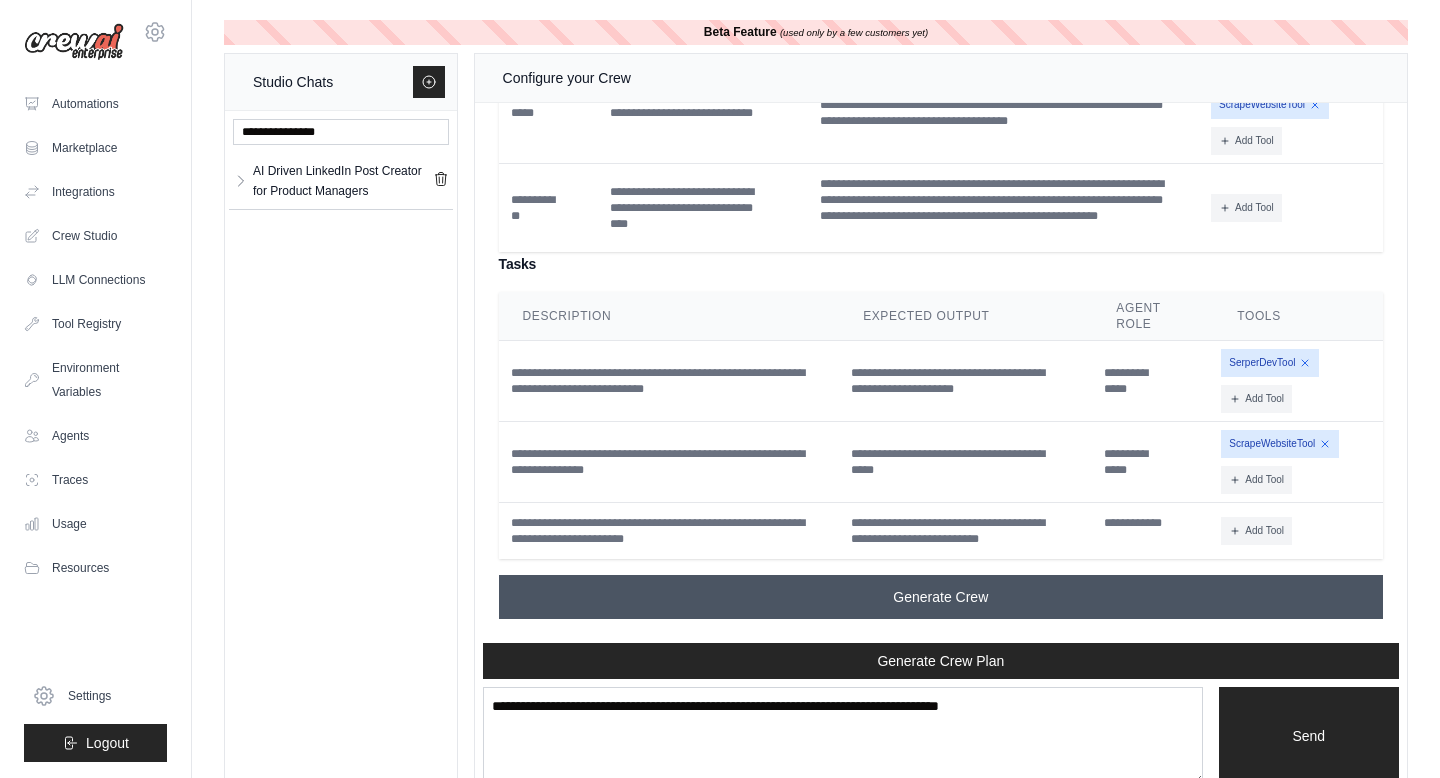click on "Generate Crew" at bounding box center (941, 597) 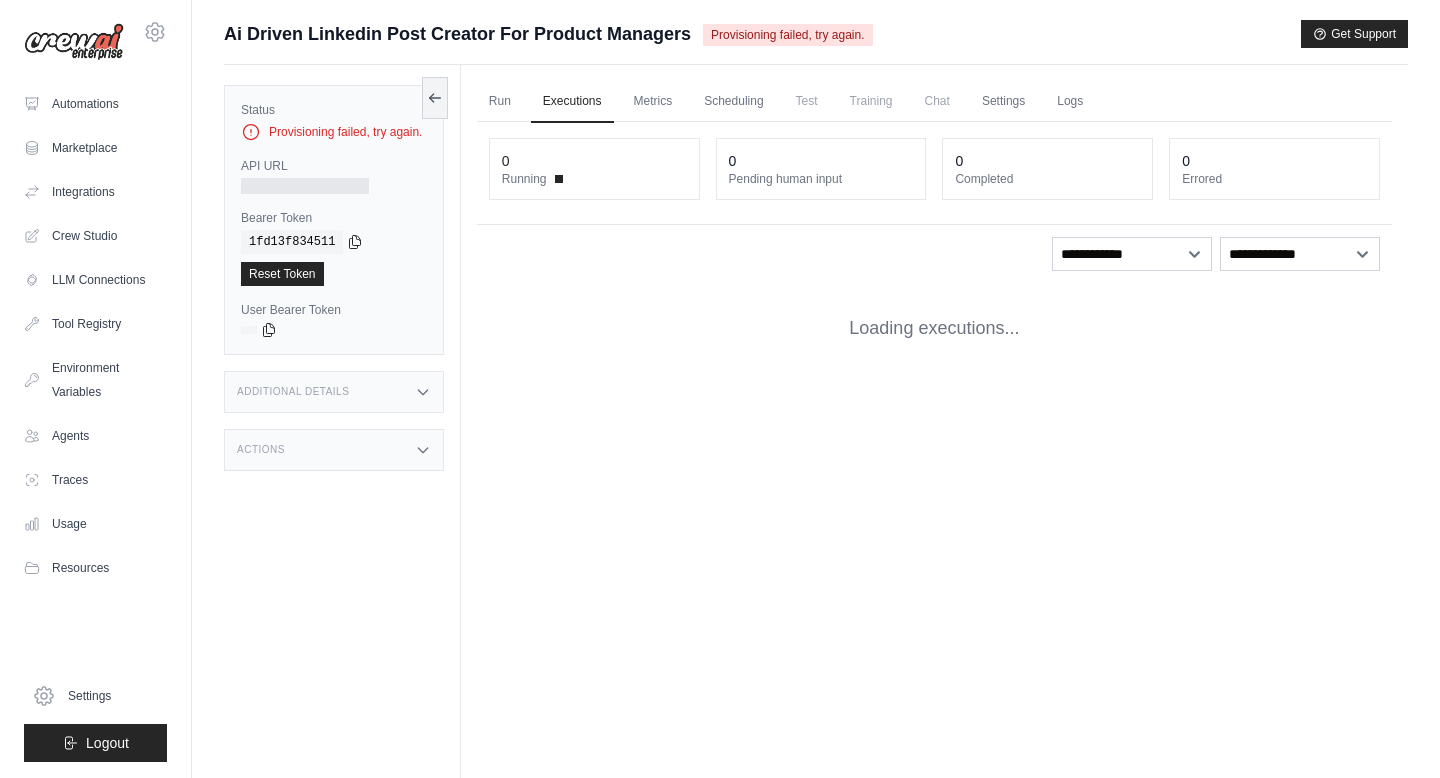 scroll, scrollTop: 0, scrollLeft: 0, axis: both 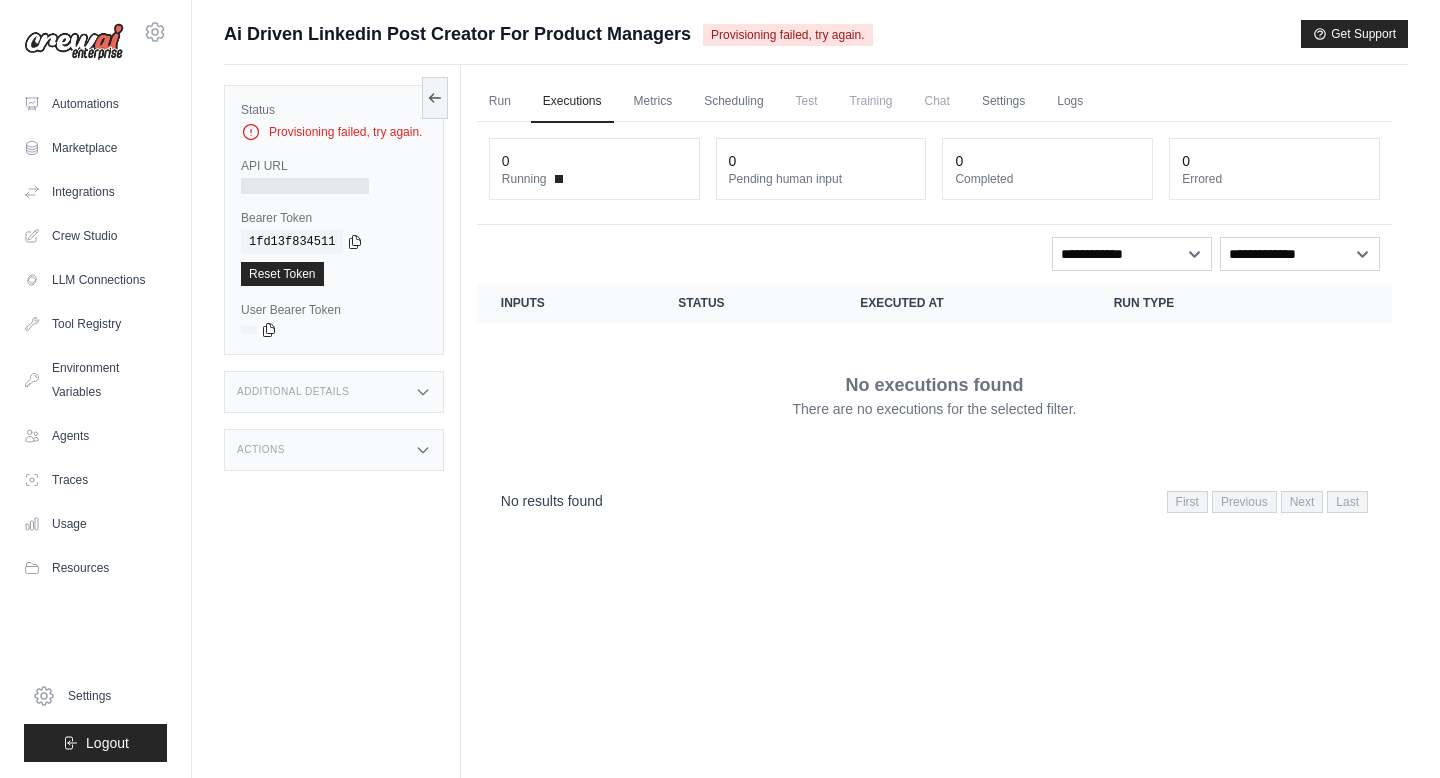 click on "Provisioning failed, try again." at bounding box center [334, 132] 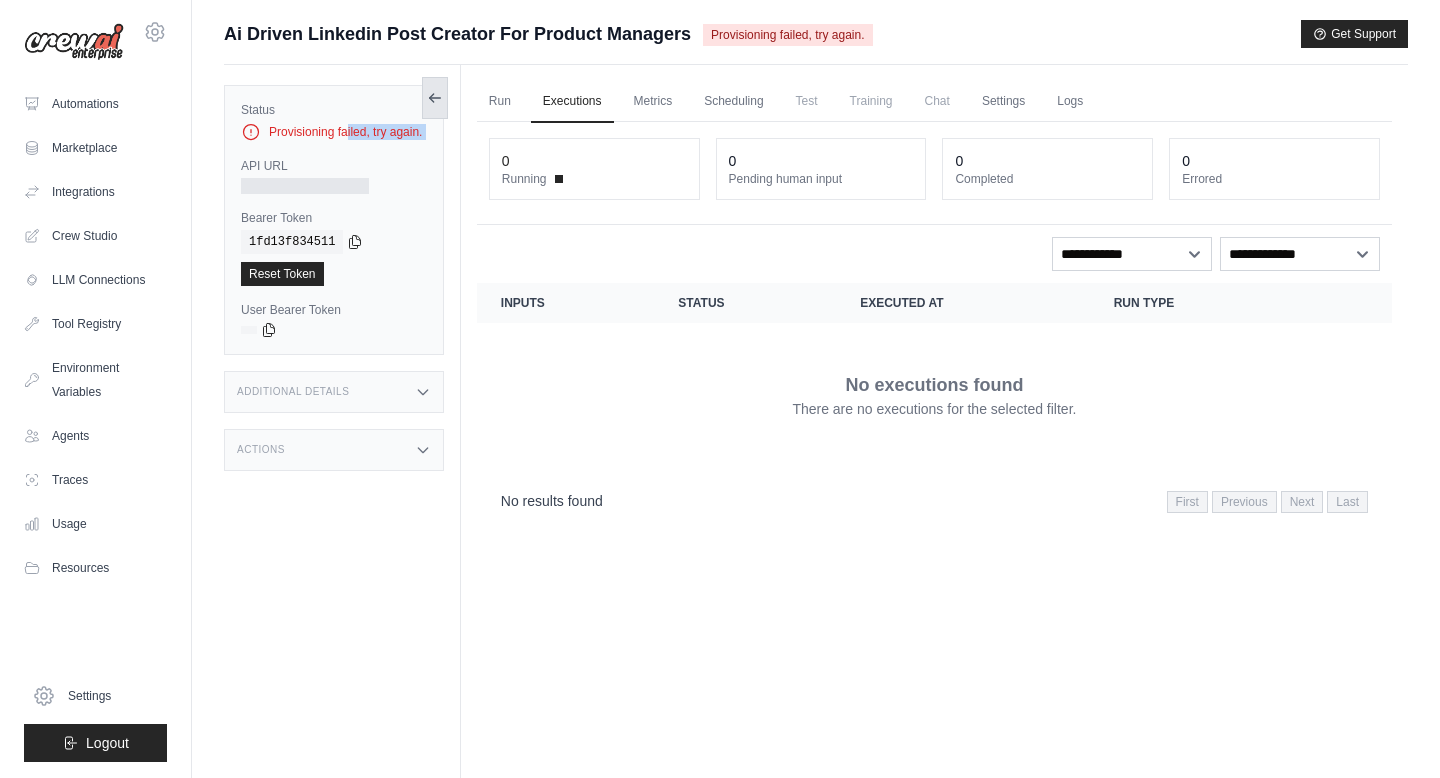 click at bounding box center (435, 98) 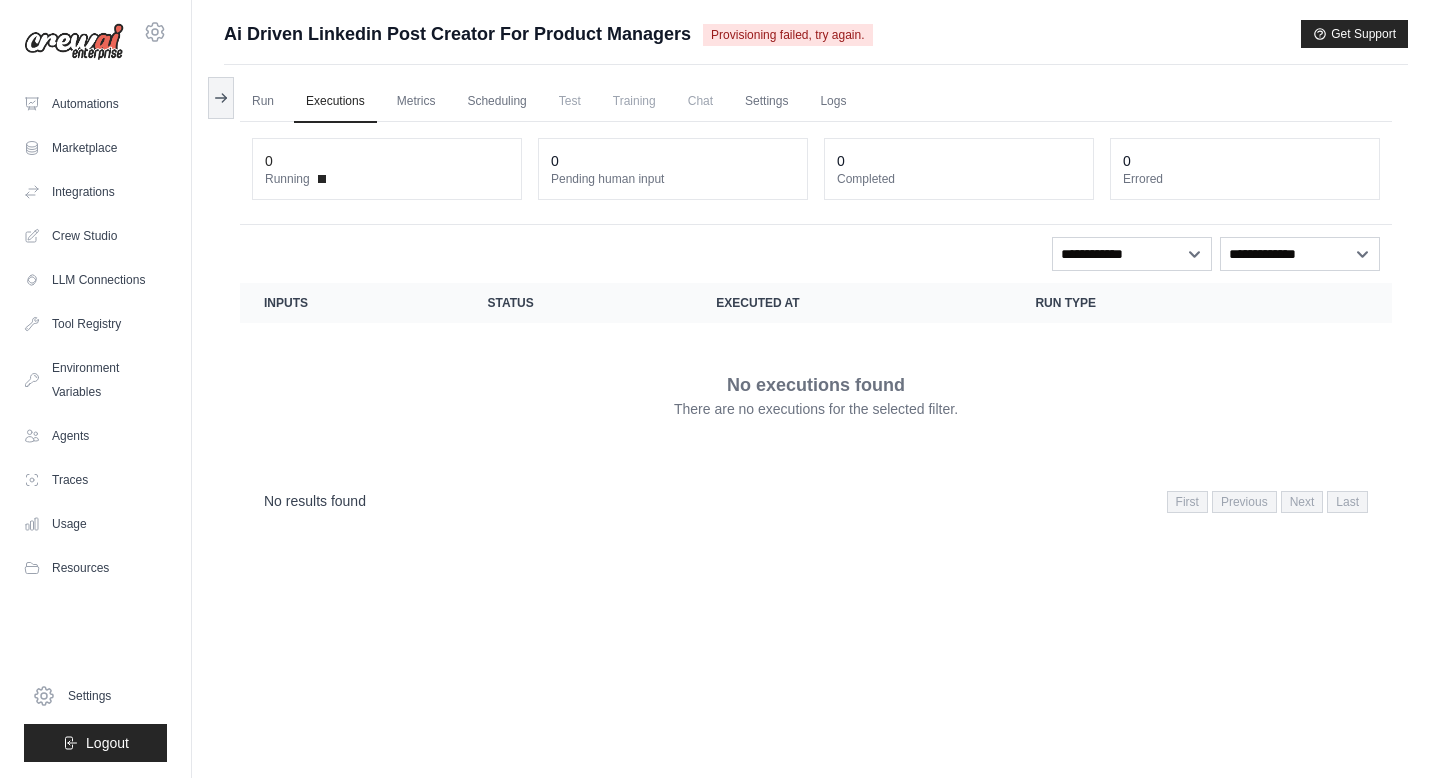 click on "0
Running
0
Pending human input
0
Completed
0
Errored" at bounding box center [816, 173] 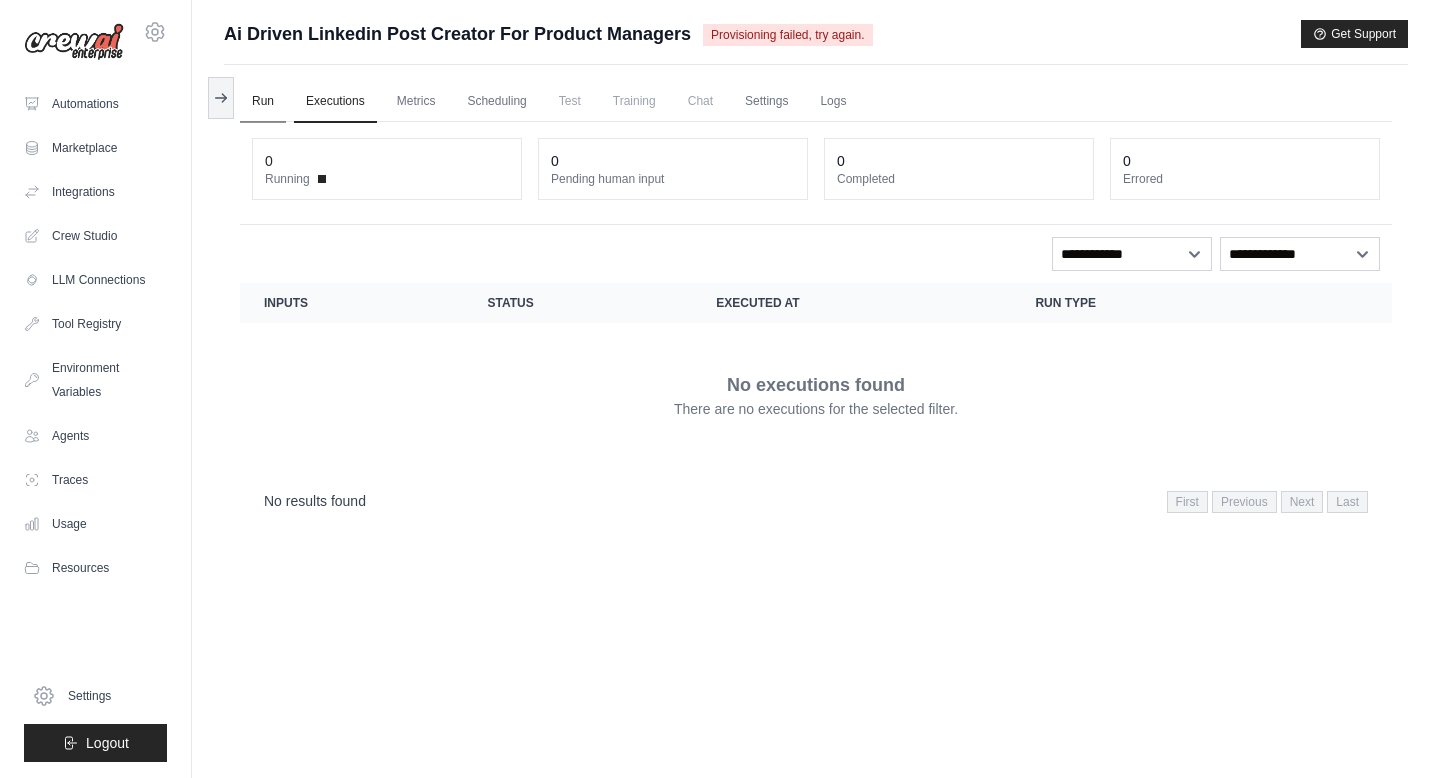 click on "Run" at bounding box center (263, 102) 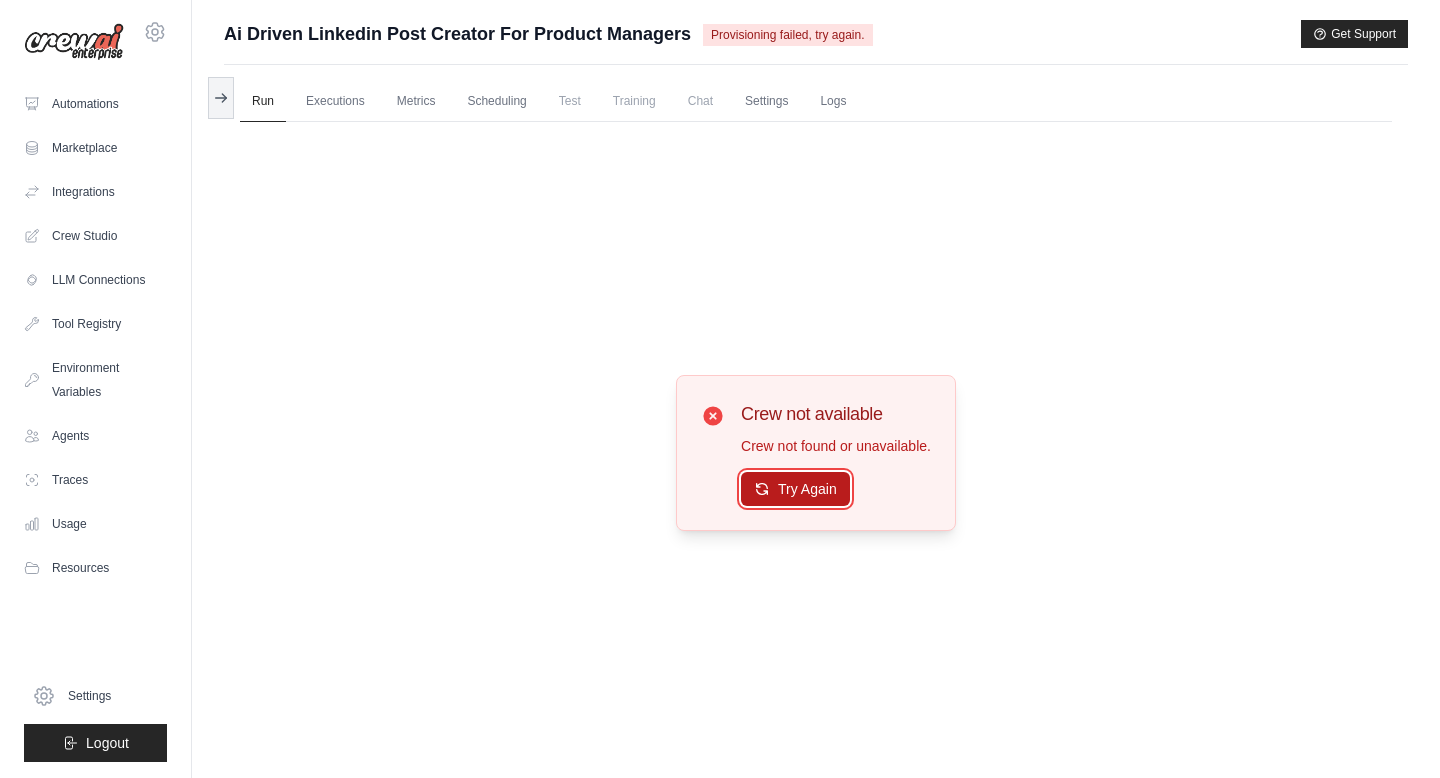 click on "Try Again" at bounding box center [795, 489] 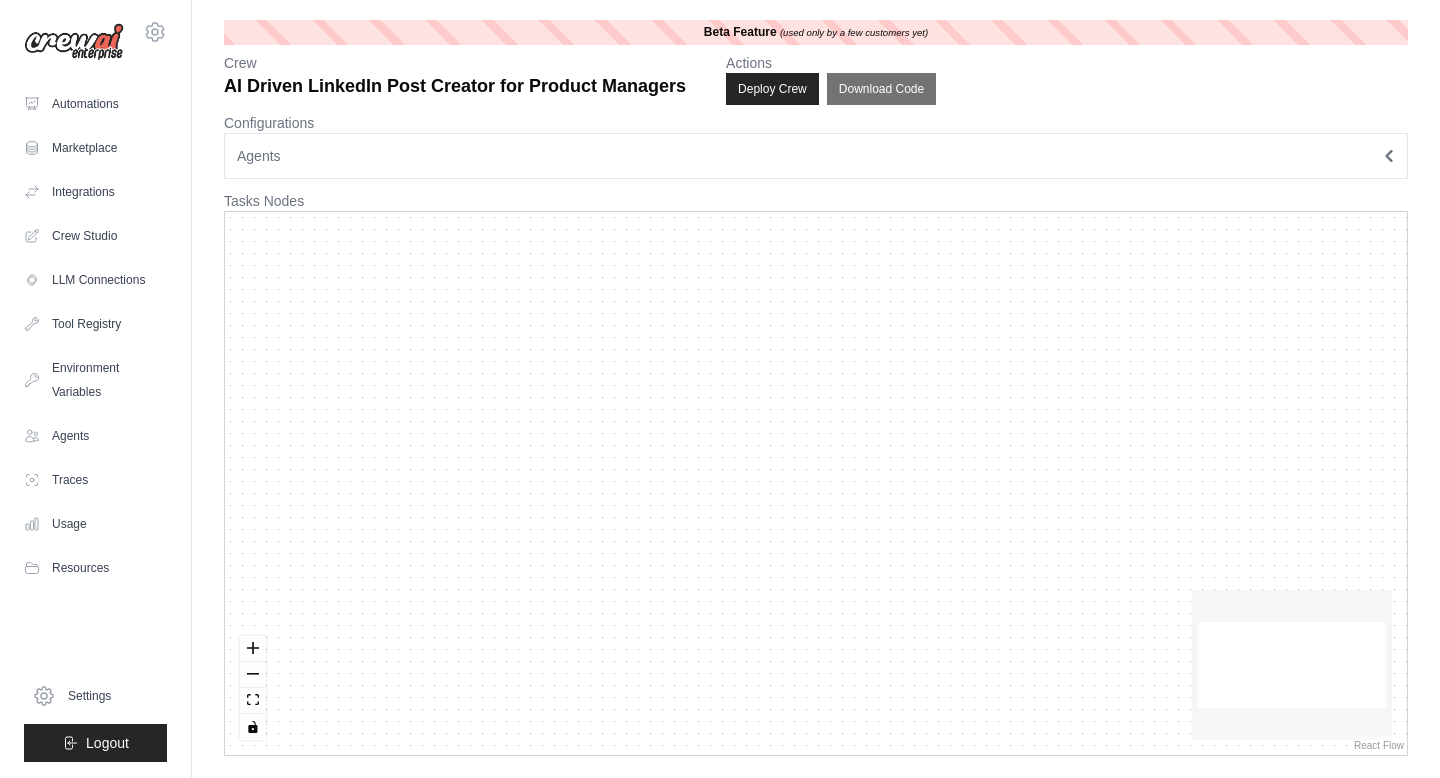 scroll, scrollTop: 0, scrollLeft: 0, axis: both 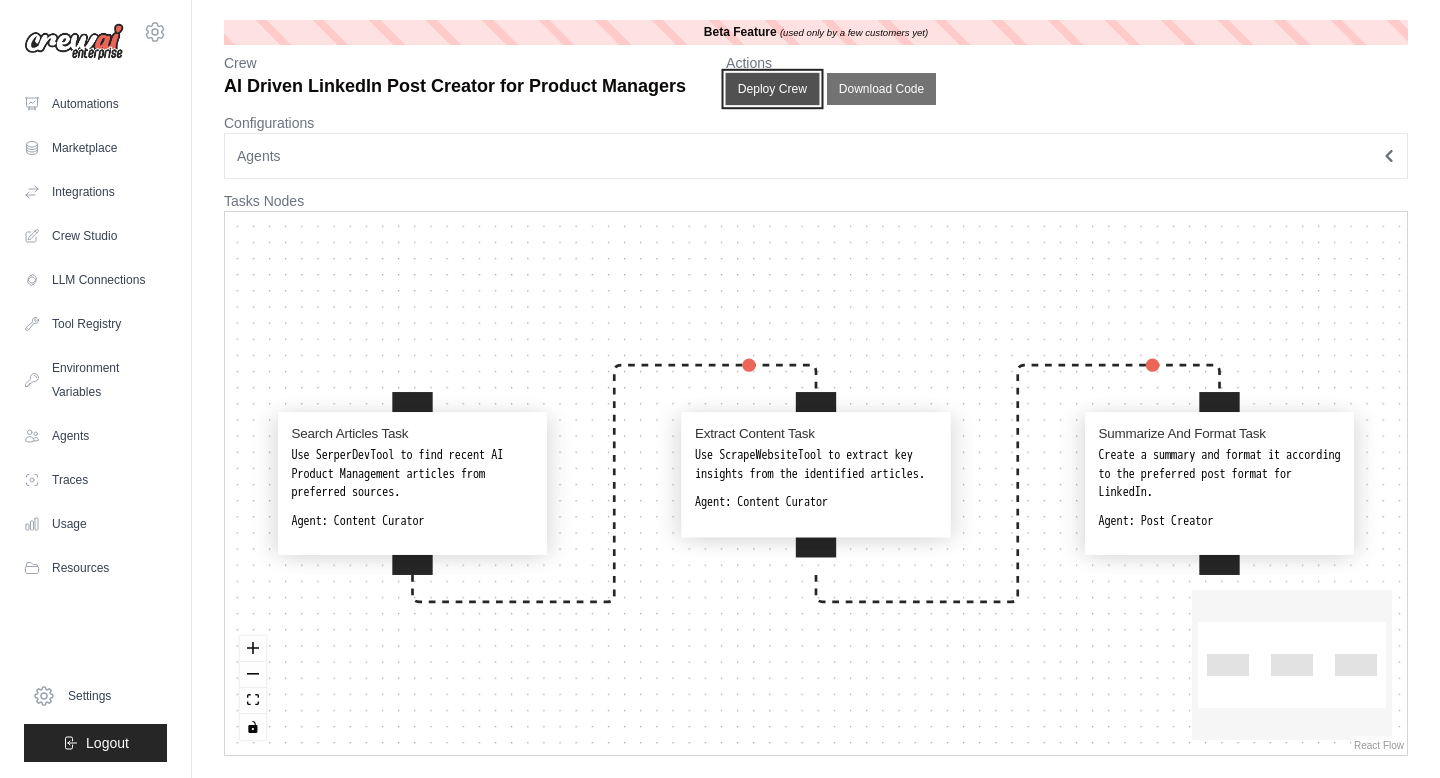 click on "Deploy Crew" at bounding box center (773, 89) 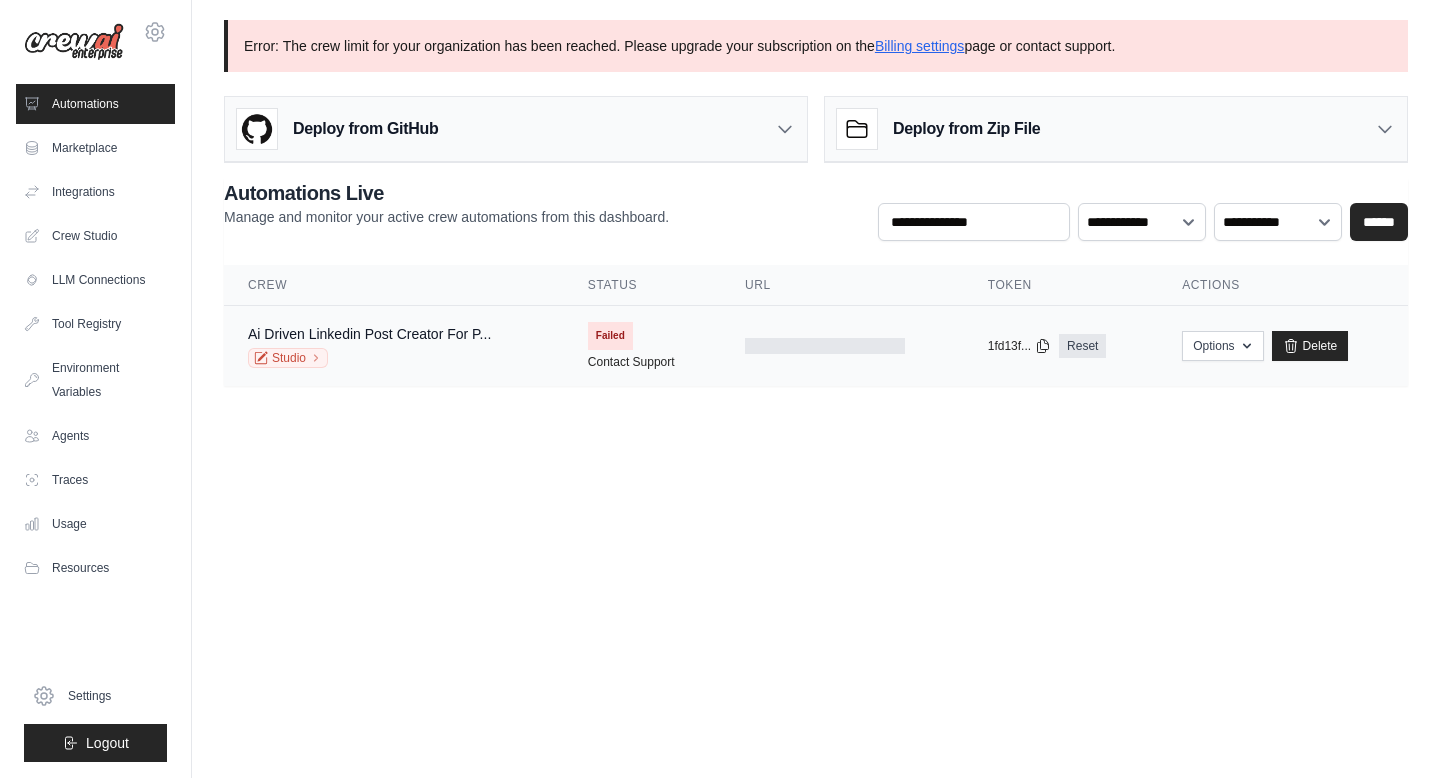 click on "Failed" at bounding box center (610, 336) 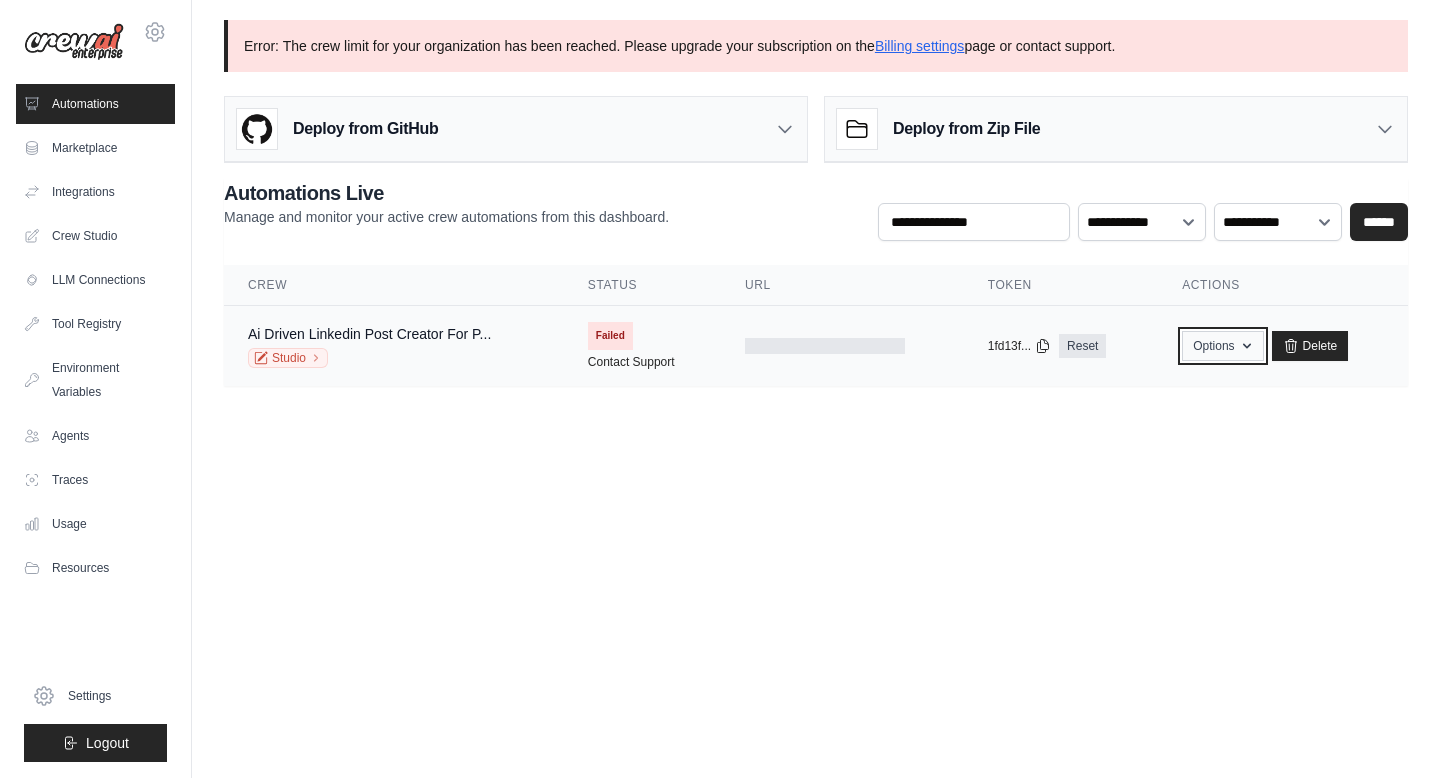 click on "Options" at bounding box center [1222, 346] 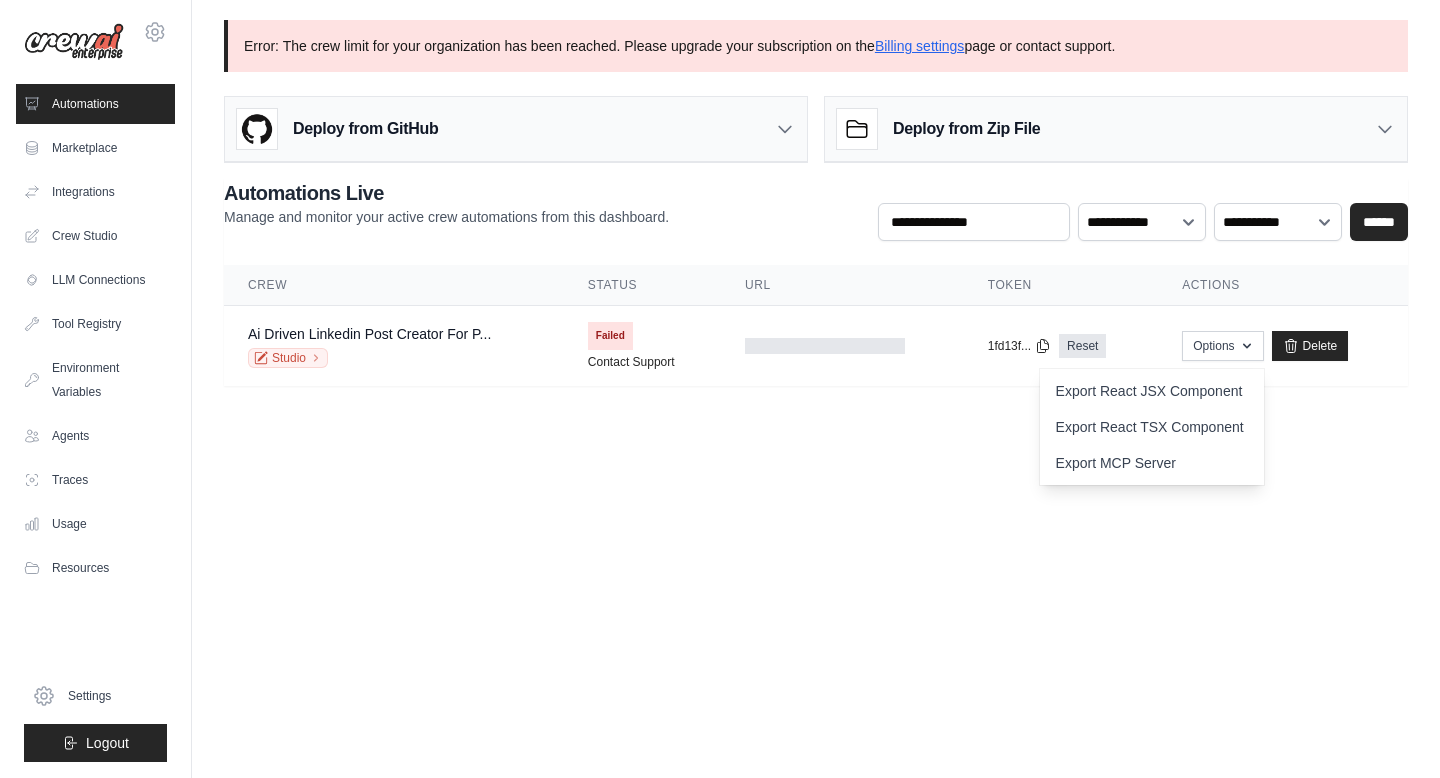 click on "**********" at bounding box center (816, 215) 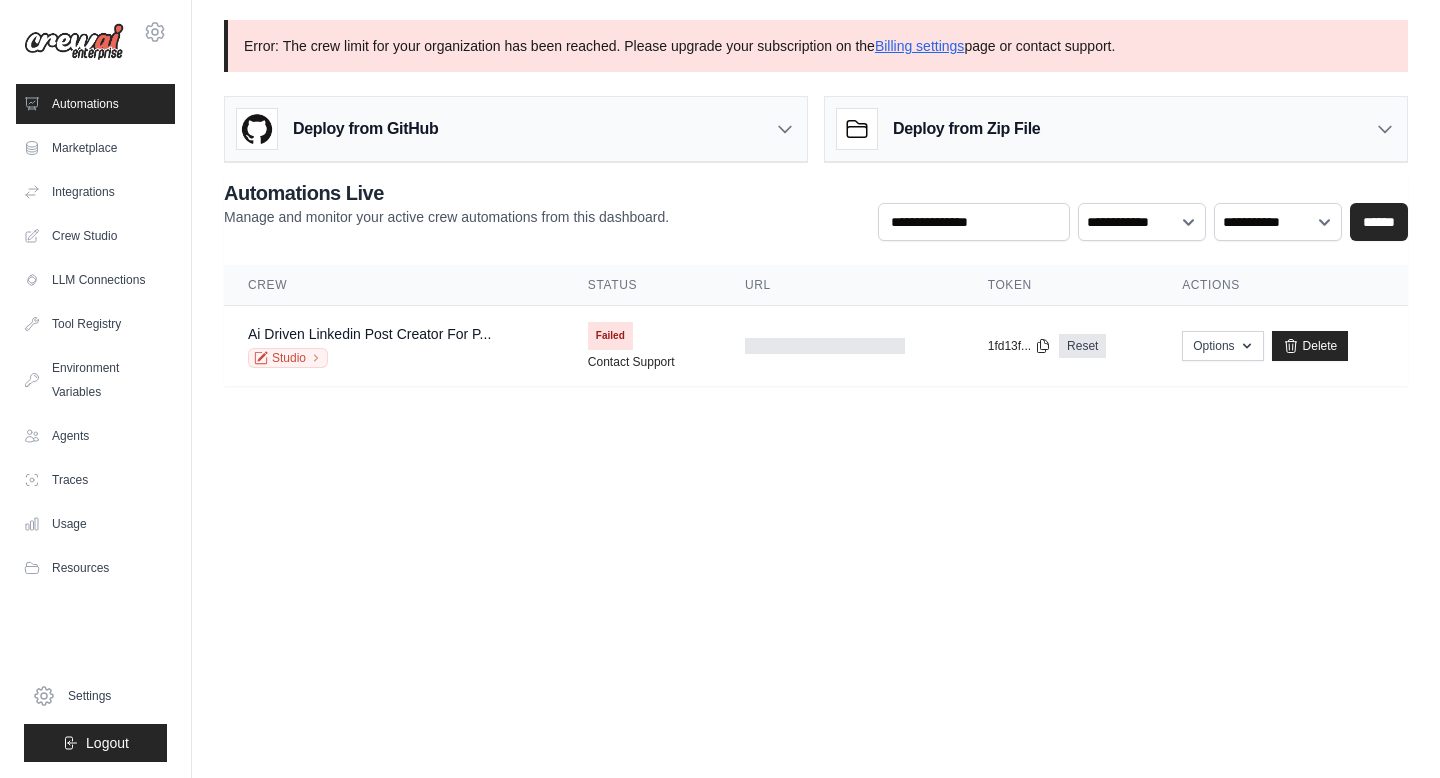 click on "Deploy from Zip File" at bounding box center [1116, 129] 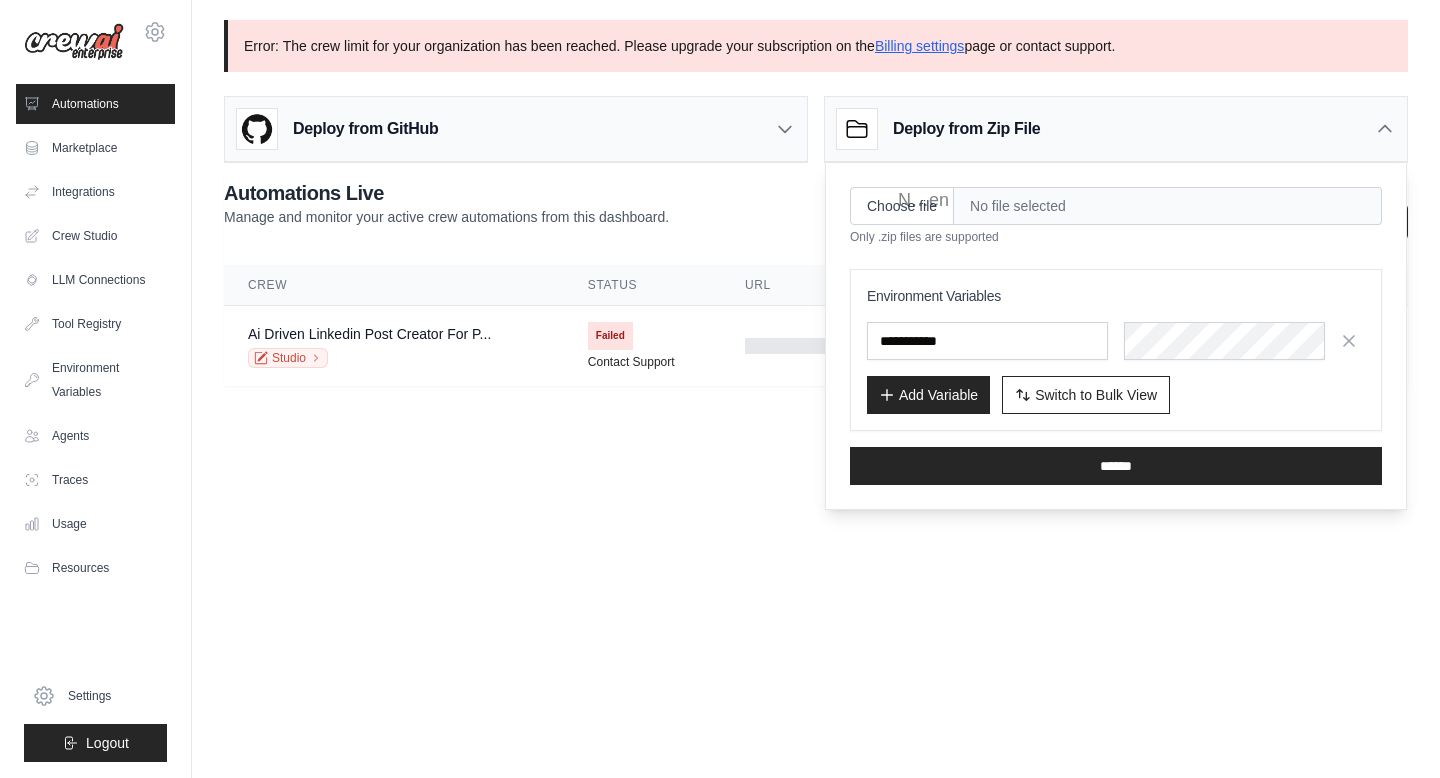 click on "Deploy from Zip File" at bounding box center (1116, 129) 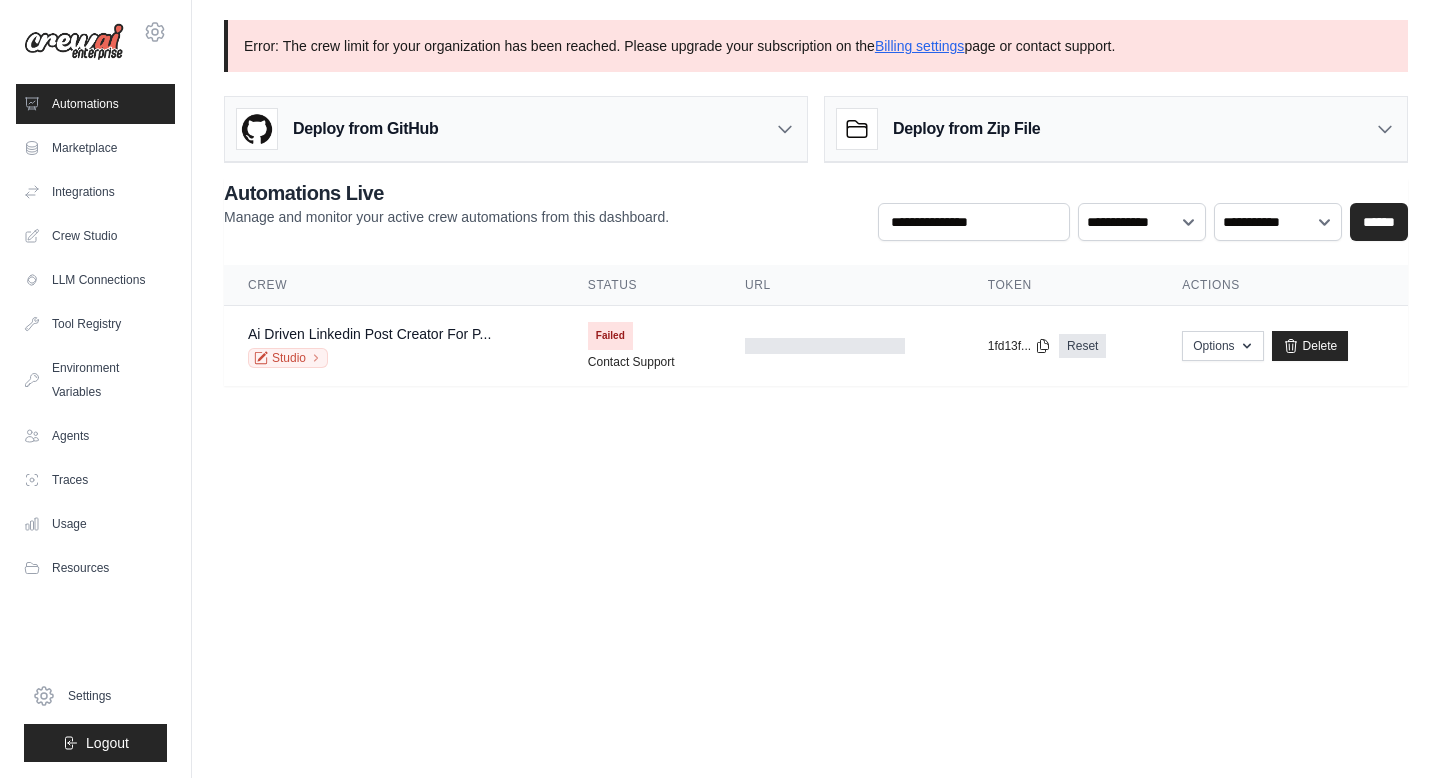 click on "kumar.ankit351@gmail.com
Settings
Automations
Marketplace
Integrations" at bounding box center [720, 389] 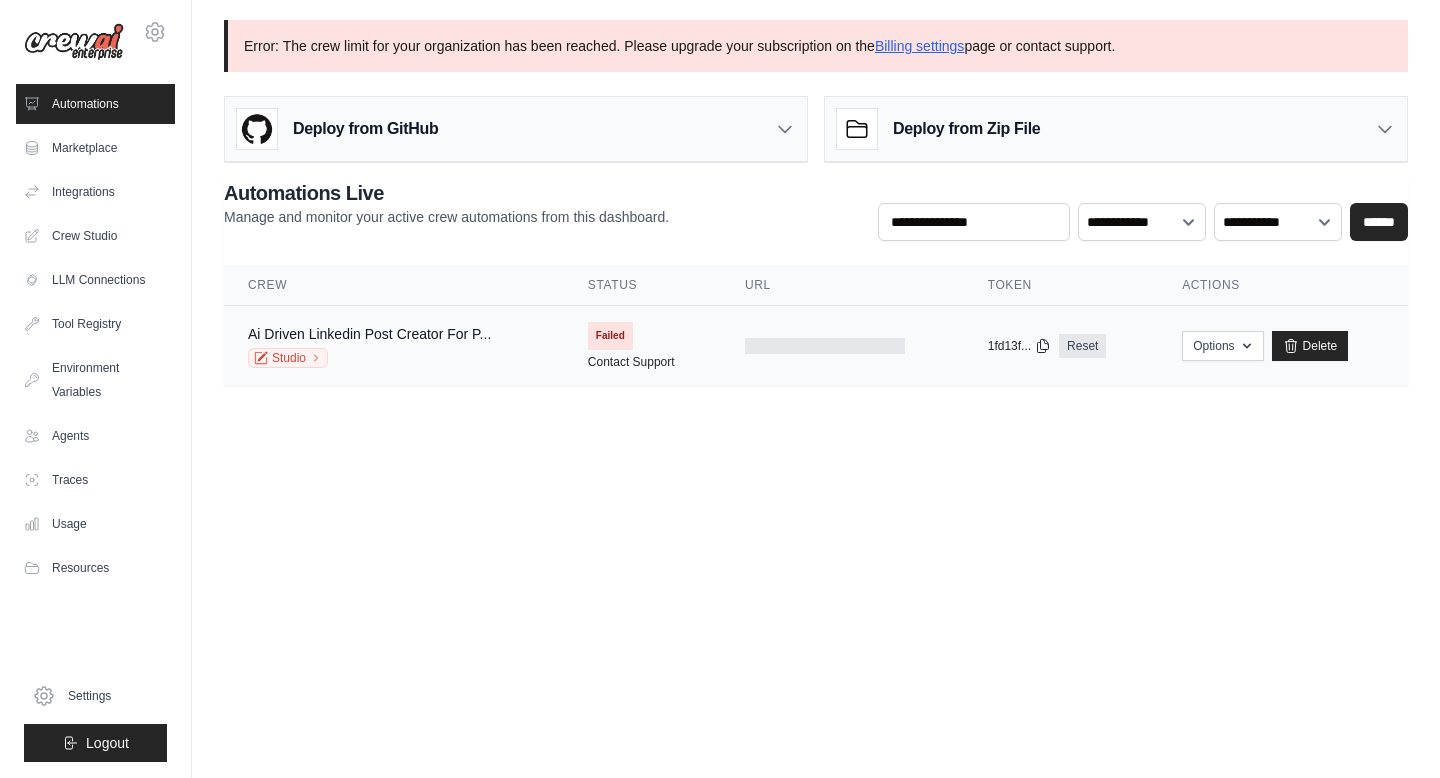 click on "Failed" at bounding box center [610, 336] 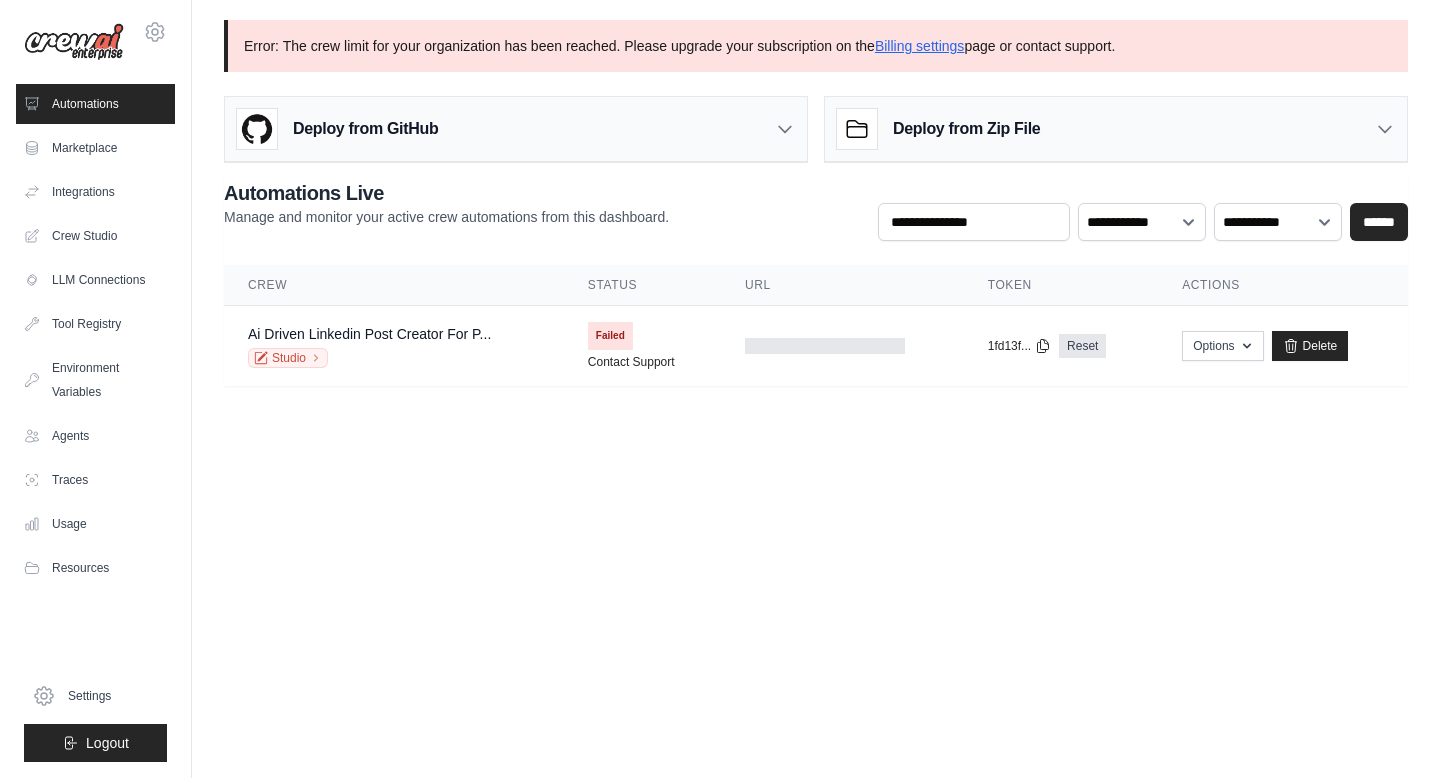 click on "Deploy from GitHub" at bounding box center [516, 129] 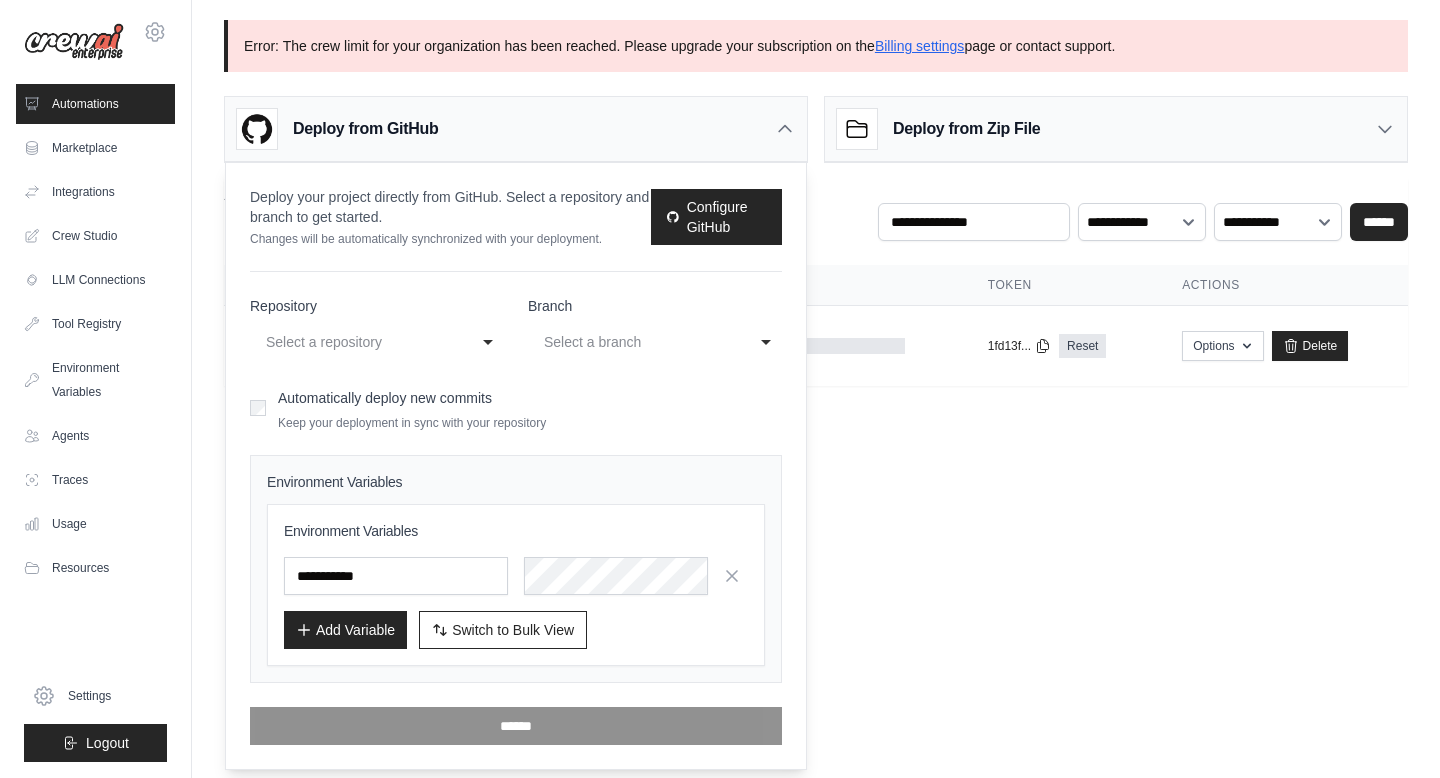 click on "Automatically deploy new commits" at bounding box center (385, 398) 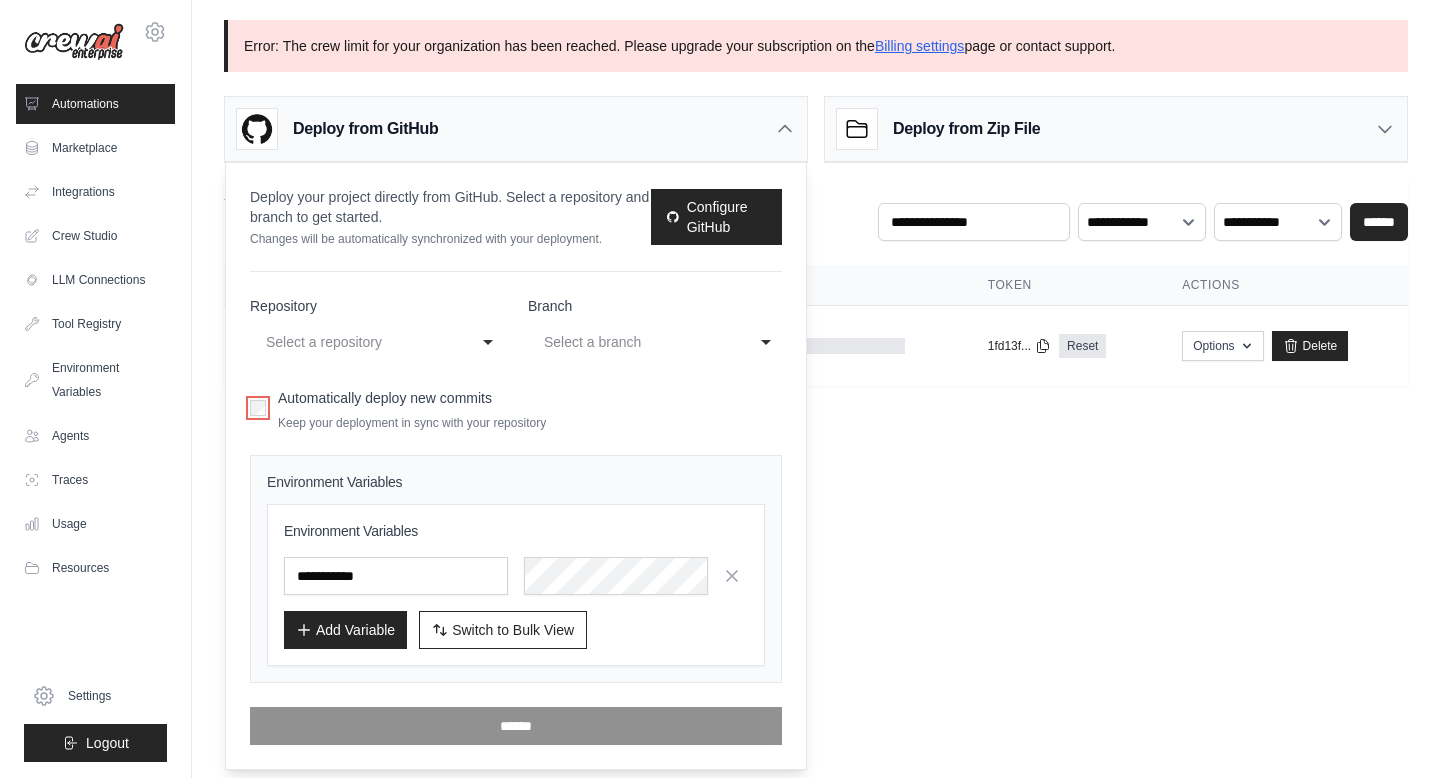 click on "**********" at bounding box center (377, 342) 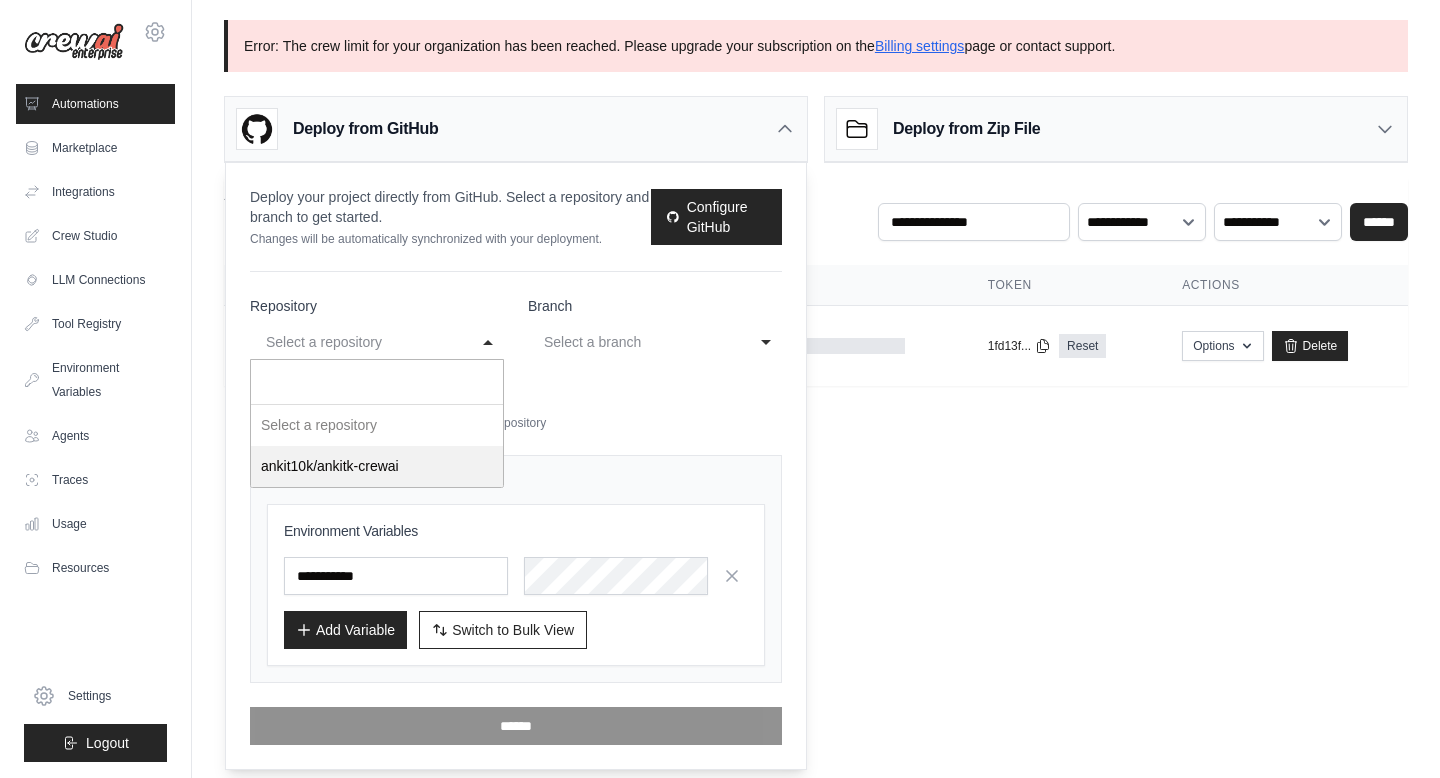 select on "**********" 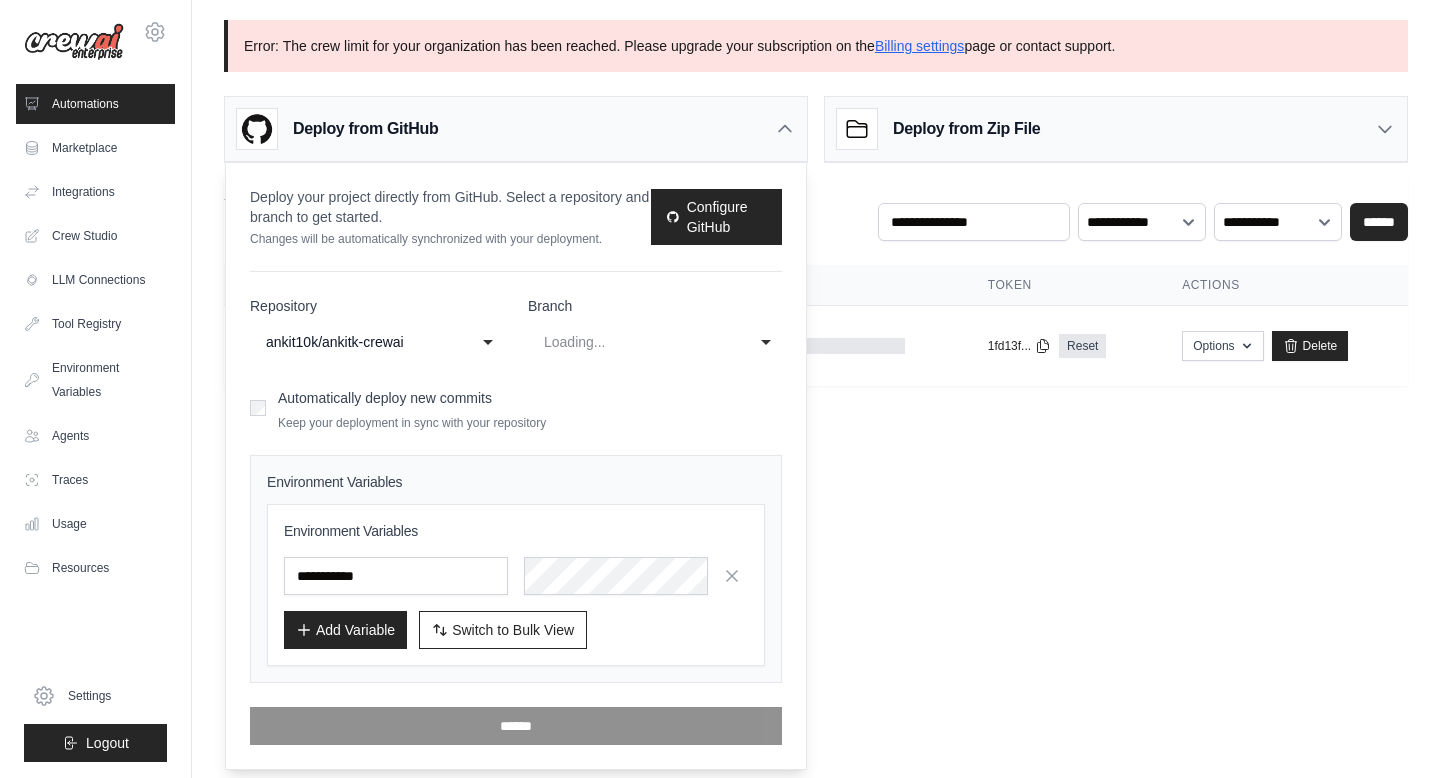 select on "****" 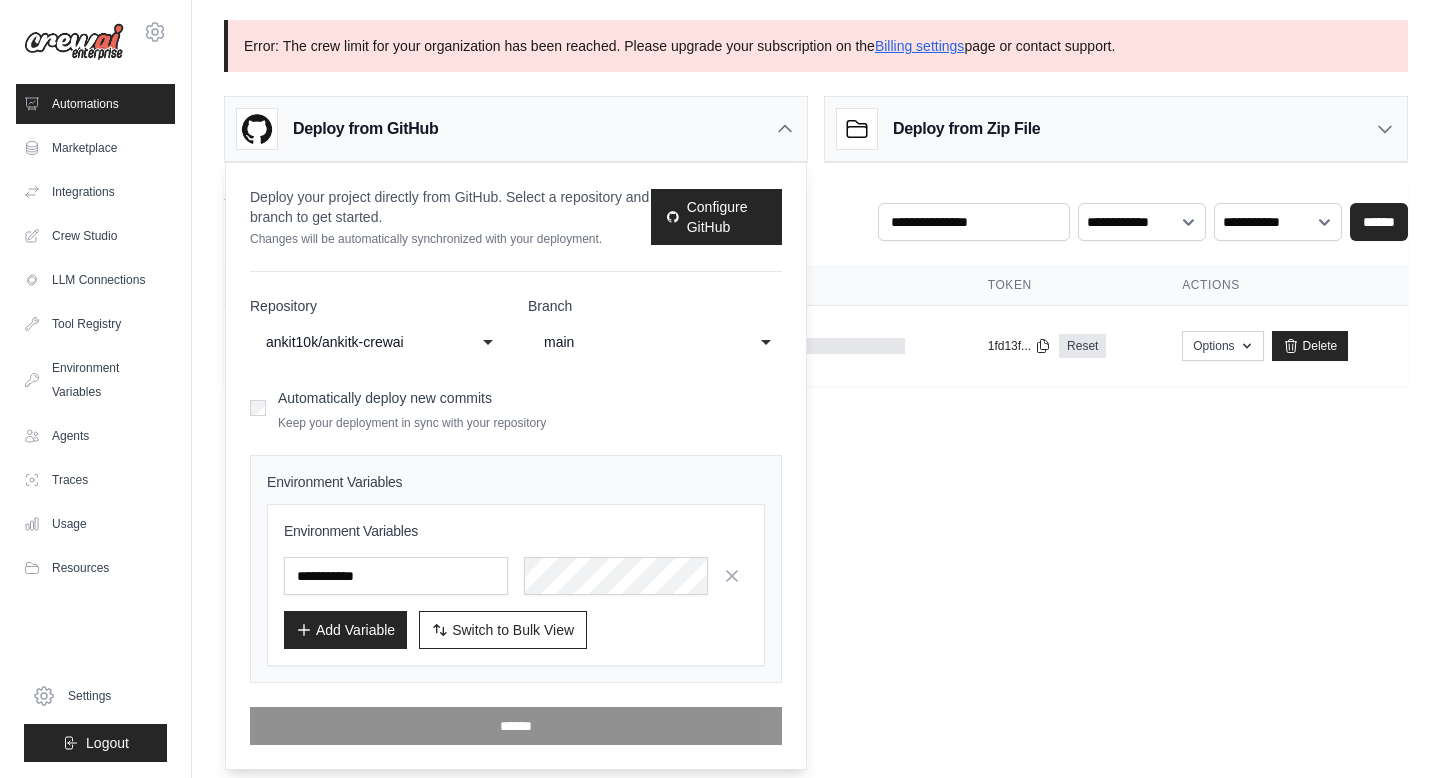 click on "main" 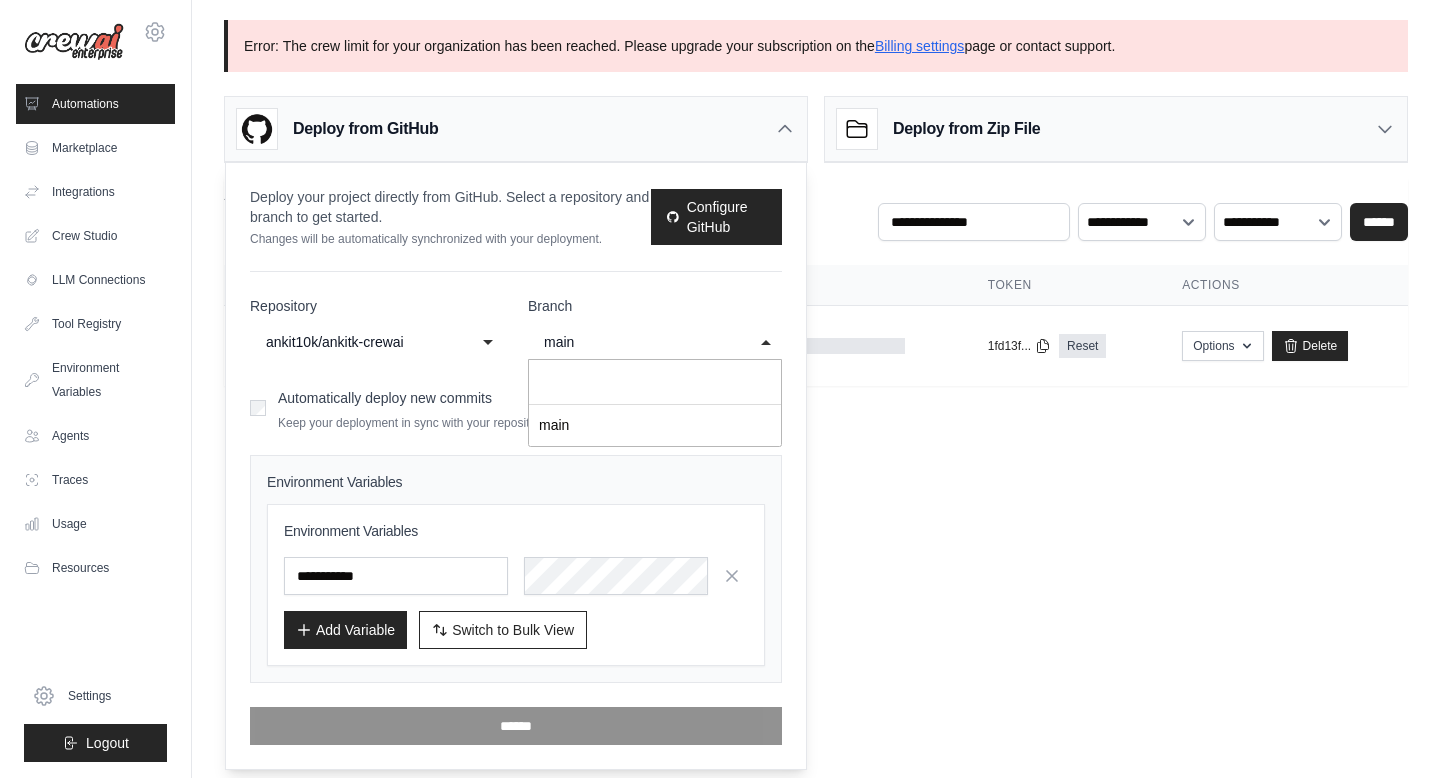 click on "main" 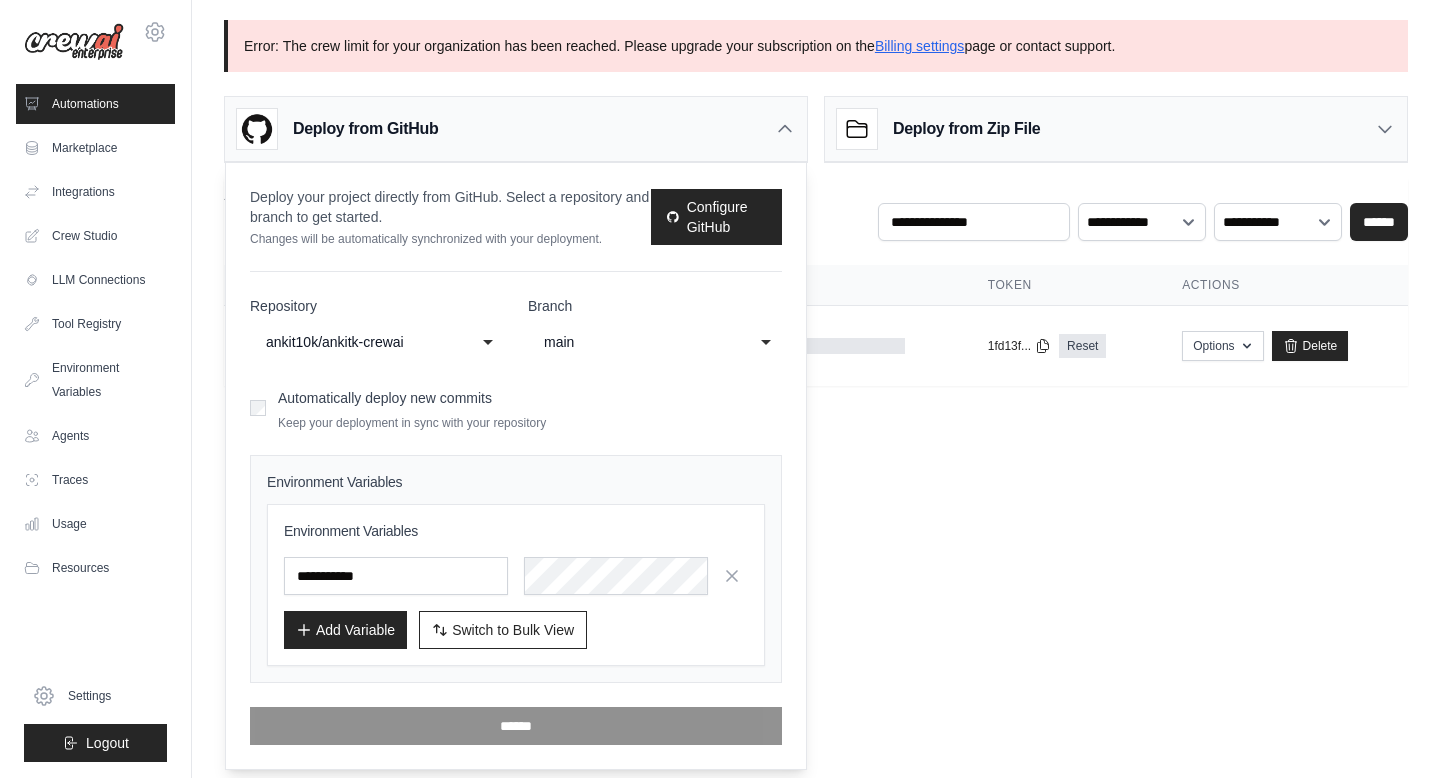click on "Automatically deploy new commits" at bounding box center (385, 398) 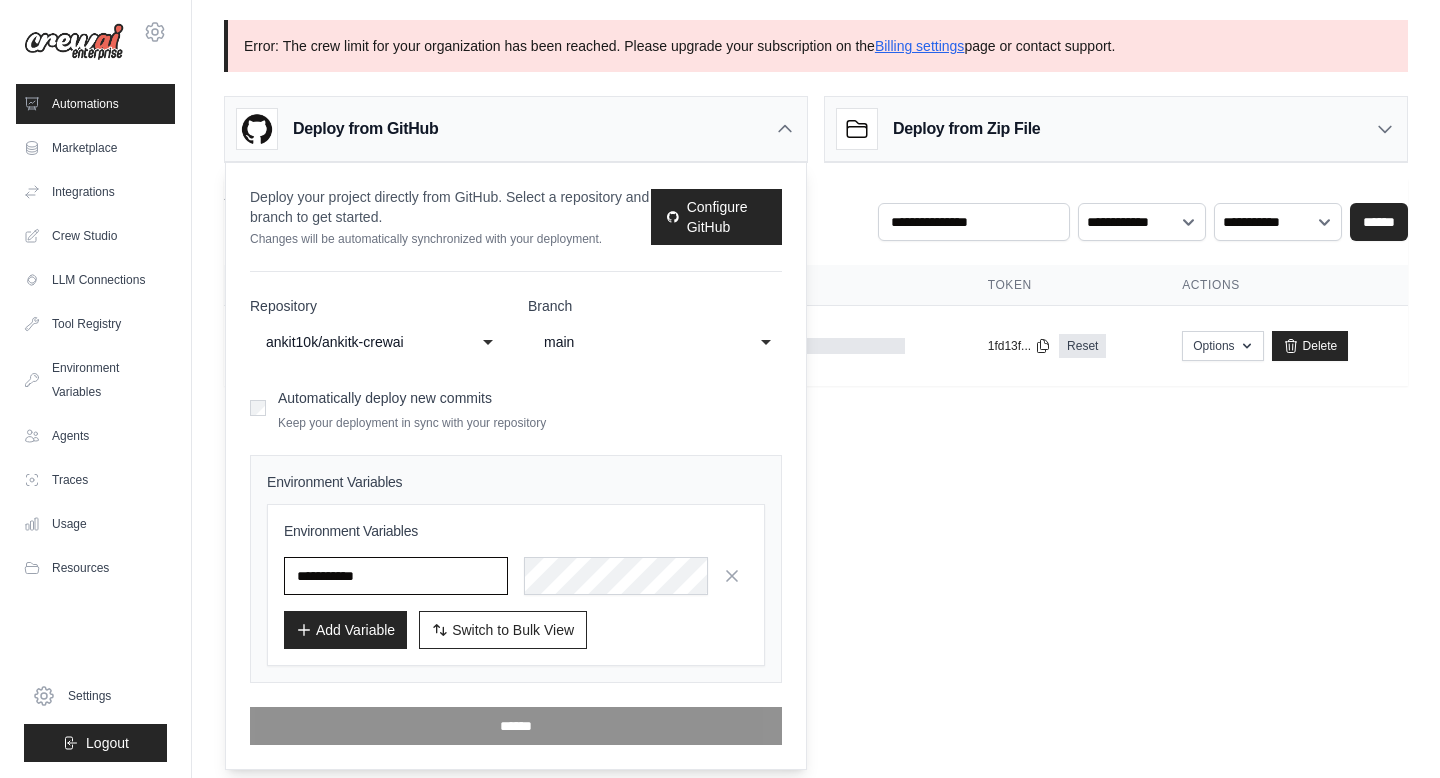 click at bounding box center (396, 576) 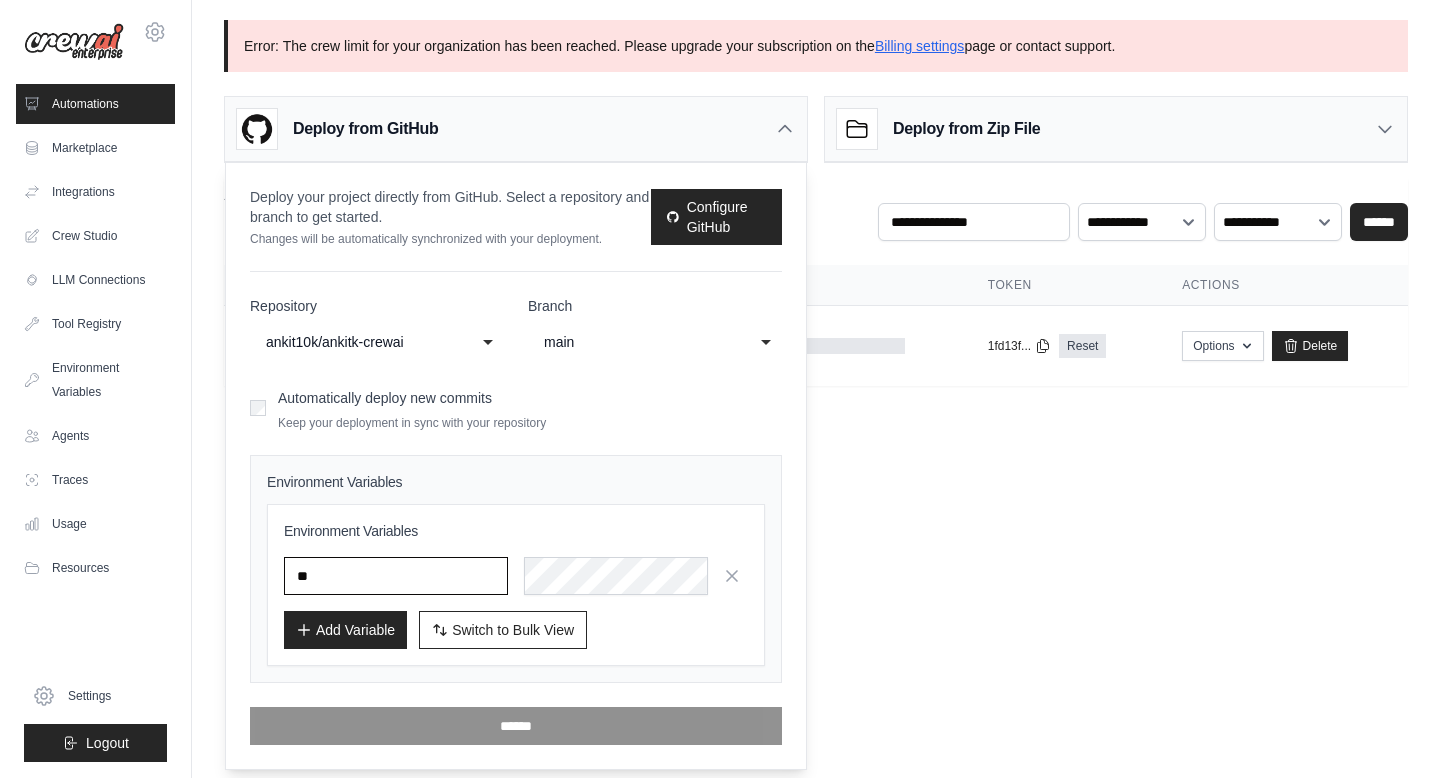 type on "*" 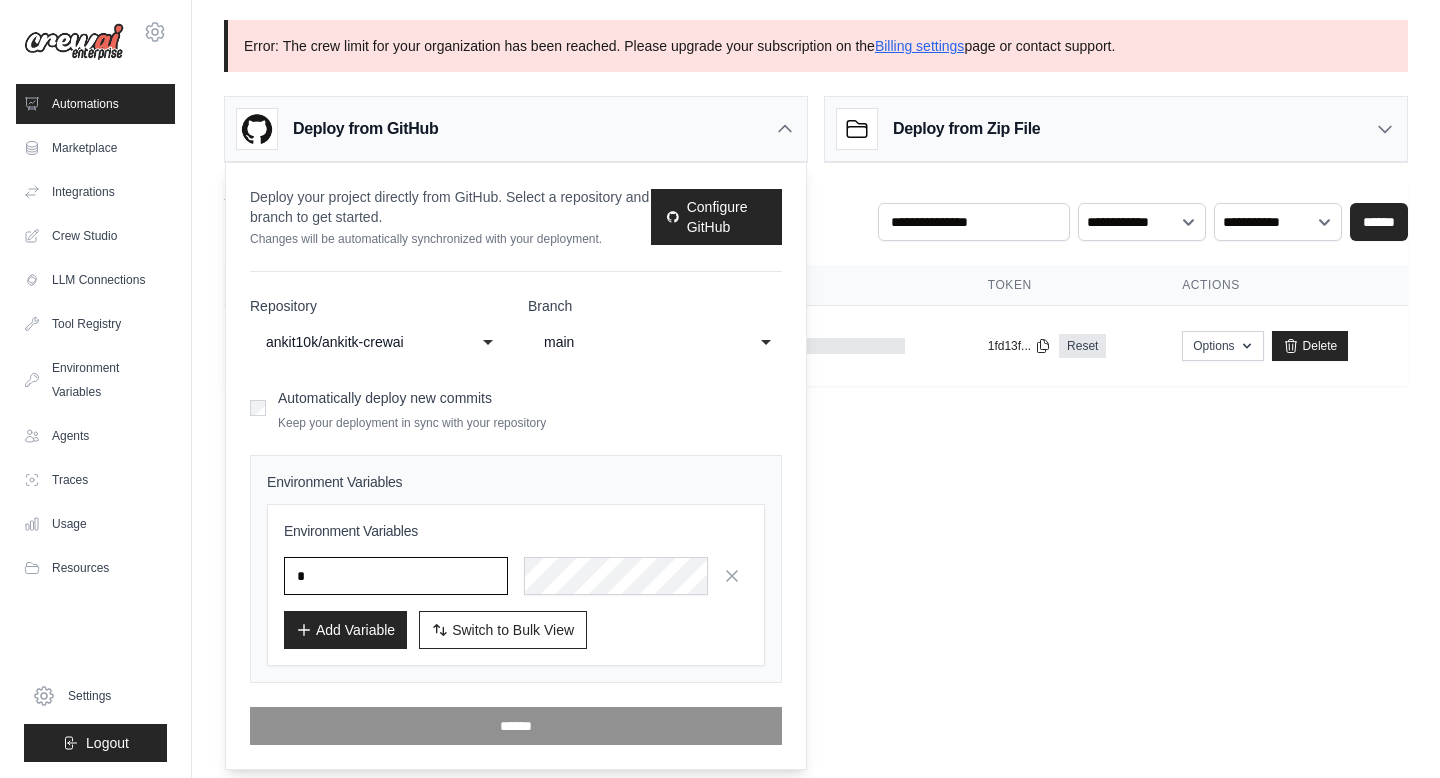 type 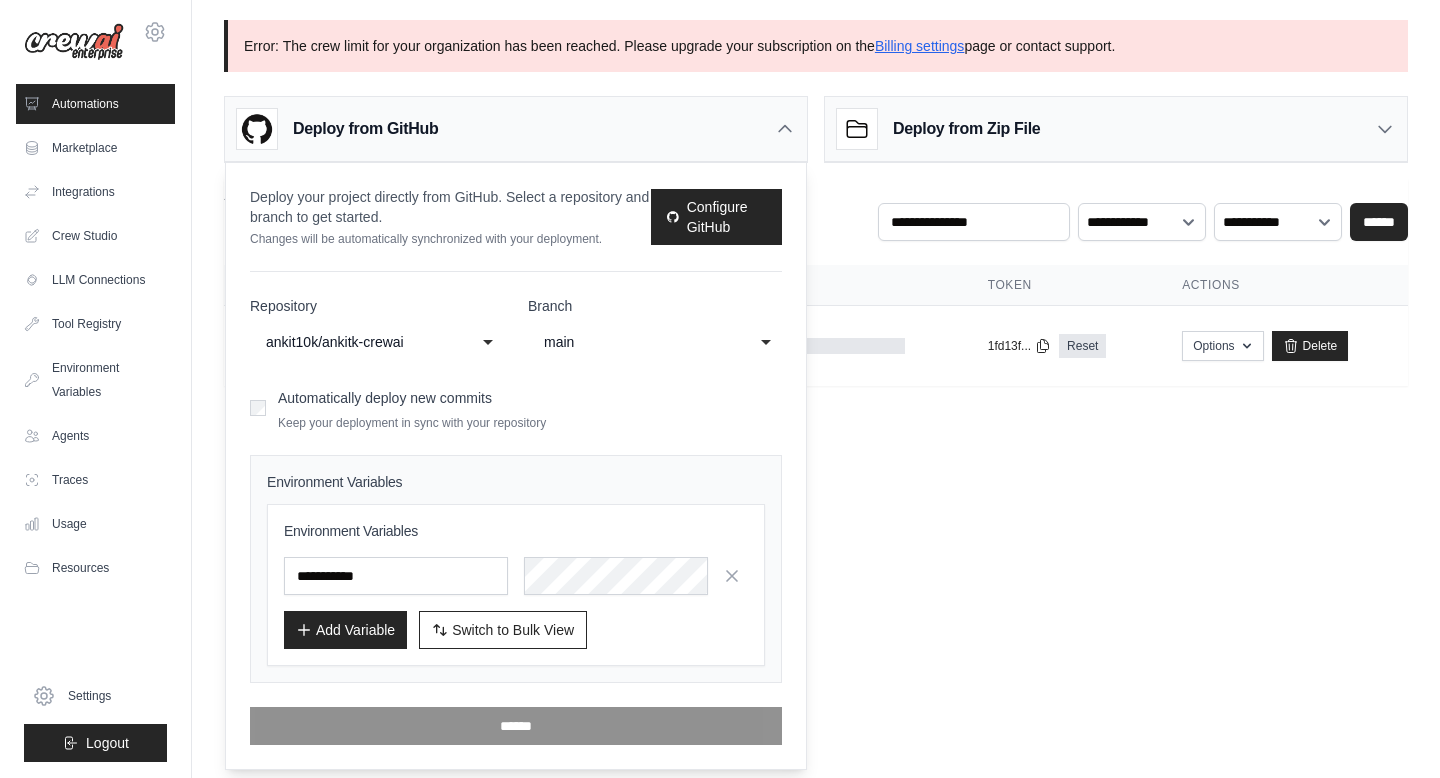 click on "Add Variable" at bounding box center (345, 630) 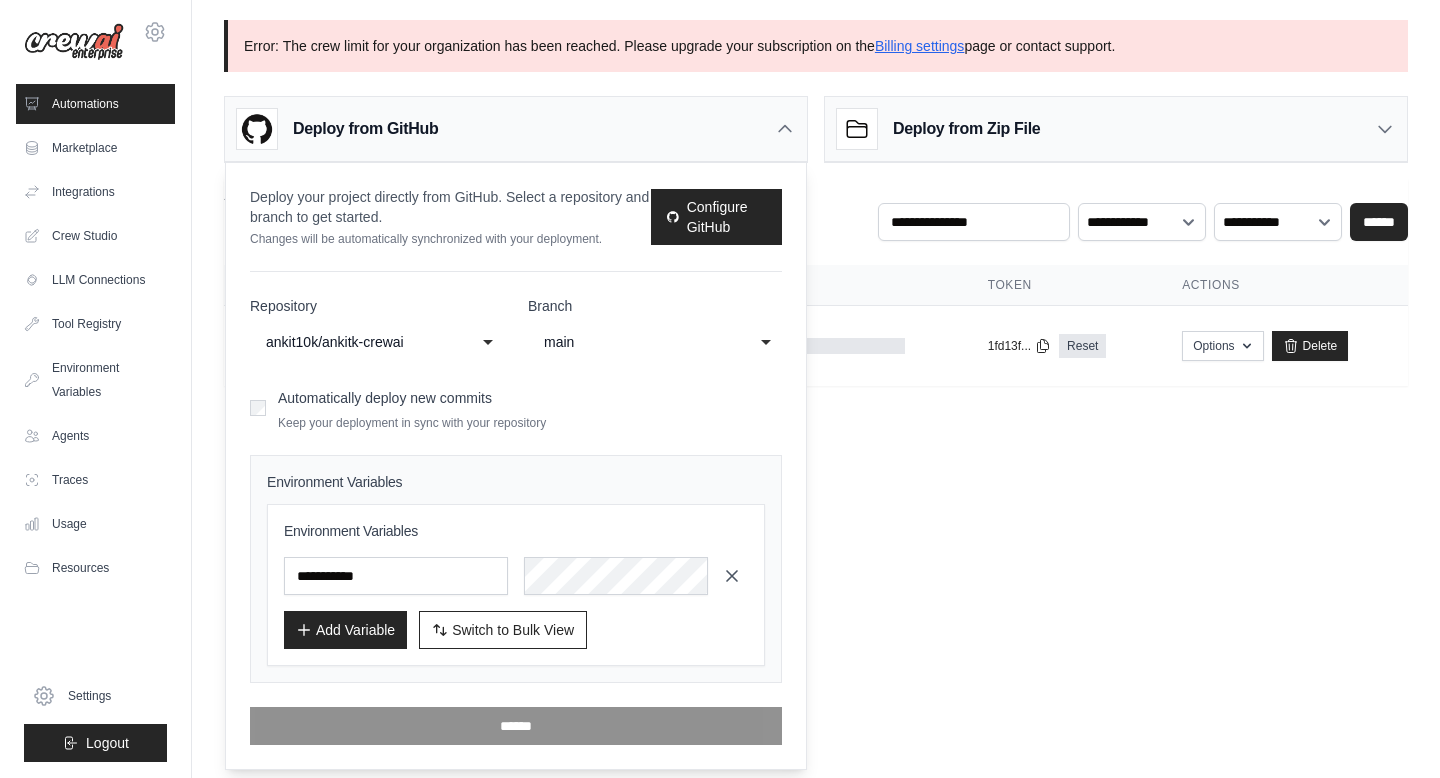 click 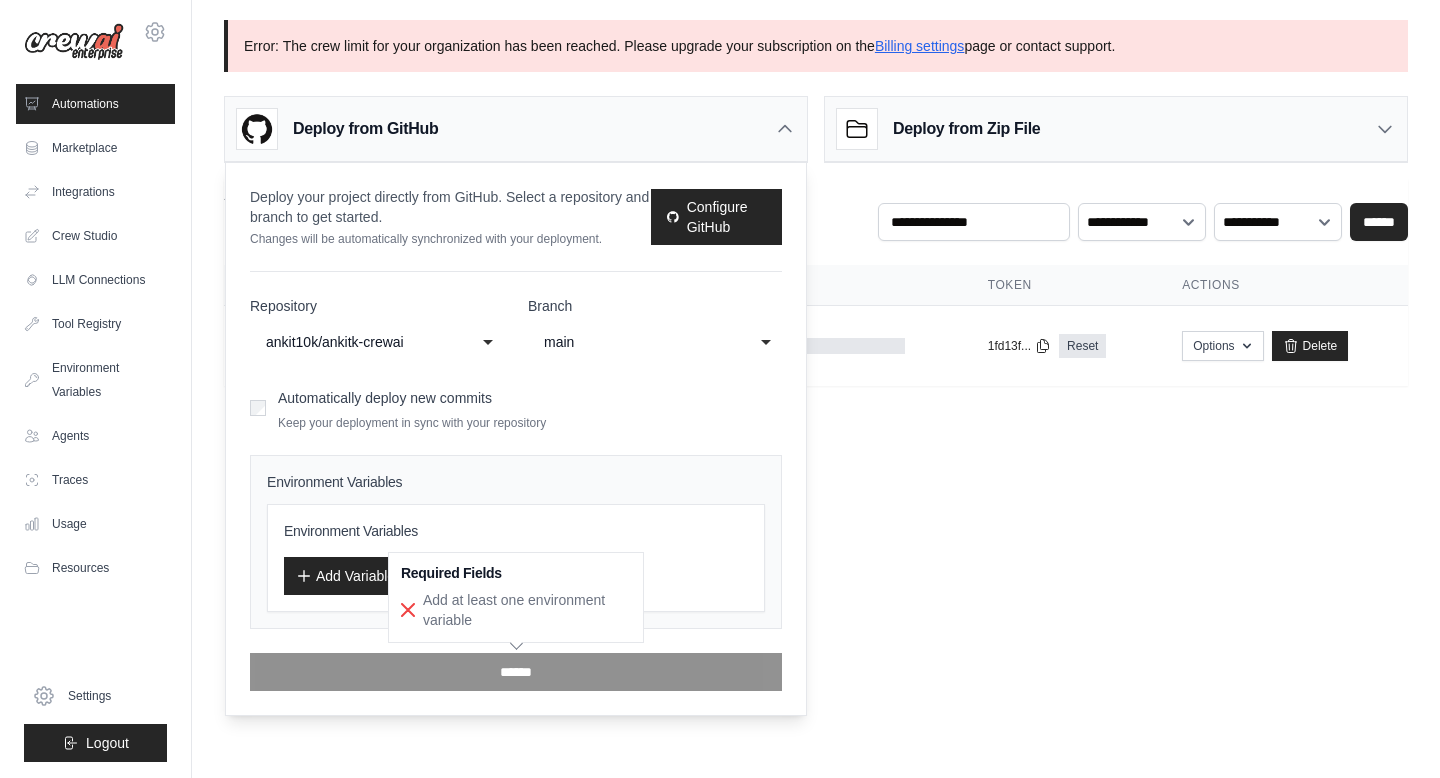 click on "Add Variable" at bounding box center (345, 576) 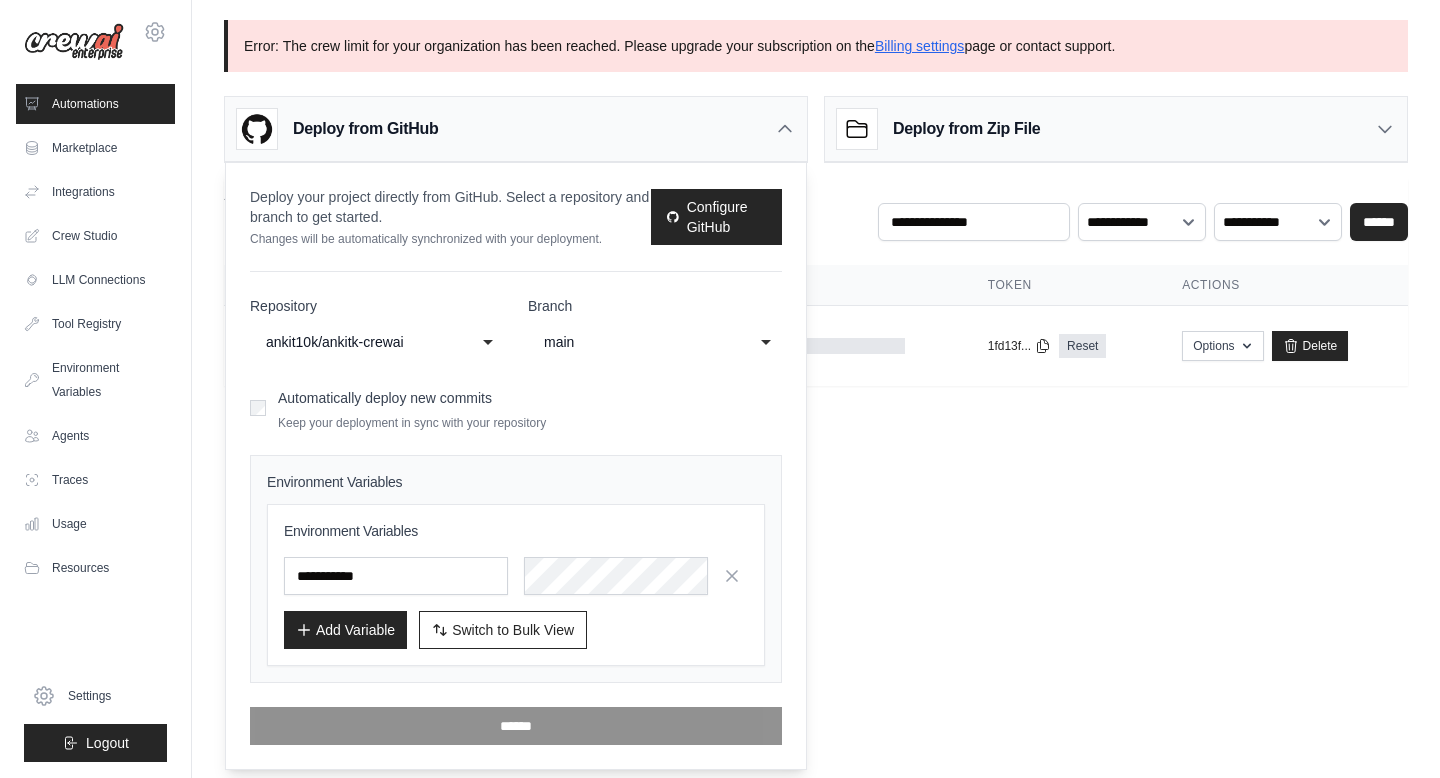 click at bounding box center (396, 576) 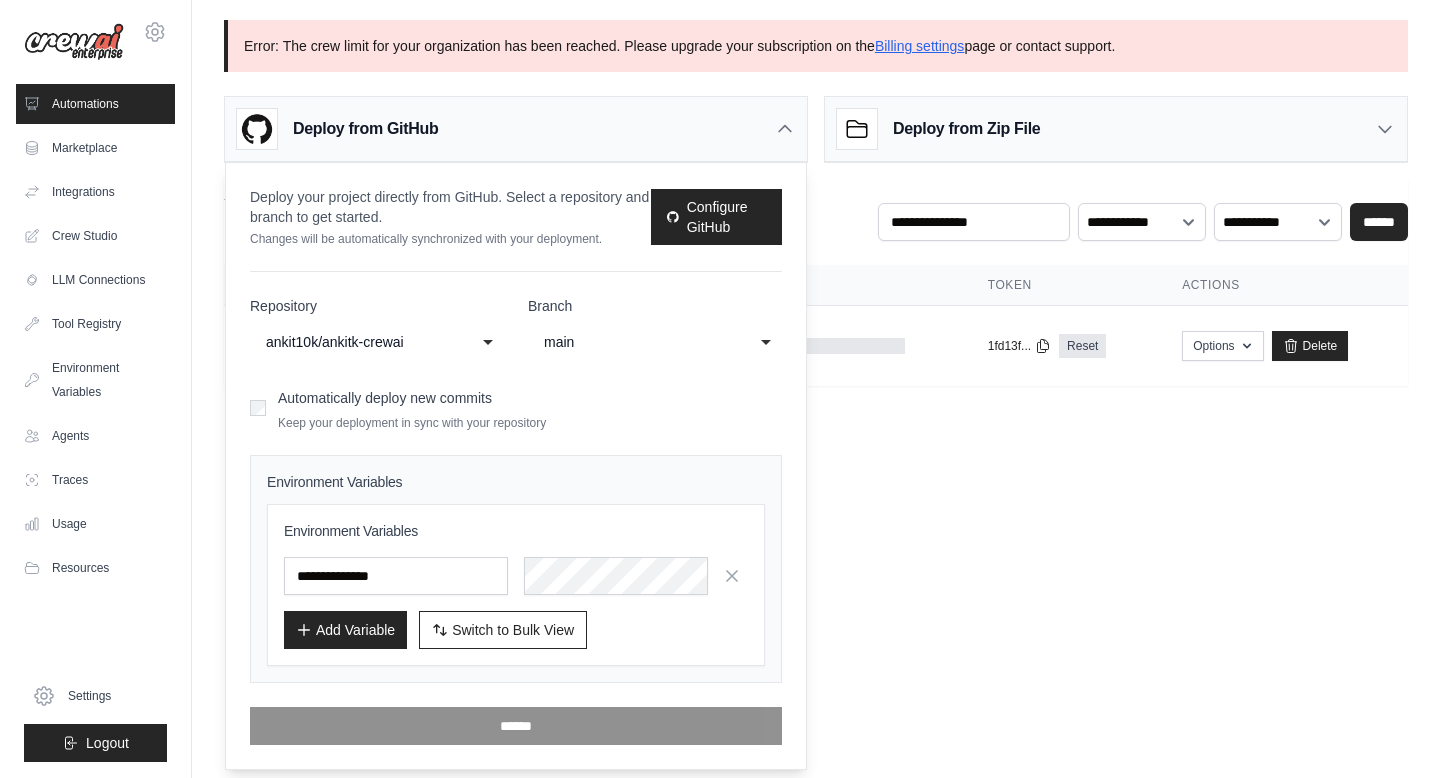 type on "**********" 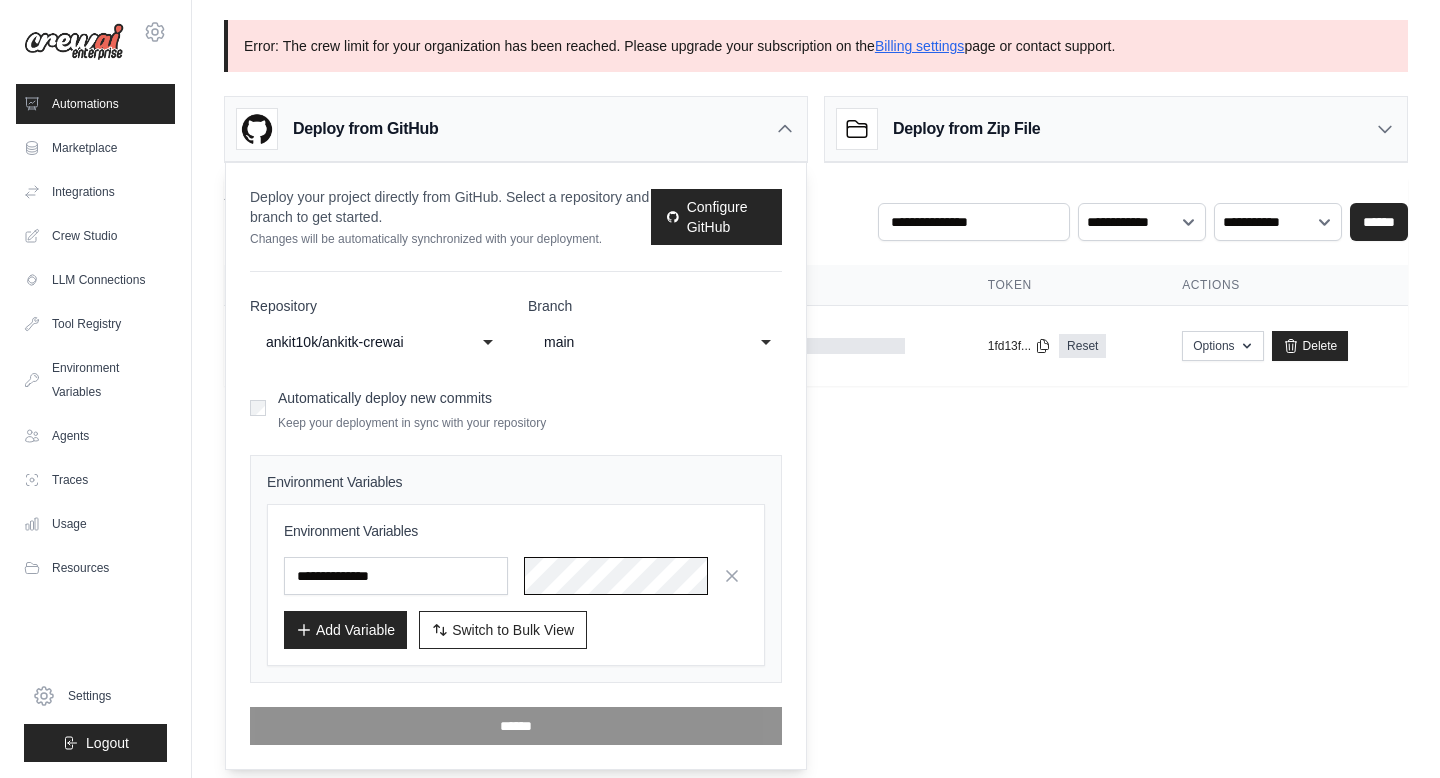 scroll, scrollTop: 0, scrollLeft: 1224, axis: horizontal 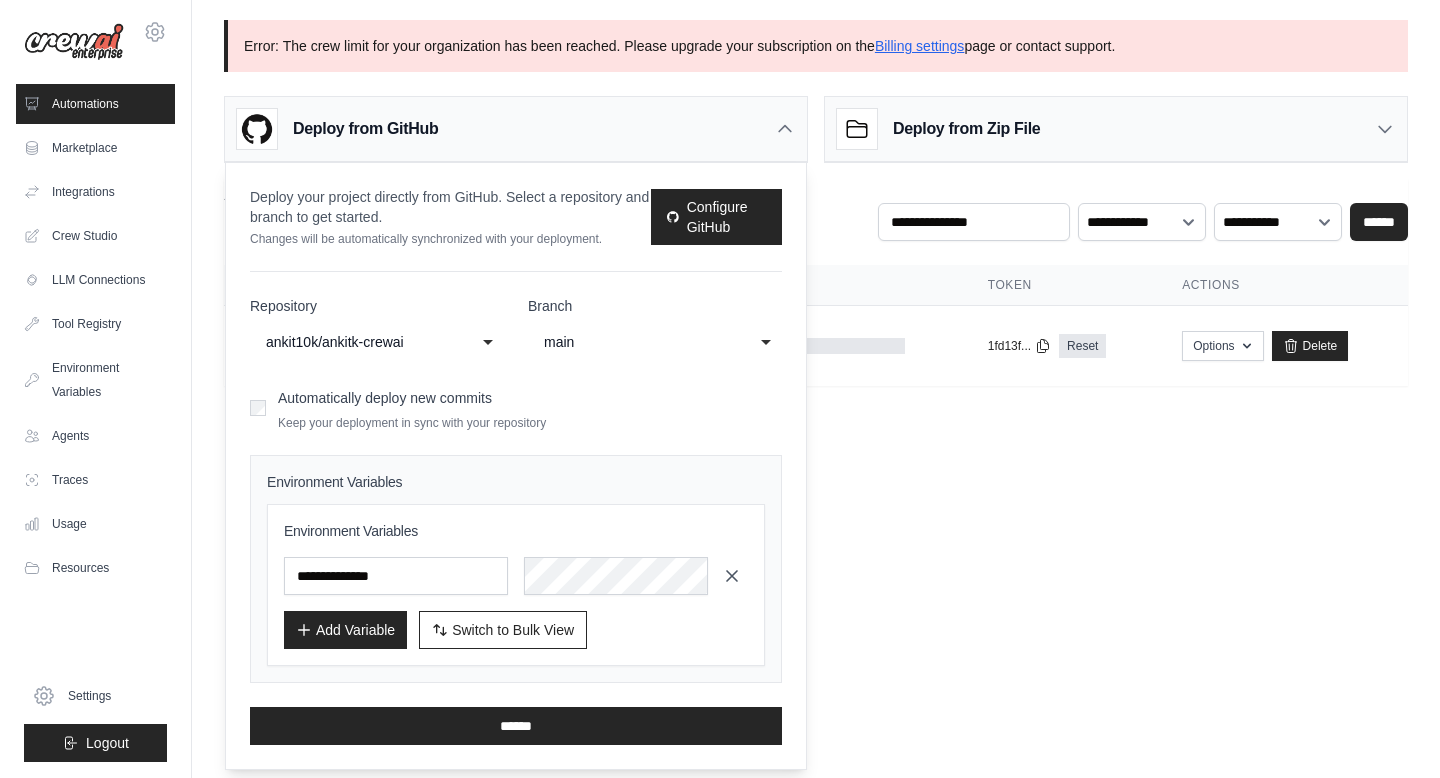 click 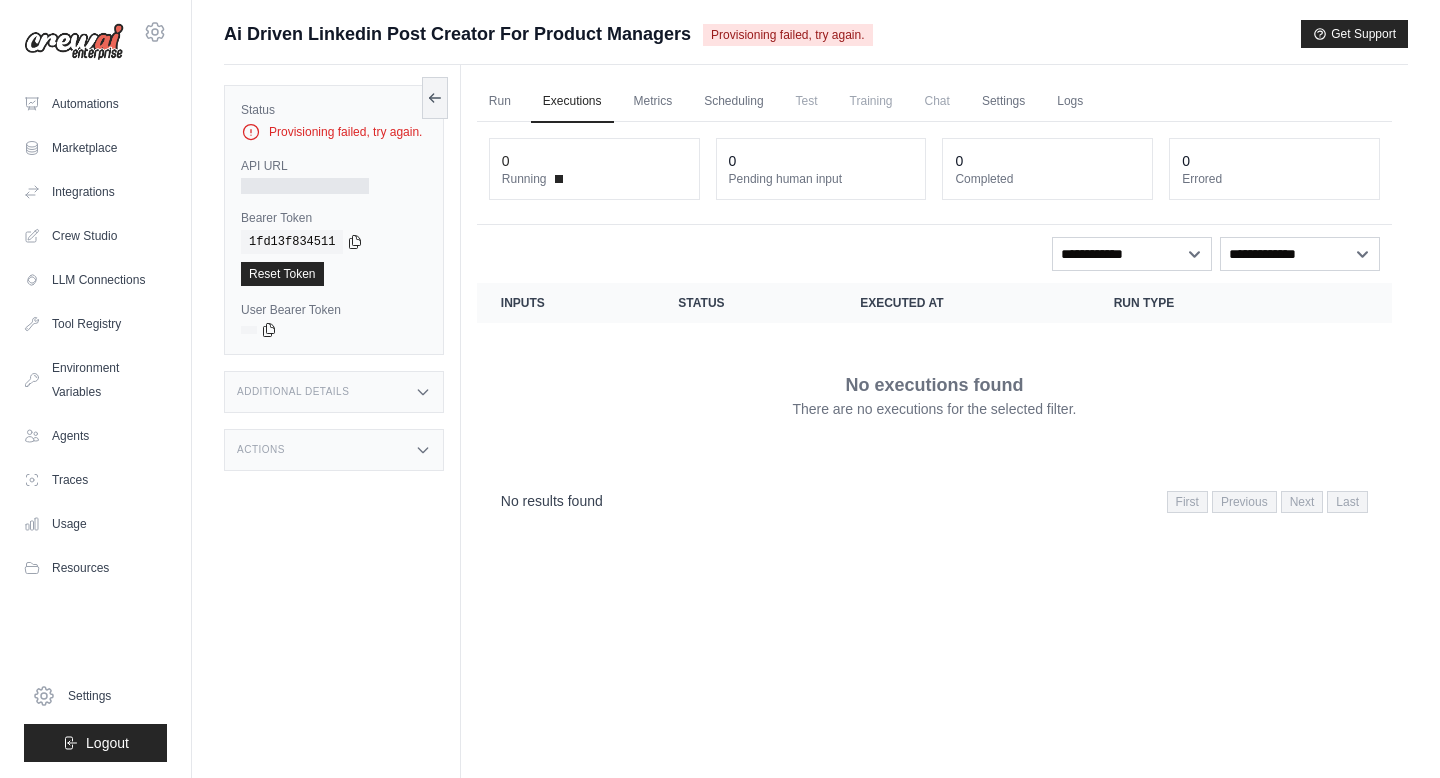 scroll, scrollTop: 0, scrollLeft: 0, axis: both 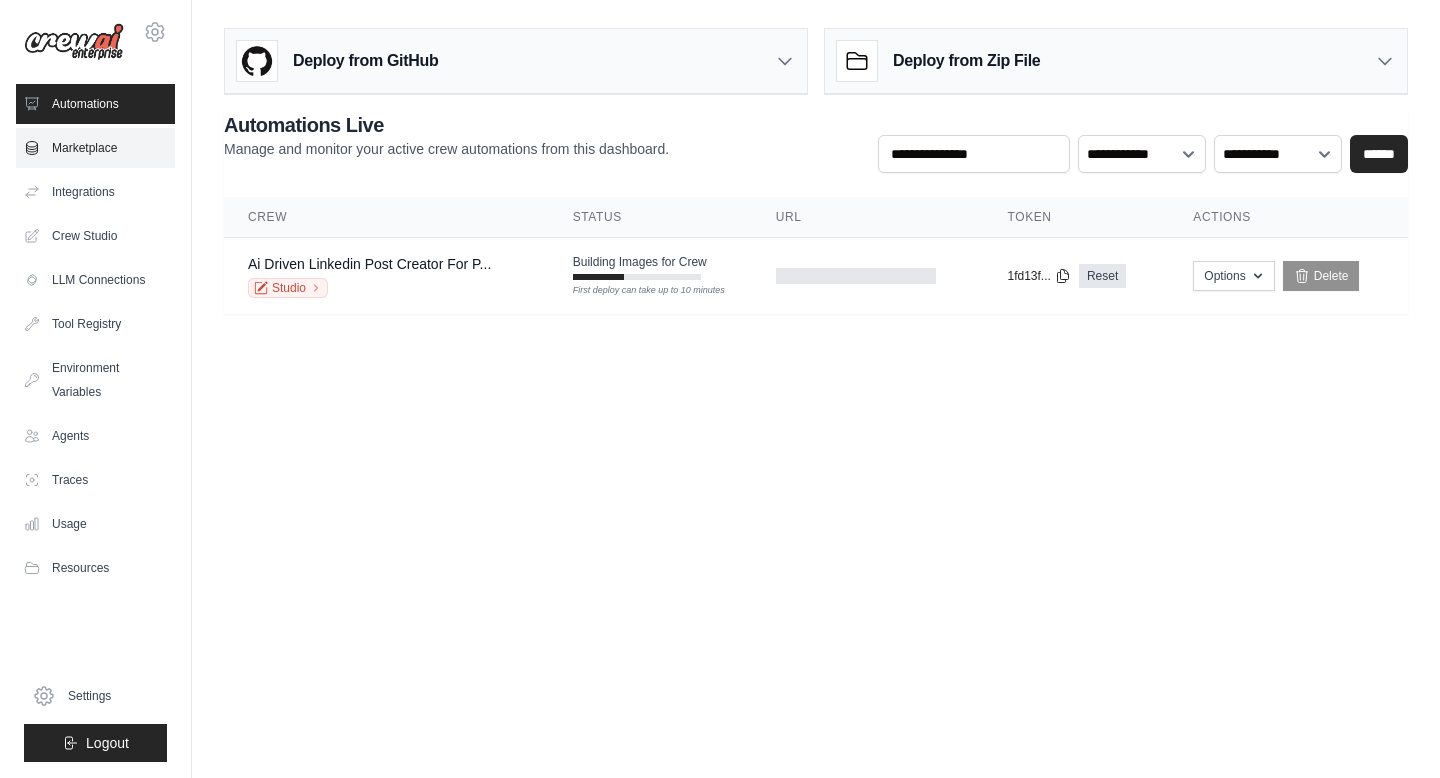 click on "Marketplace" at bounding box center [95, 148] 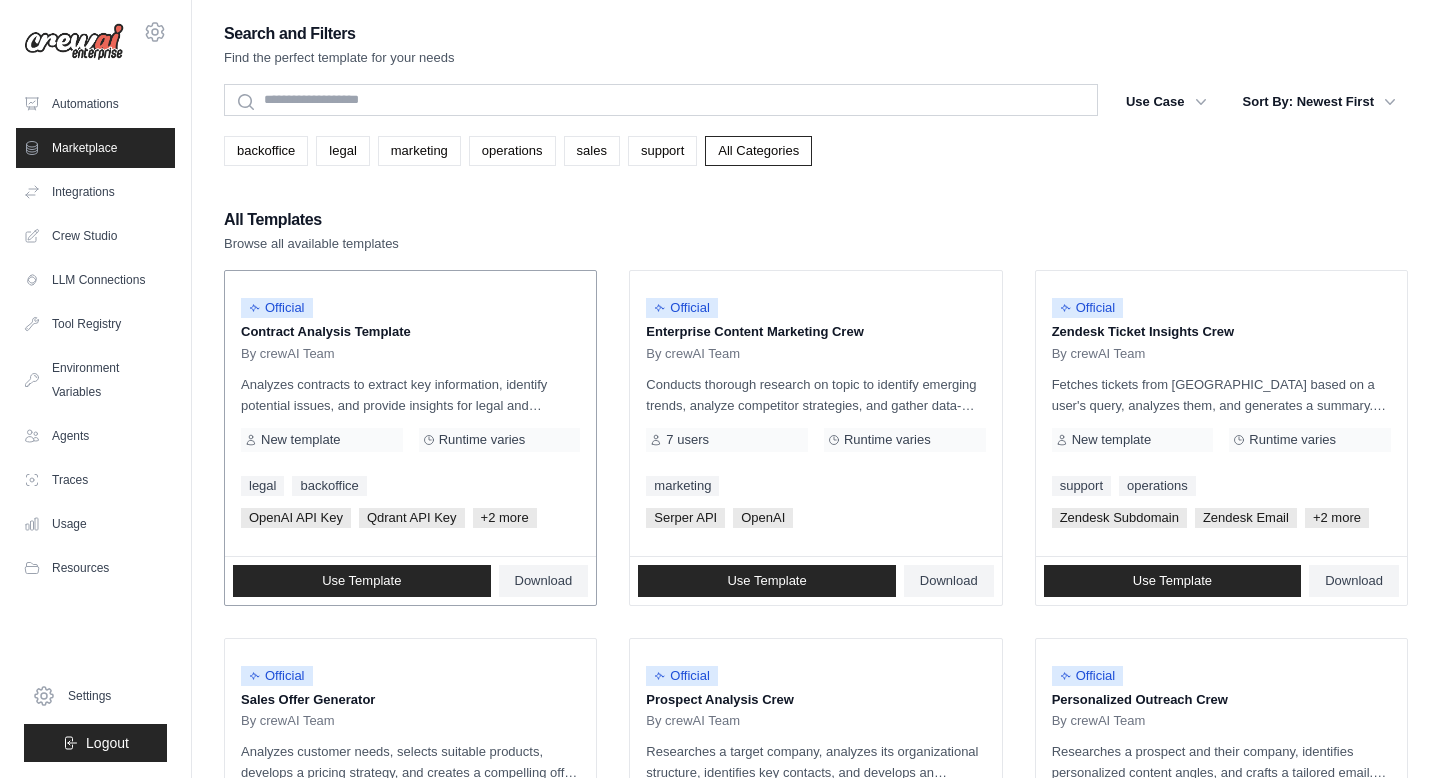 click on "By
crewAI Team" at bounding box center [288, 354] 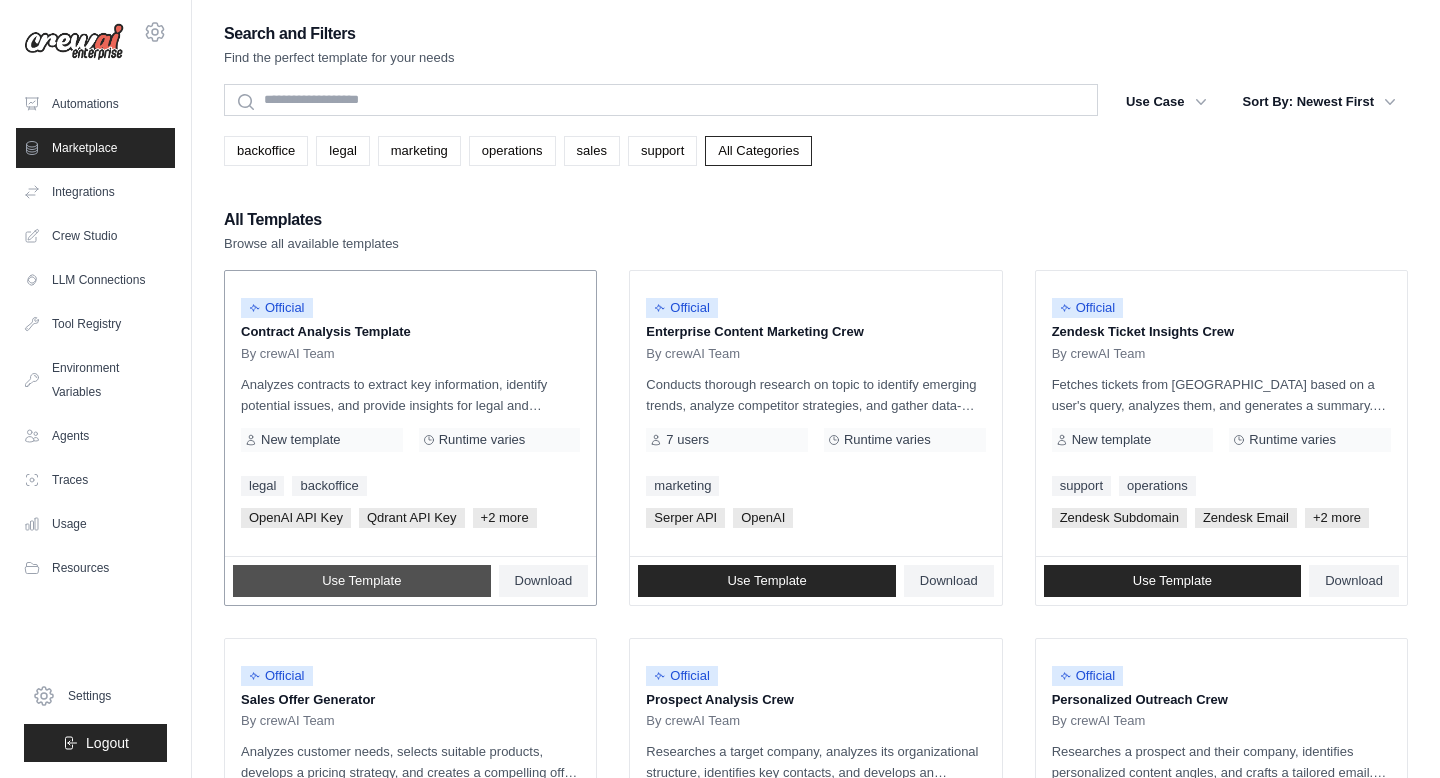 click on "Use Template" at bounding box center [362, 581] 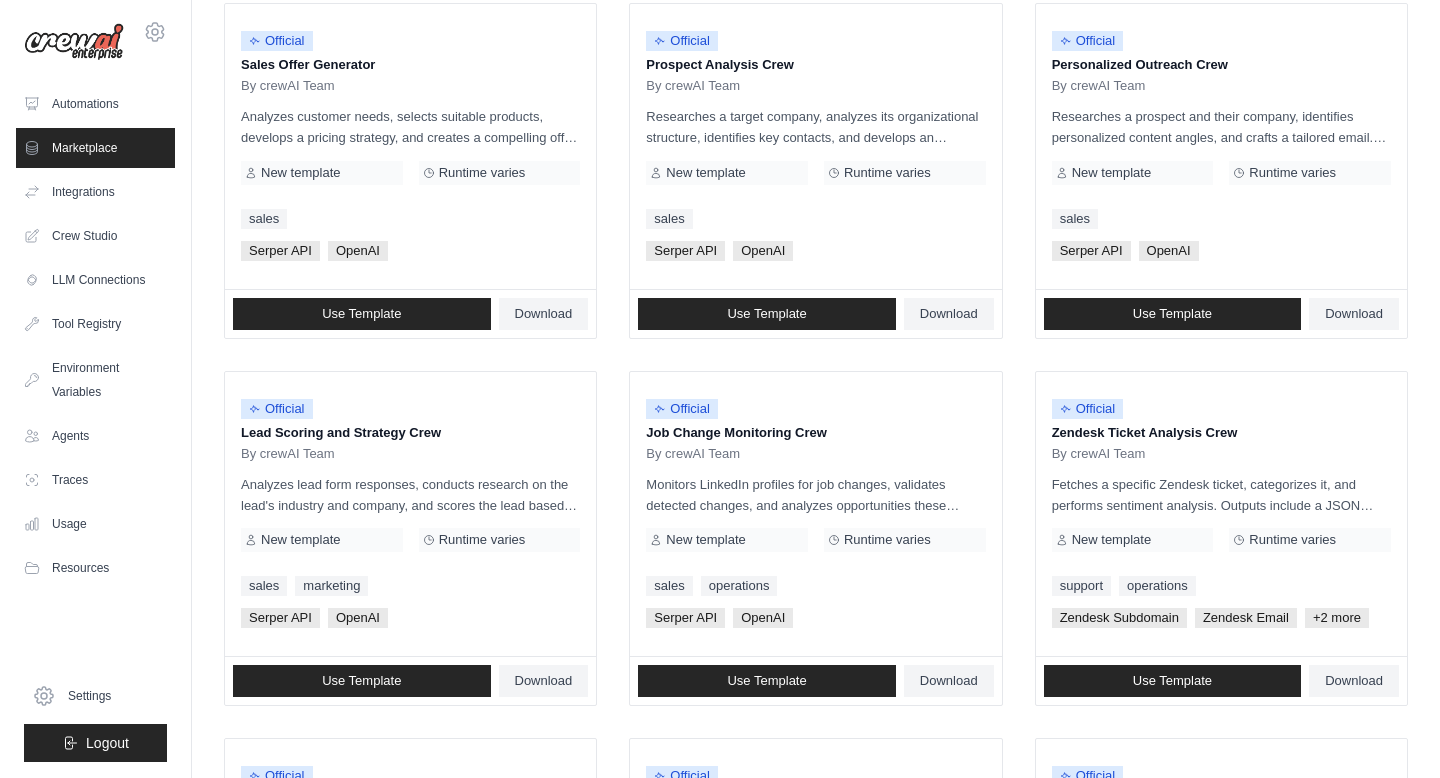 scroll, scrollTop: 0, scrollLeft: 0, axis: both 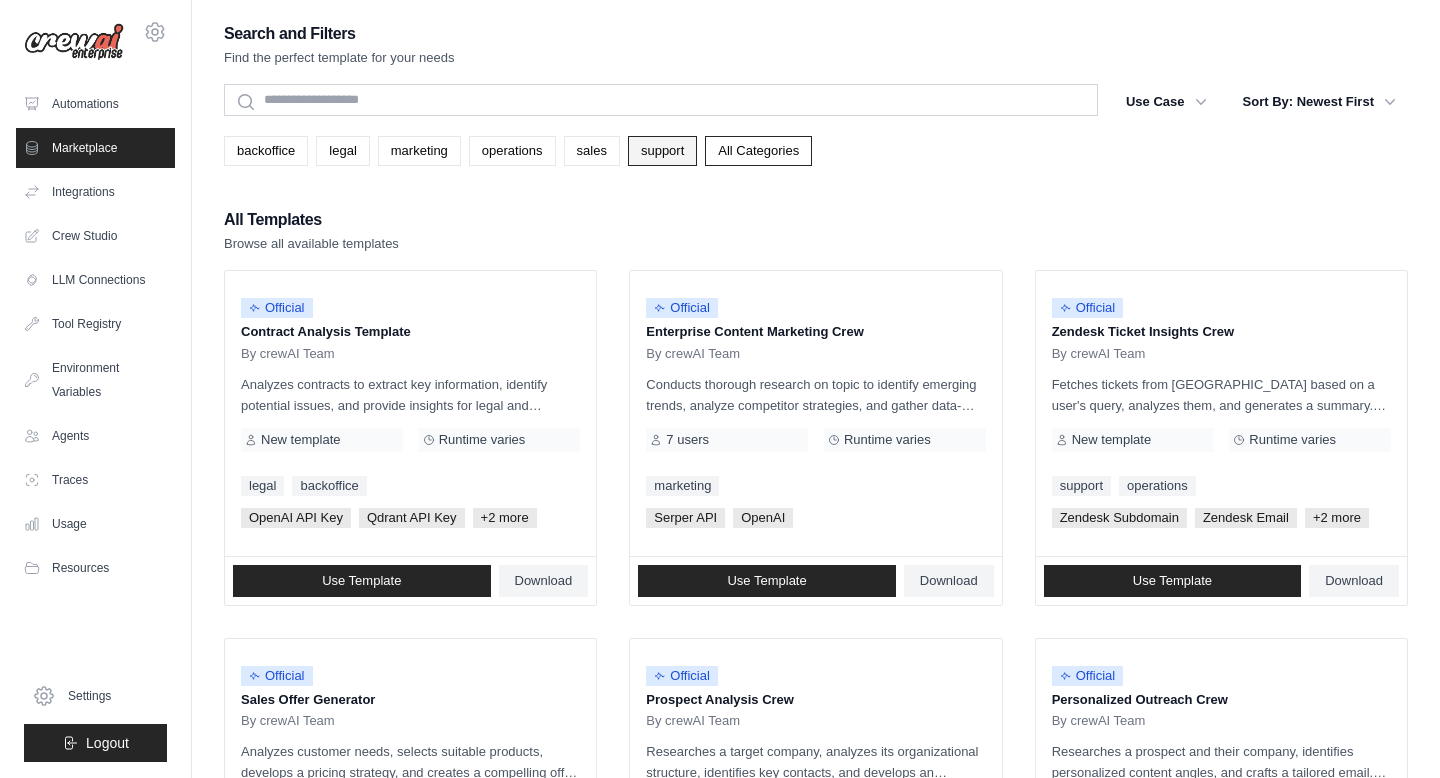 click on "support" at bounding box center (662, 151) 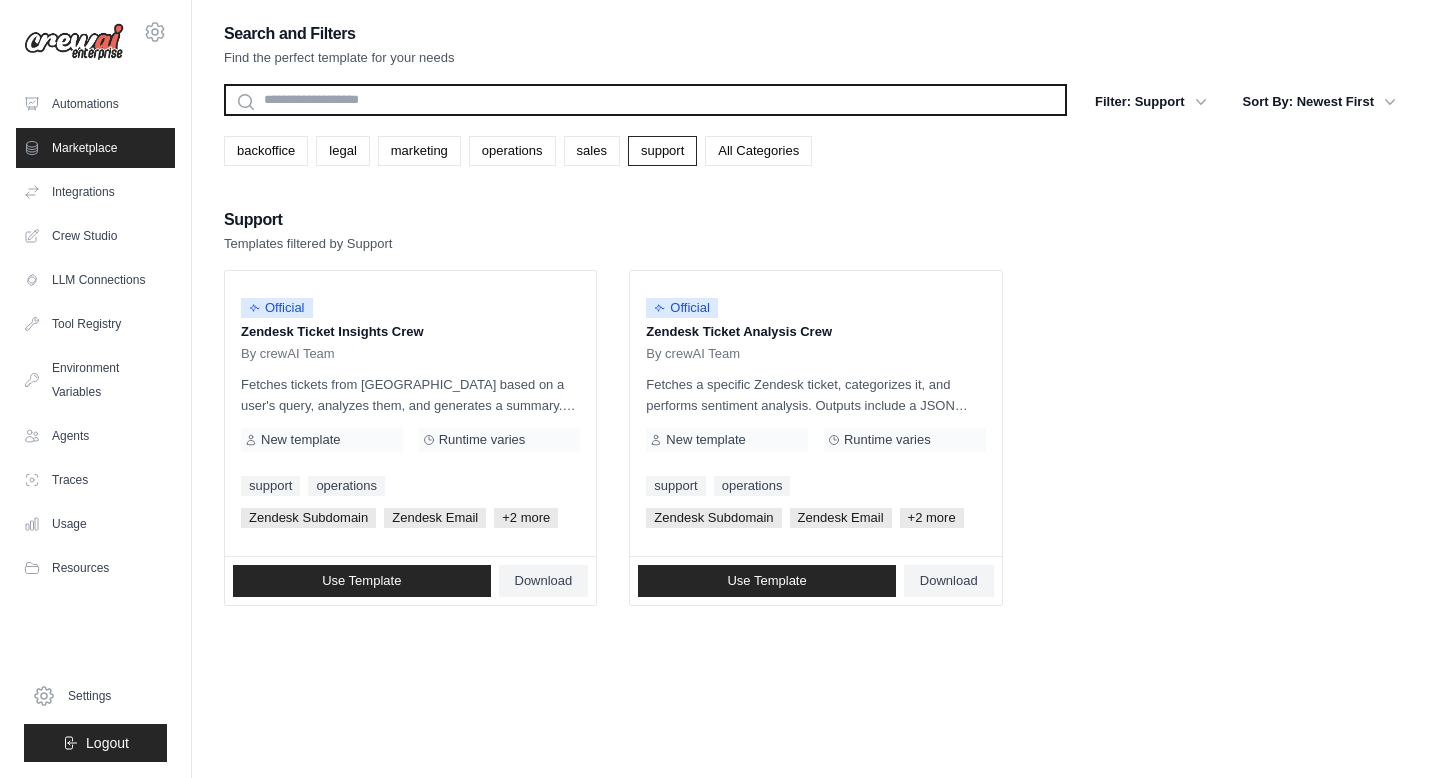 click at bounding box center (645, 100) 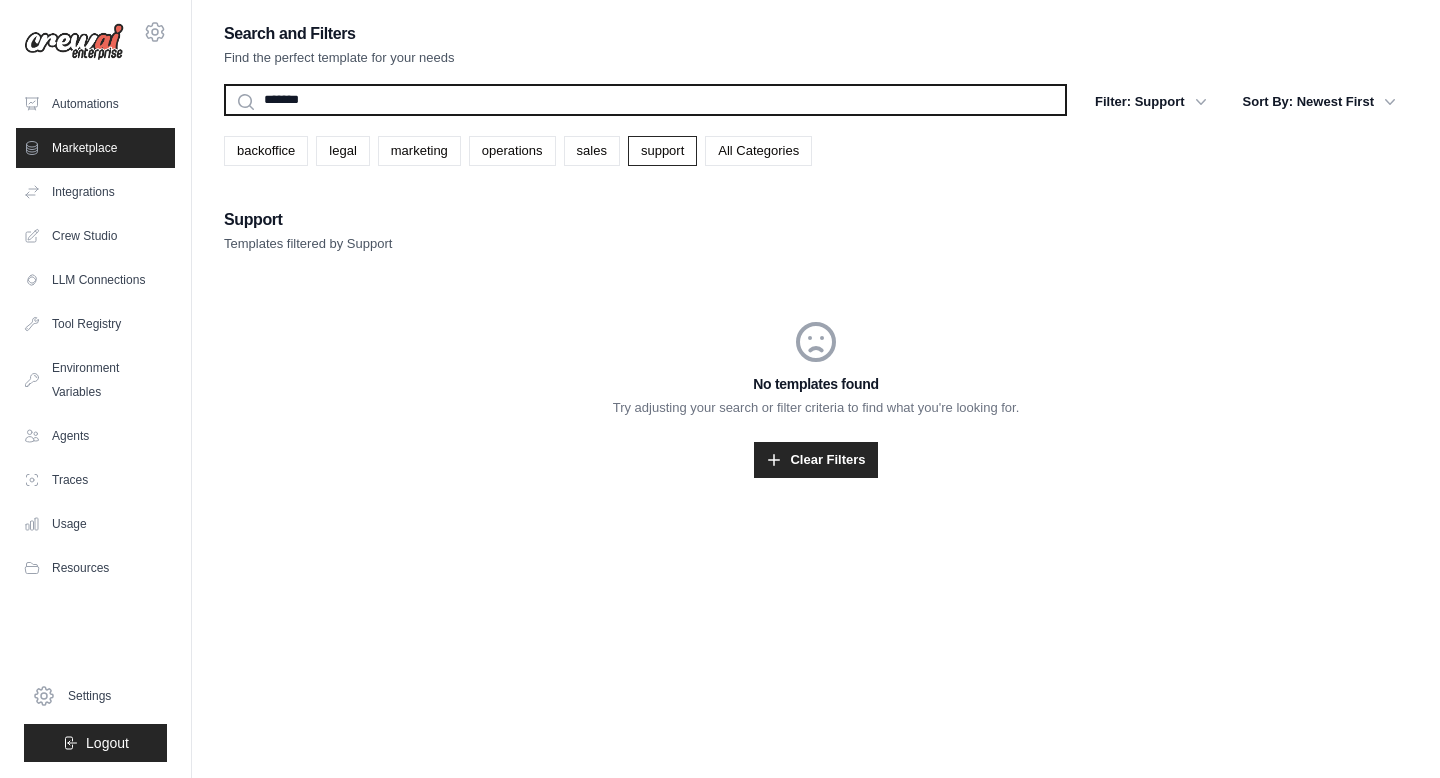 type on "*******" 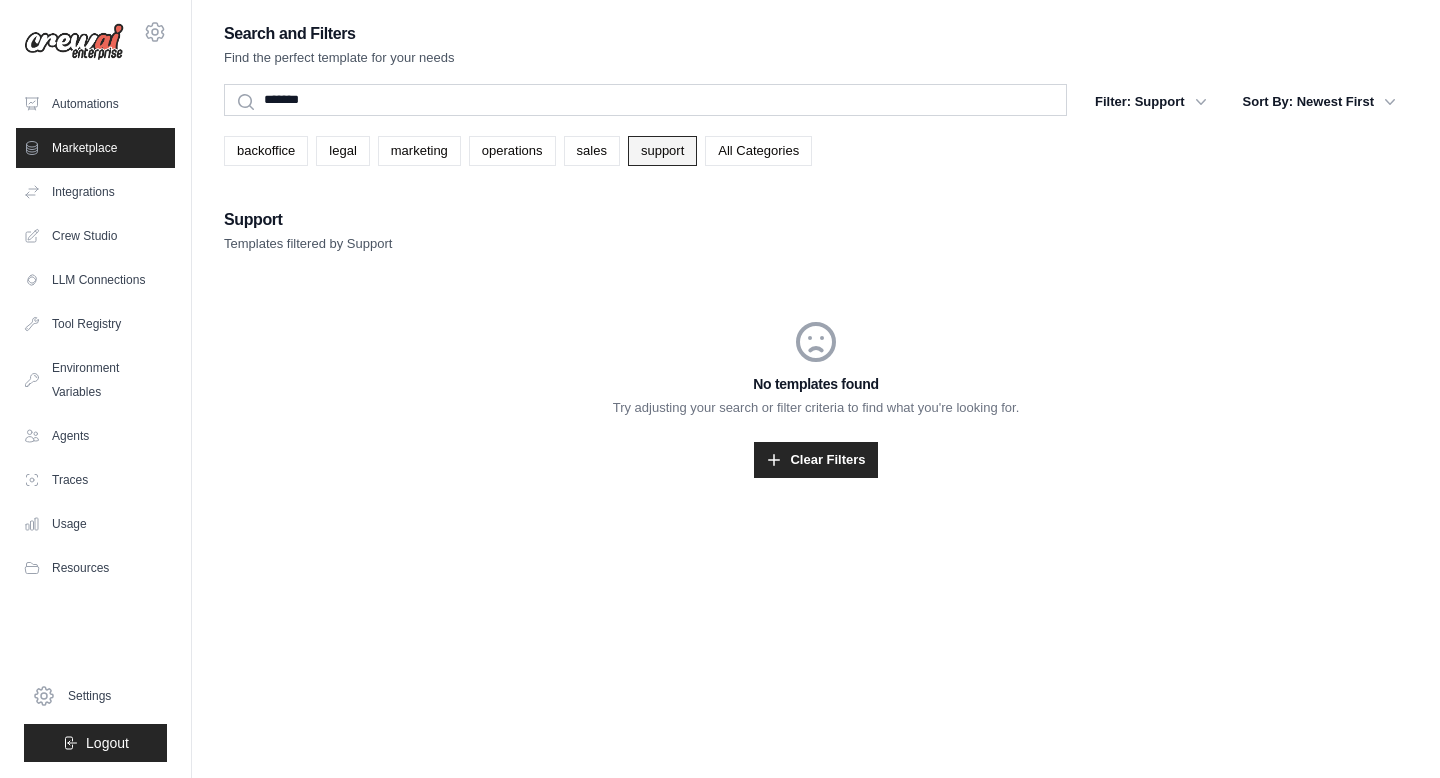 click on "support" at bounding box center [662, 151] 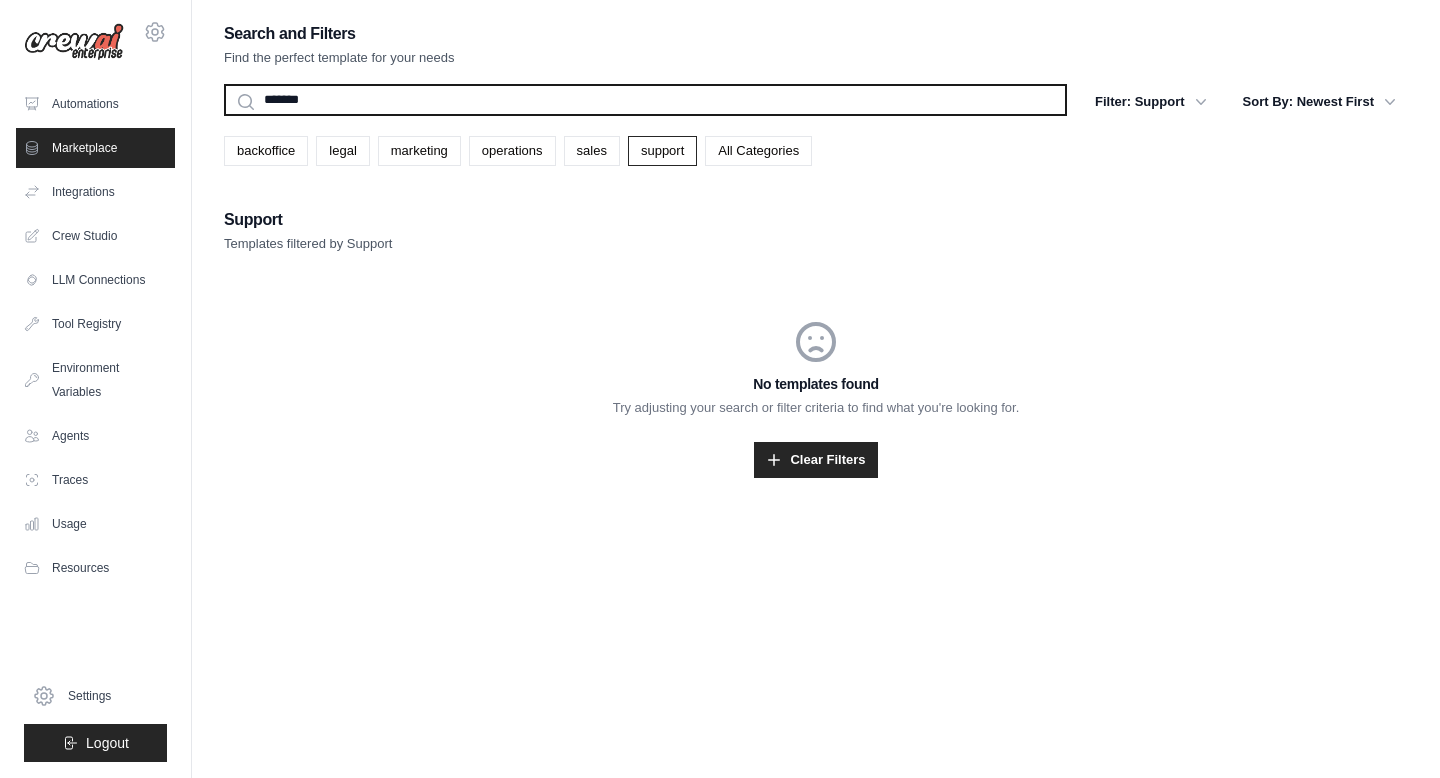 click on "*******" at bounding box center (645, 100) 